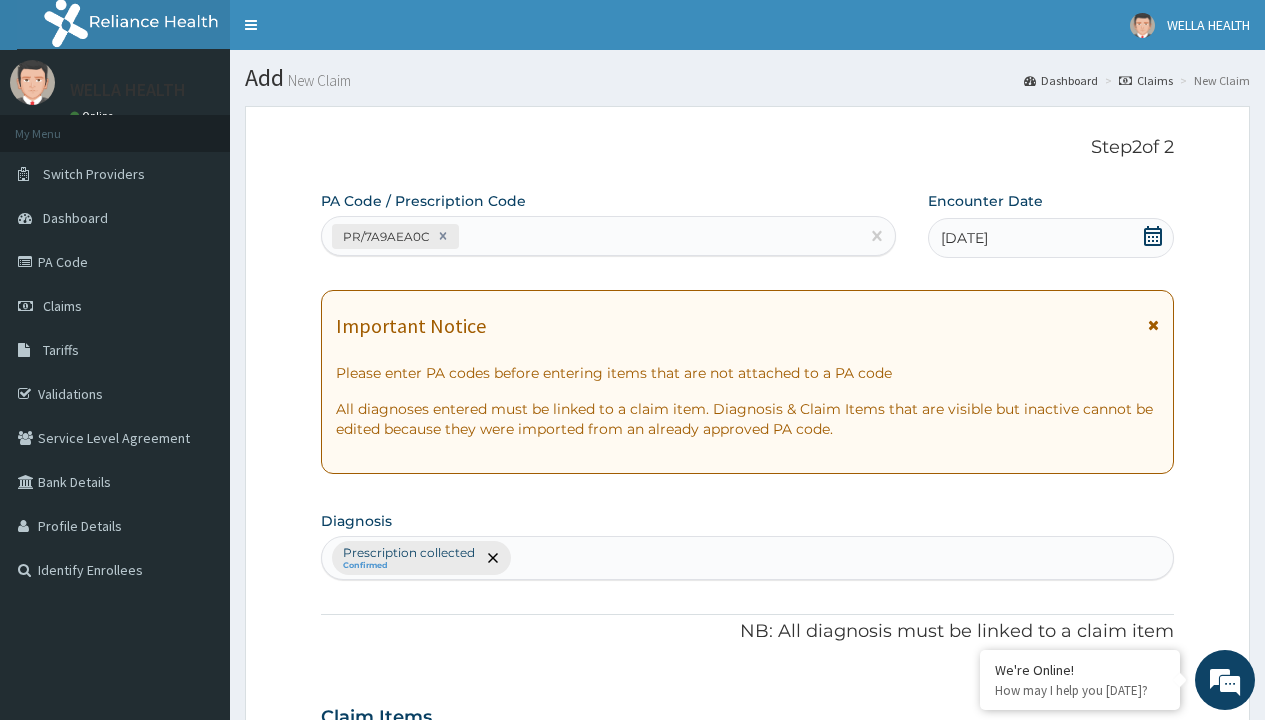 scroll, scrollTop: 698, scrollLeft: 0, axis: vertical 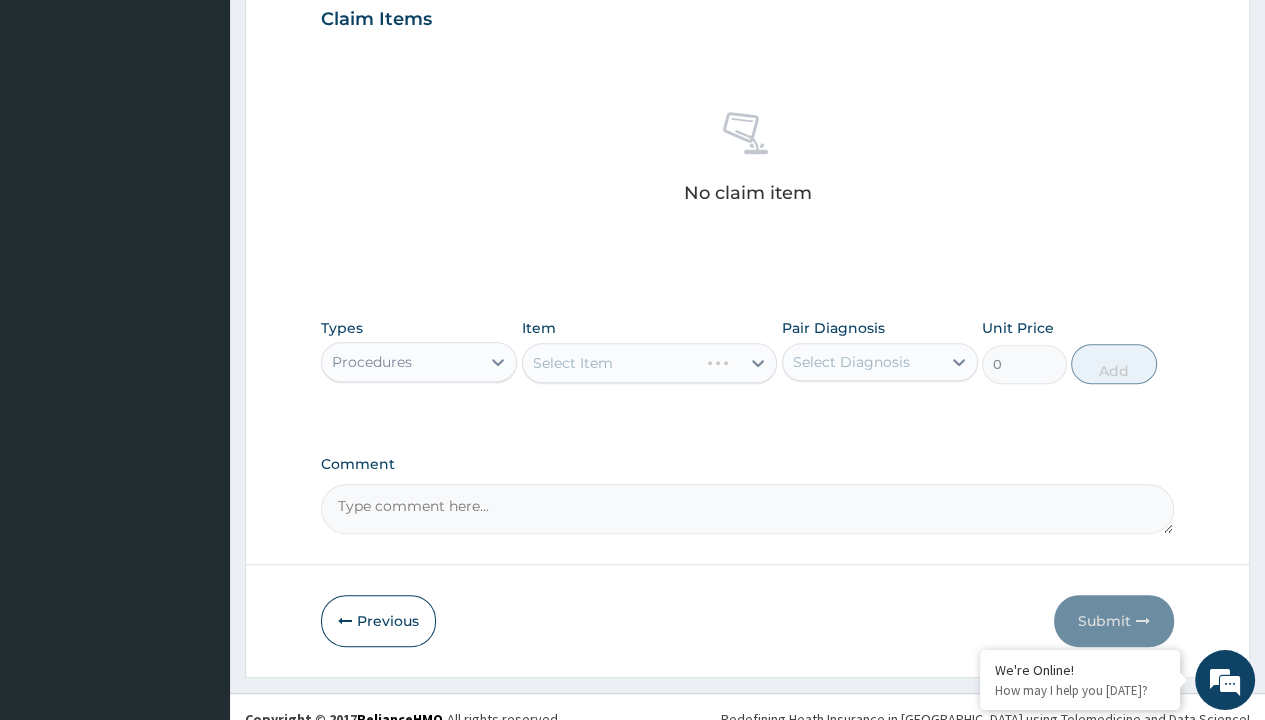 click on "Select Item" at bounding box center (573, 363) 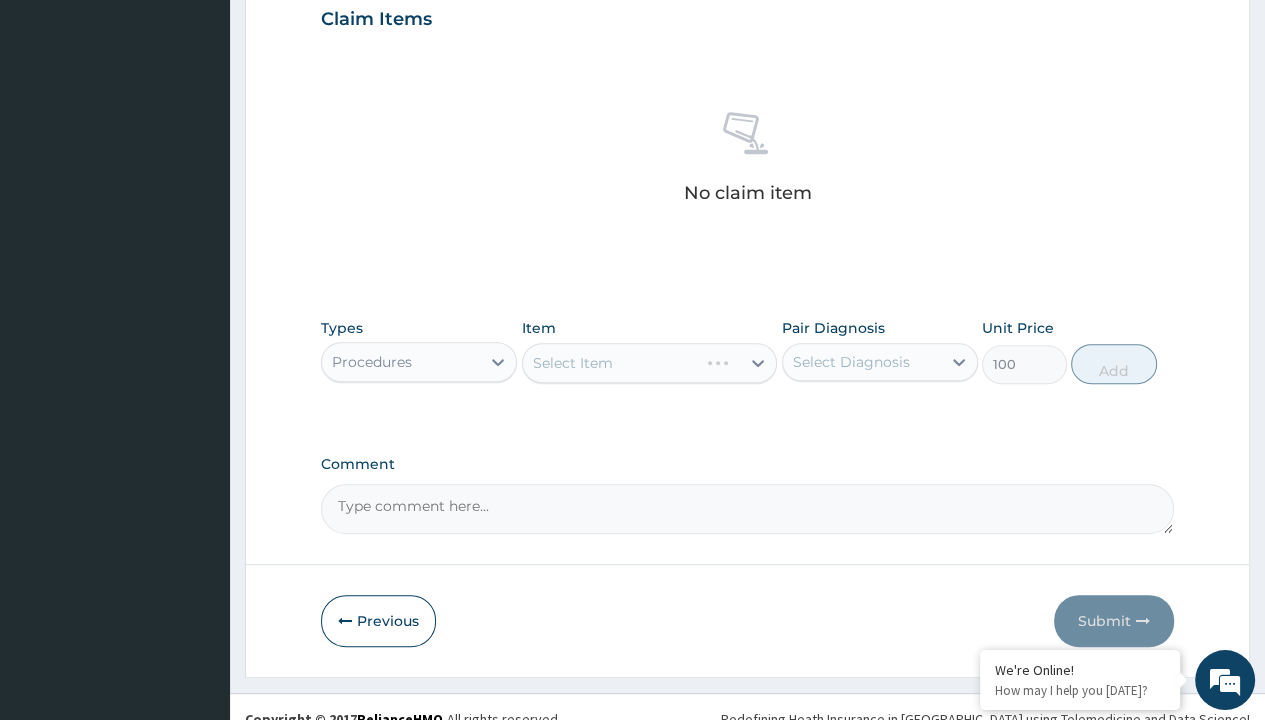 click on "Prescription collected" at bounding box center [409, -145] 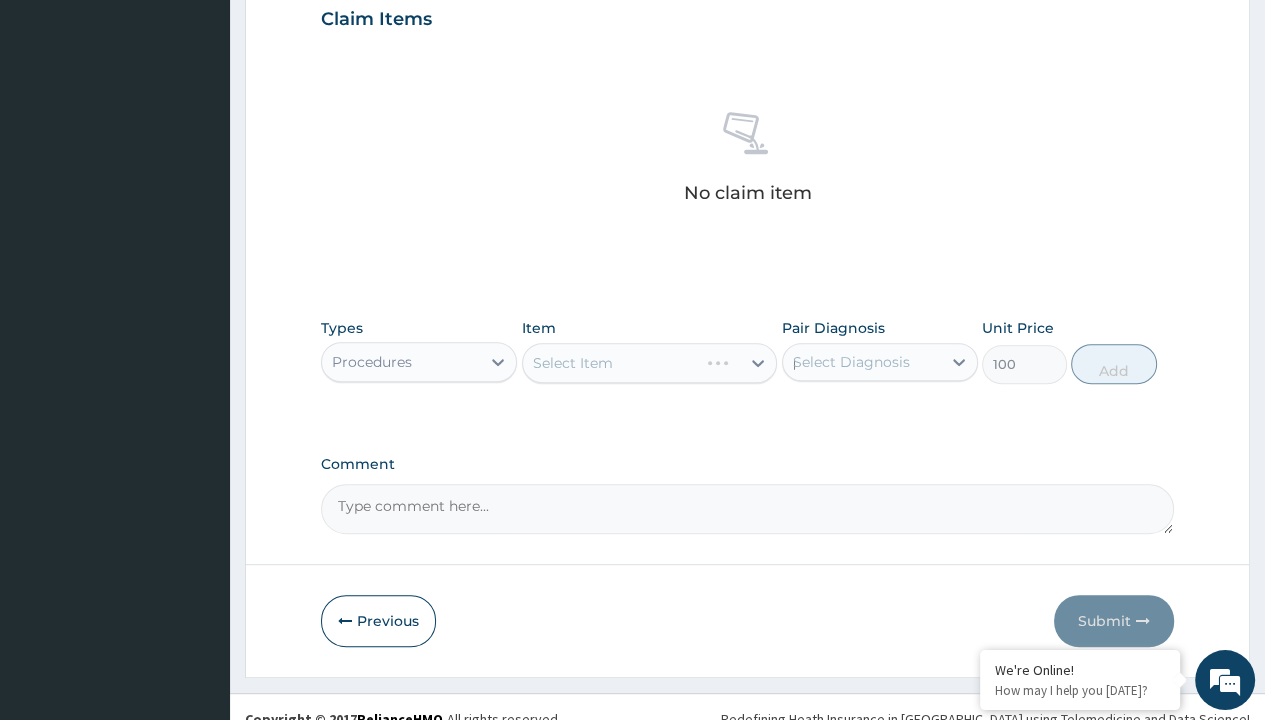 type 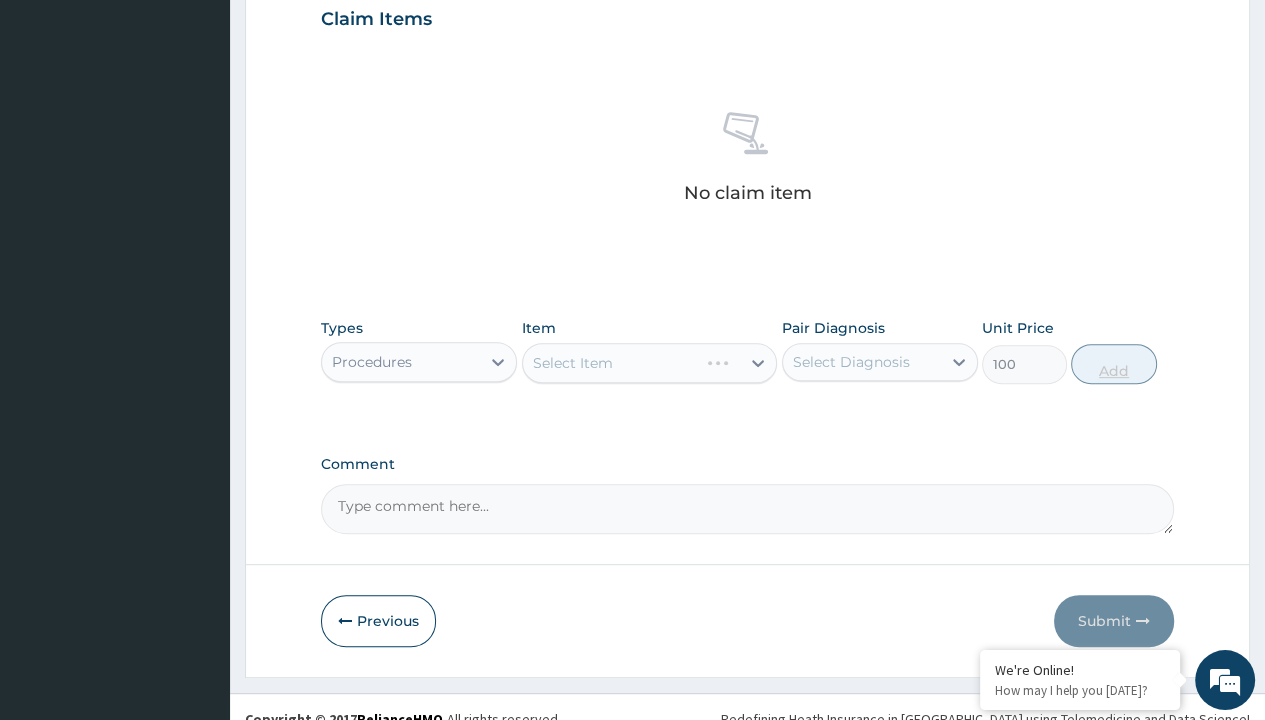 click on "Add" at bounding box center [1113, 364] 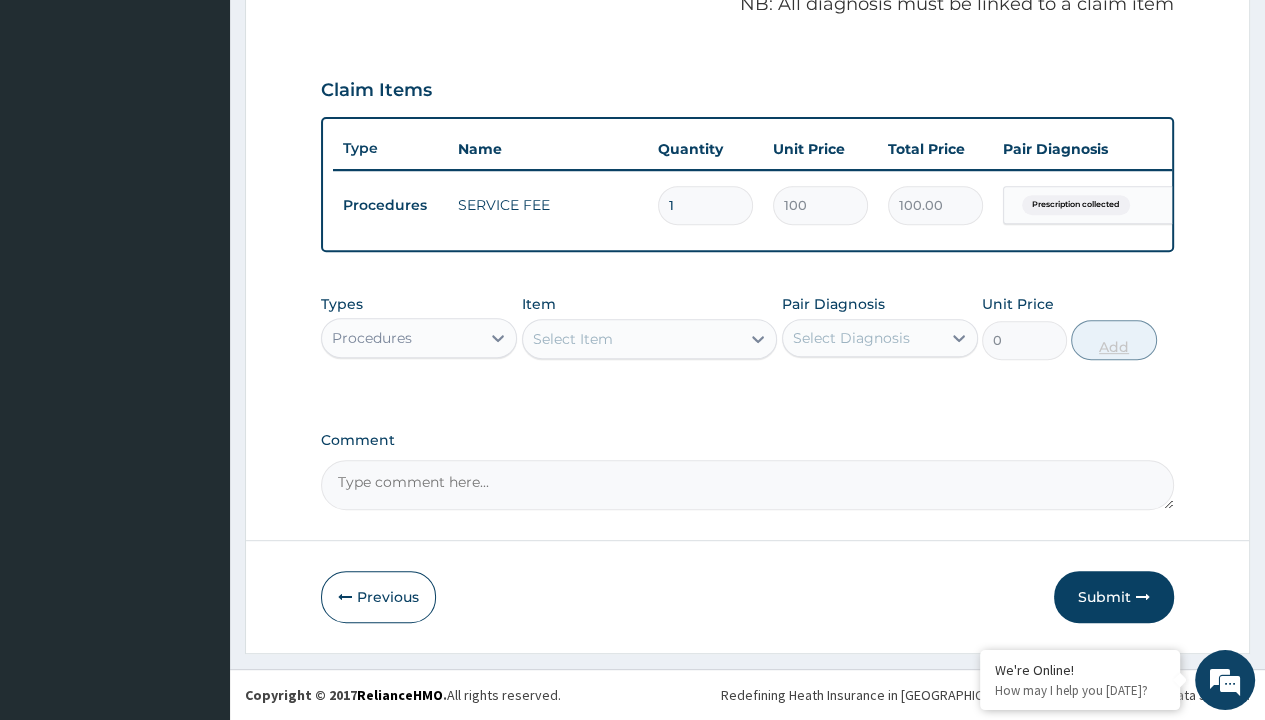 scroll, scrollTop: 639, scrollLeft: 0, axis: vertical 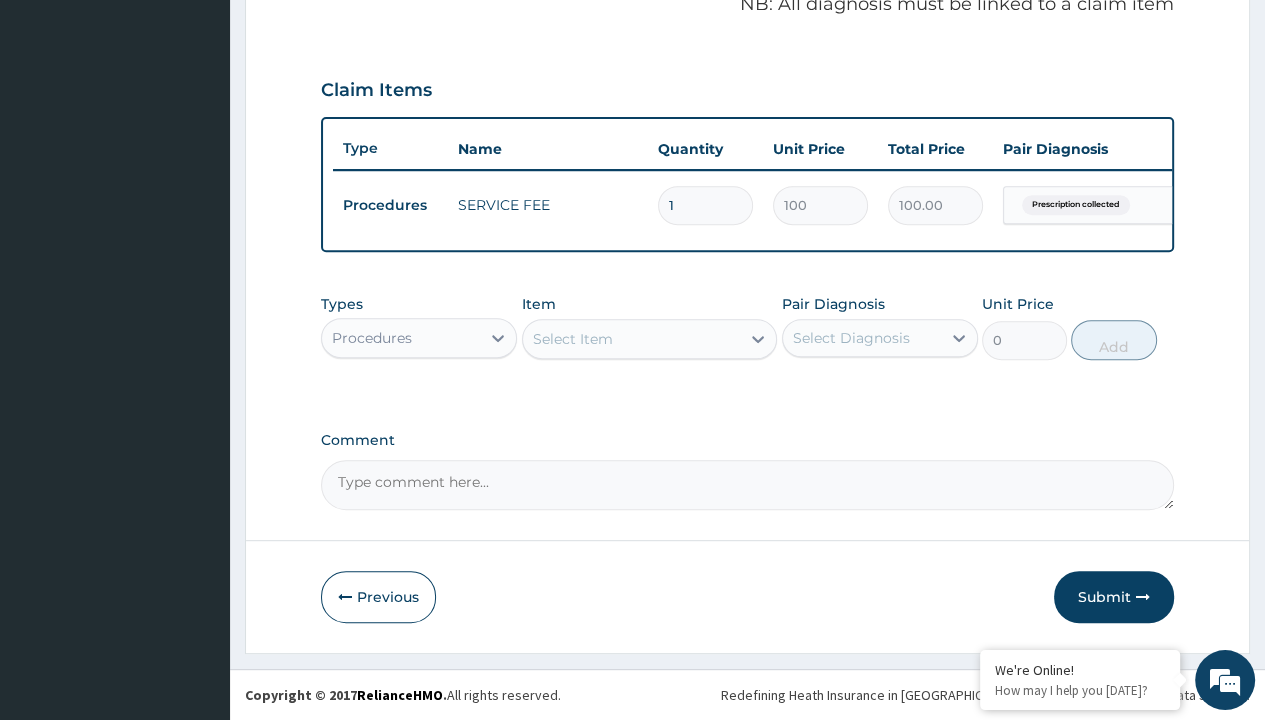 click on "Step  2  of 2 PA Code / Prescription Code PR/7A9AEA0C Encounter Date [DATE] Important Notice Please enter PA codes before entering items that are not attached to a PA code   All diagnoses entered must be linked to a claim item. Diagnosis & Claim Items that are visible but inactive cannot be edited because they were imported from an already approved PA code. Diagnosis Prescription collected Confirmed NB: All diagnosis must be linked to a claim item Claim Items Type Name Quantity Unit Price Total Price Pair Diagnosis Actions Procedures SERVICE FEE 1 100 100.00 Prescription collected Delete Types Procedures Item Select Item Pair Diagnosis Select Diagnosis Unit Price 0 Add Comment     Previous   Submit" at bounding box center (747, 66) 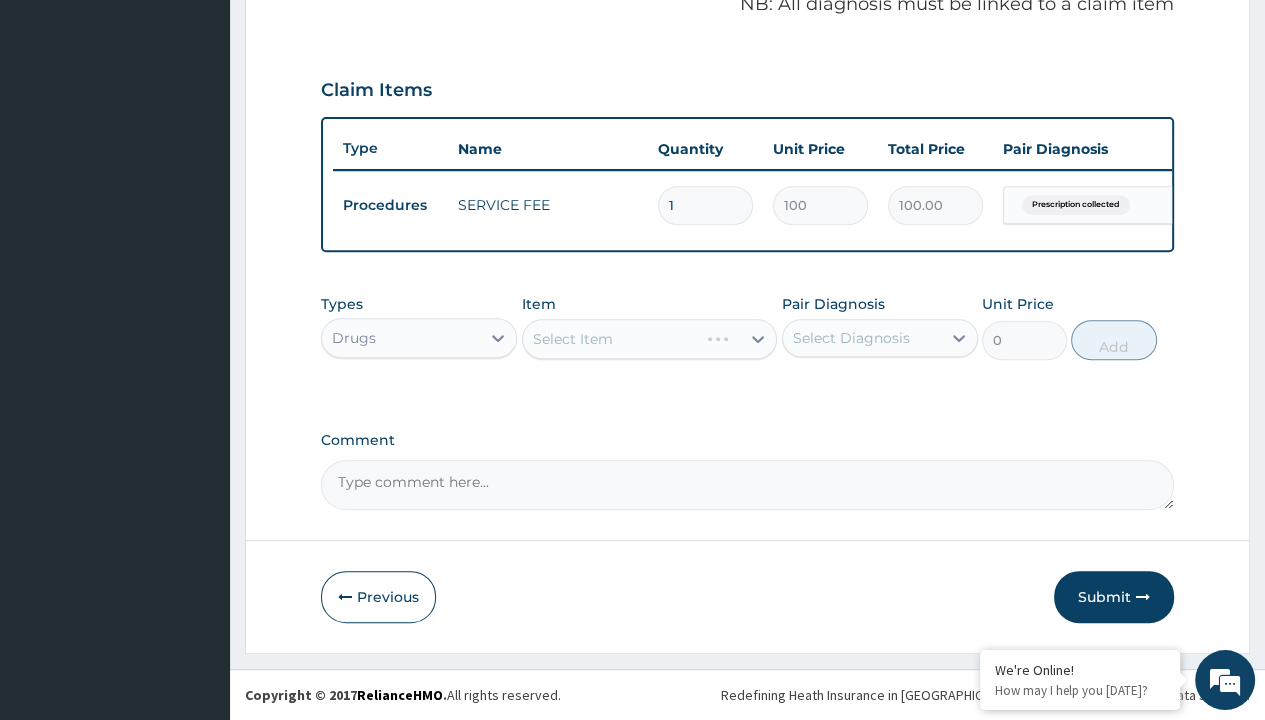 click on "Select Item" at bounding box center [573, 339] 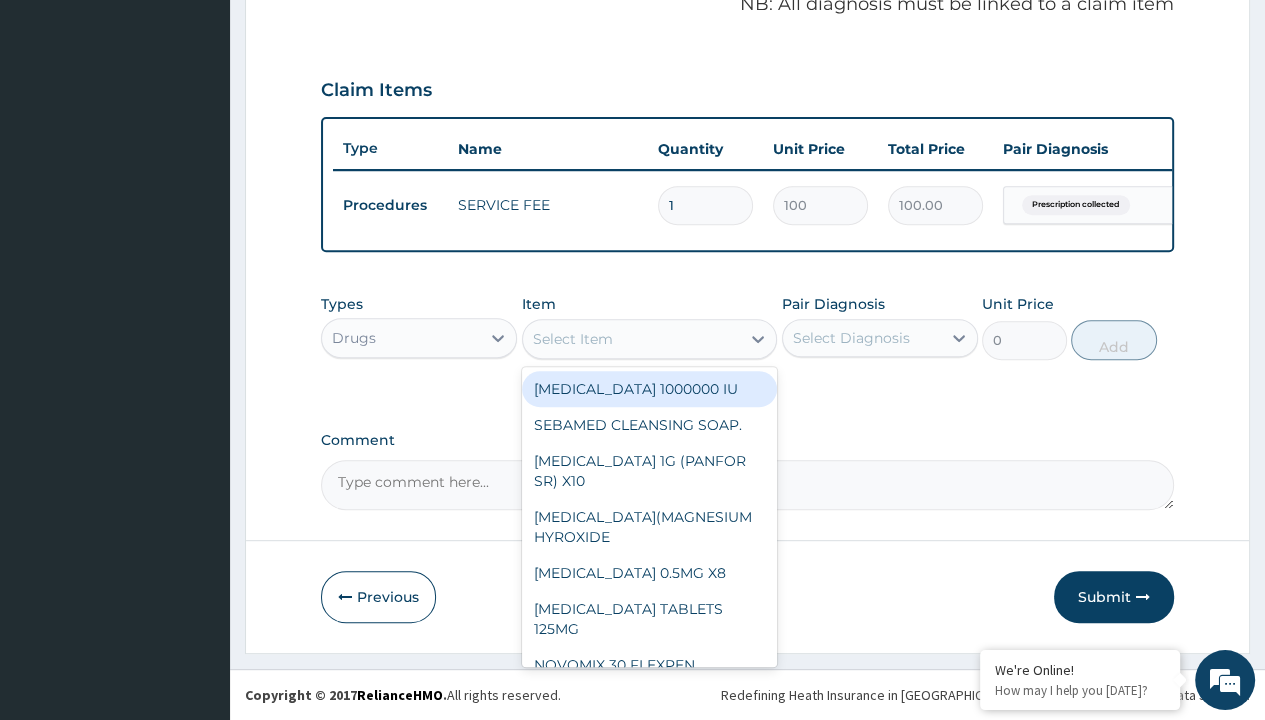 type on "[MEDICAL_DATA] 500mg by 10 ciprogem/pack" 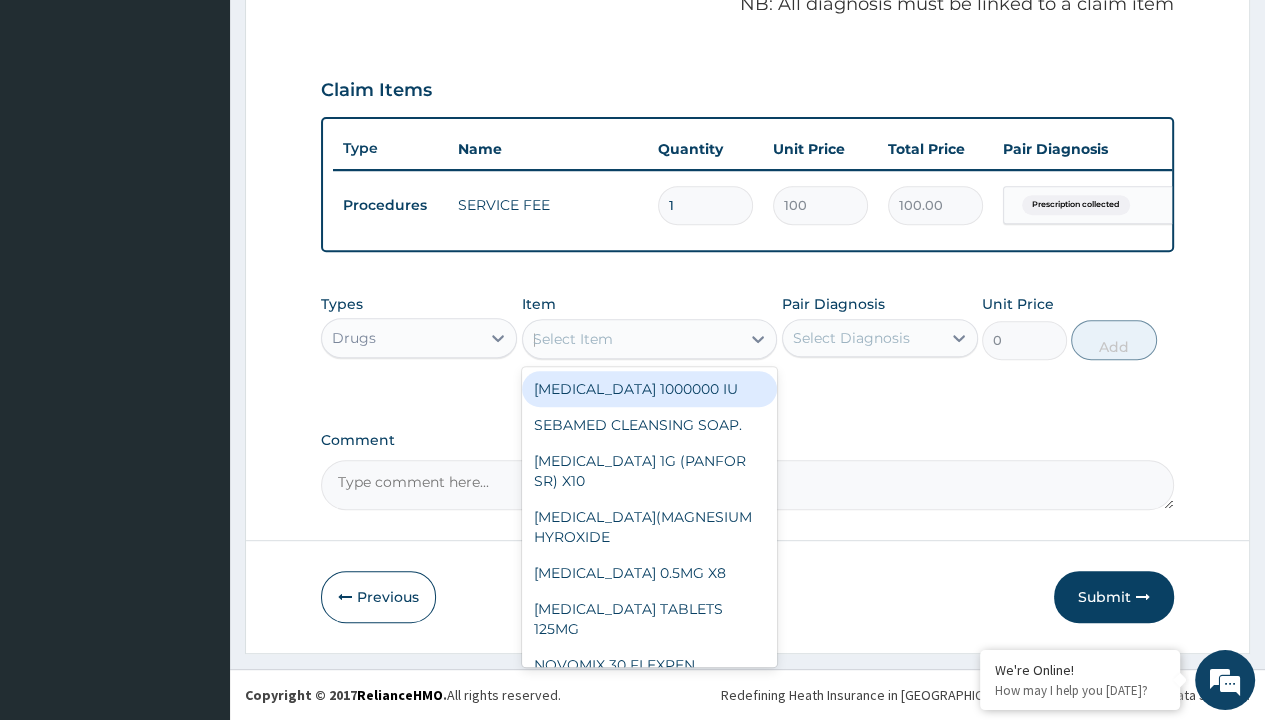 click on "[MEDICAL_DATA] 500MG BY 10 CIPROGEM/PACK" at bounding box center [650, 21167] 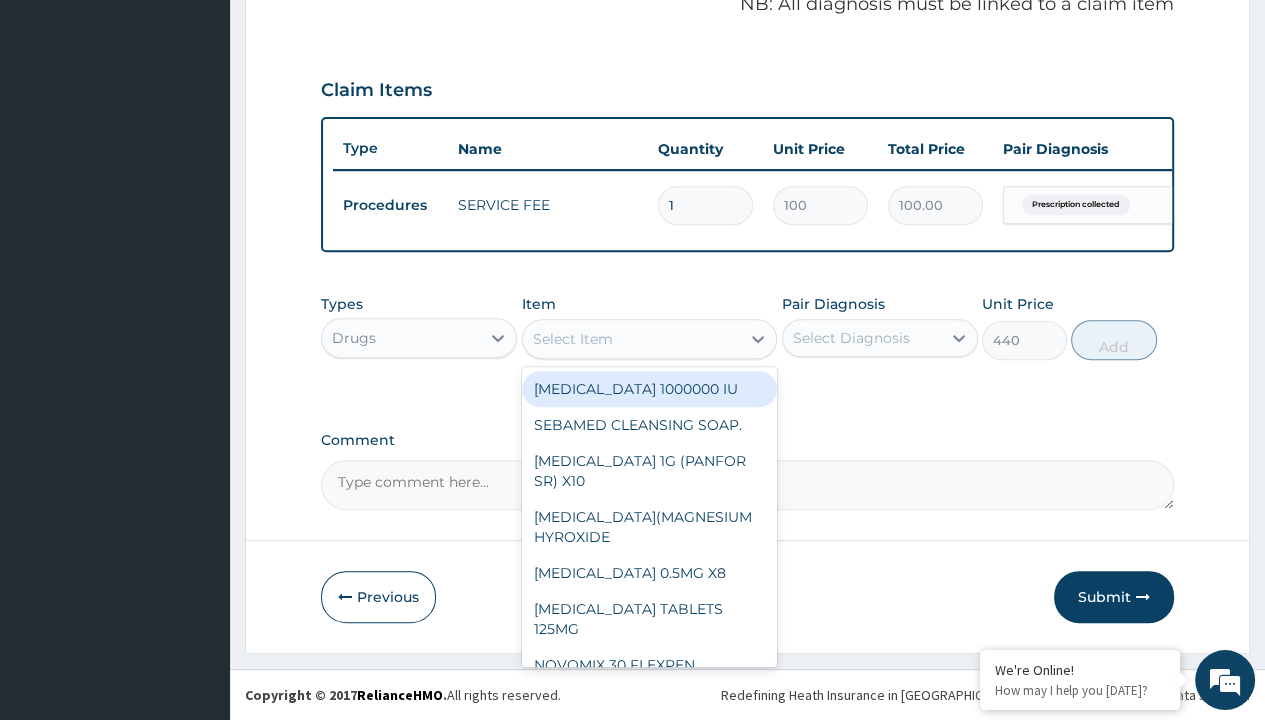 click on "Prescription collected" at bounding box center [409, -74] 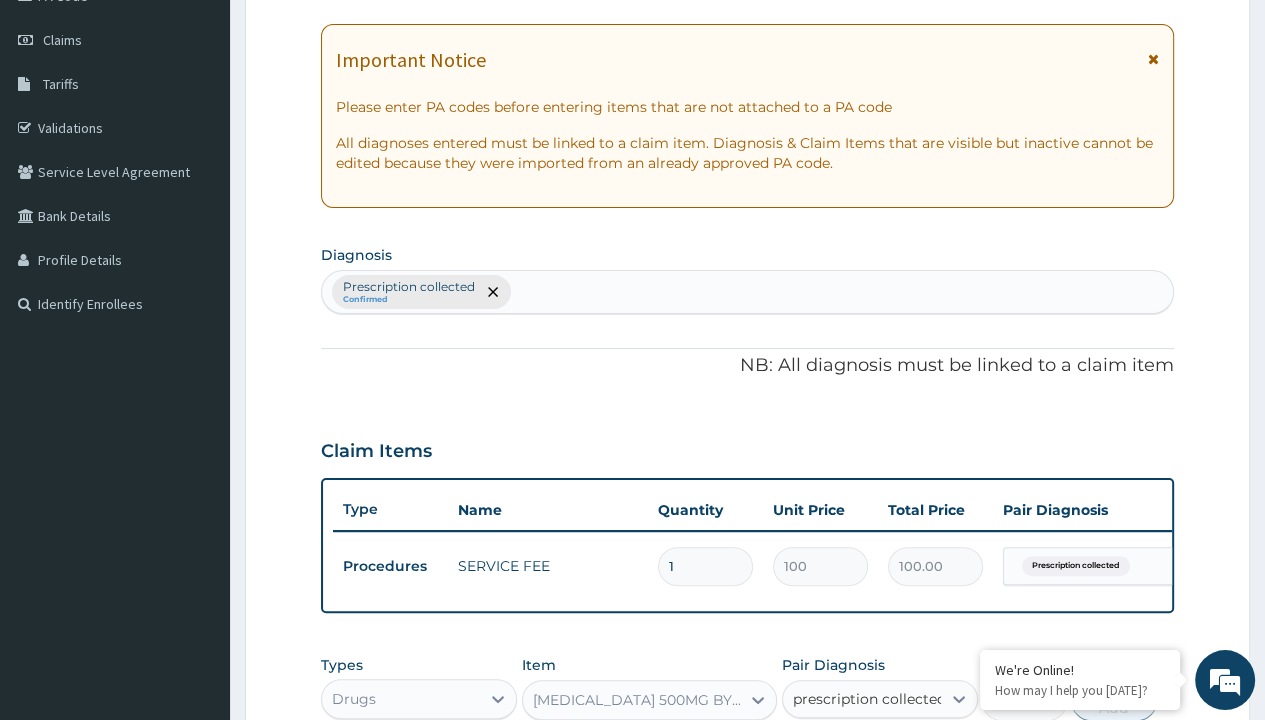 click on "Prescription collected" at bounding box center (890, 758) 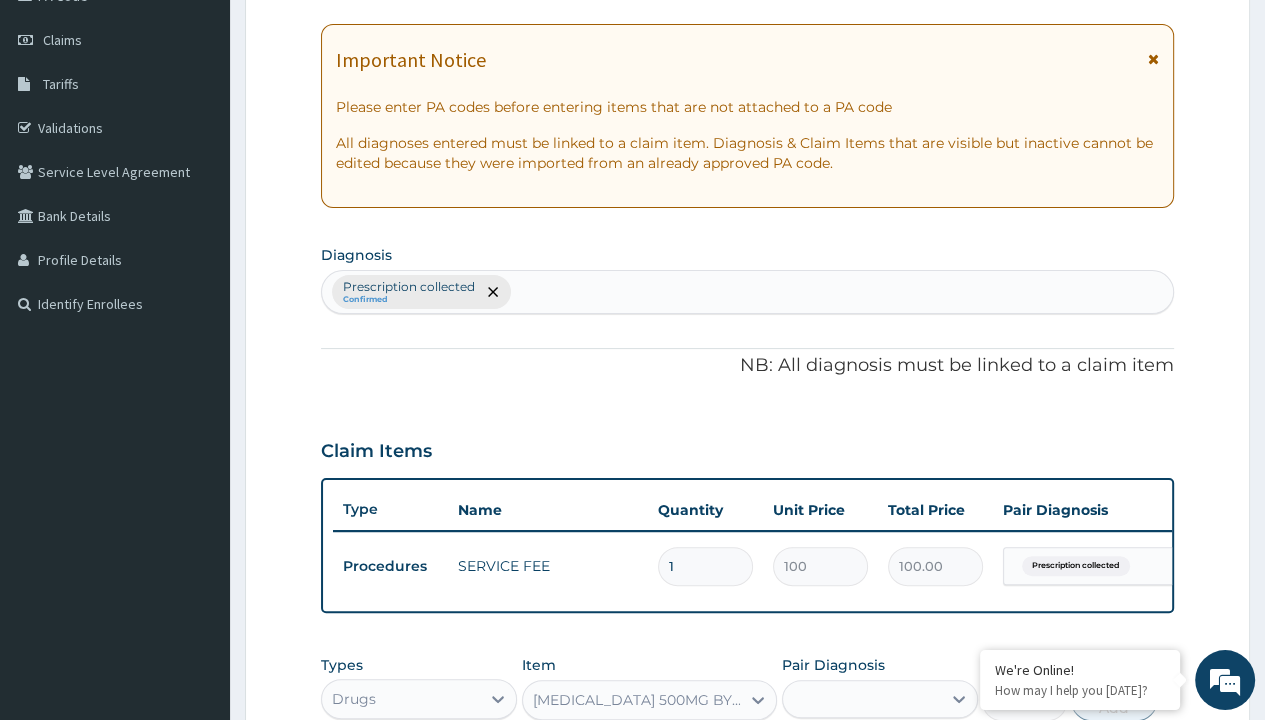 click on "Add" at bounding box center [1113, 701] 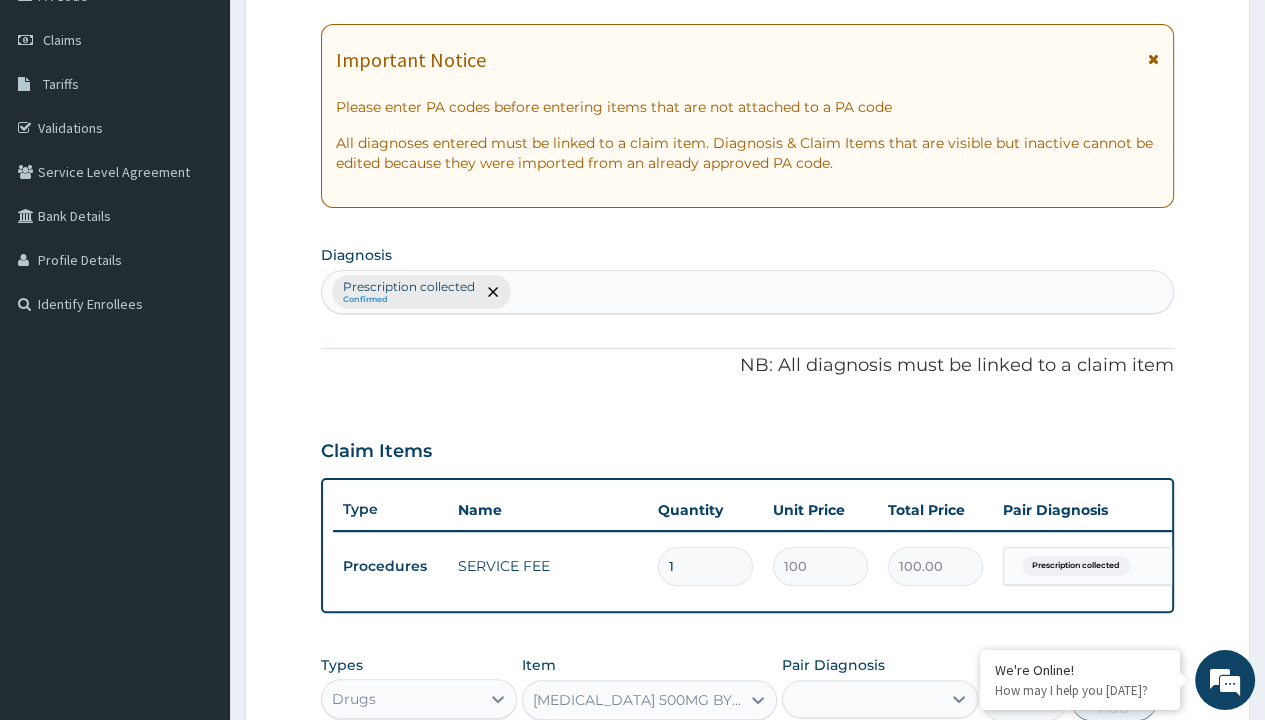 scroll, scrollTop: 639, scrollLeft: 0, axis: vertical 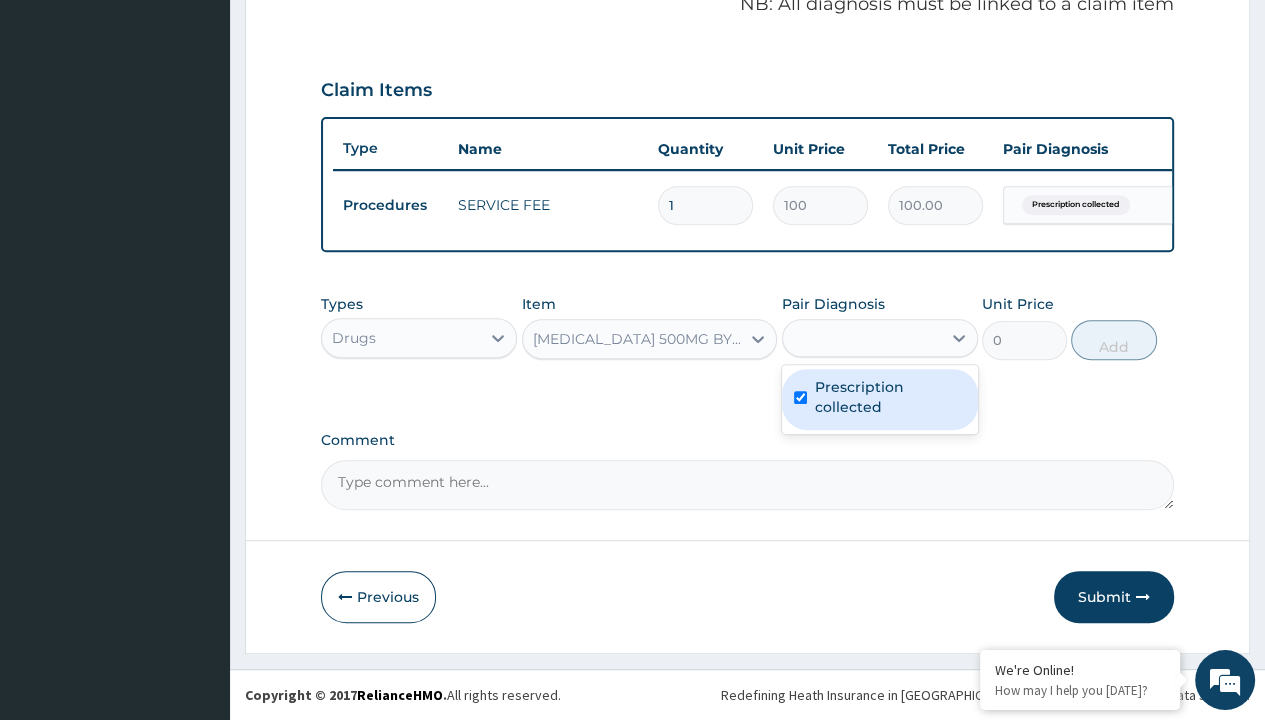 click on "Step  2  of 2 PA Code / Prescription Code PR/7A9AEA0C Encounter Date [DATE] Important Notice Please enter PA codes before entering items that are not attached to a PA code   All diagnoses entered must be linked to a claim item. Diagnosis & Claim Items that are visible but inactive cannot be edited because they were imported from an already approved PA code. Diagnosis Prescription collected Confirmed NB: All diagnosis must be linked to a claim item Claim Items Type Name Quantity Unit Price Total Price Pair Diagnosis Actions Procedures SERVICE FEE 1 100 100.00 Prescription collected Delete Types Drugs Item [MEDICAL_DATA] 500MG BY 10 CIPROGEM/PACK Pair Diagnosis option Prescription collected, selected. option Prescription collected focused, 1 of 1. 1 result available for search term prescription collected. Use Up and Down to choose options, press Enter to select the currently focused option, press Escape to exit the menu, press Tab to select the option and exit the menu. prescription collected Unit Price 0" at bounding box center (747, 66) 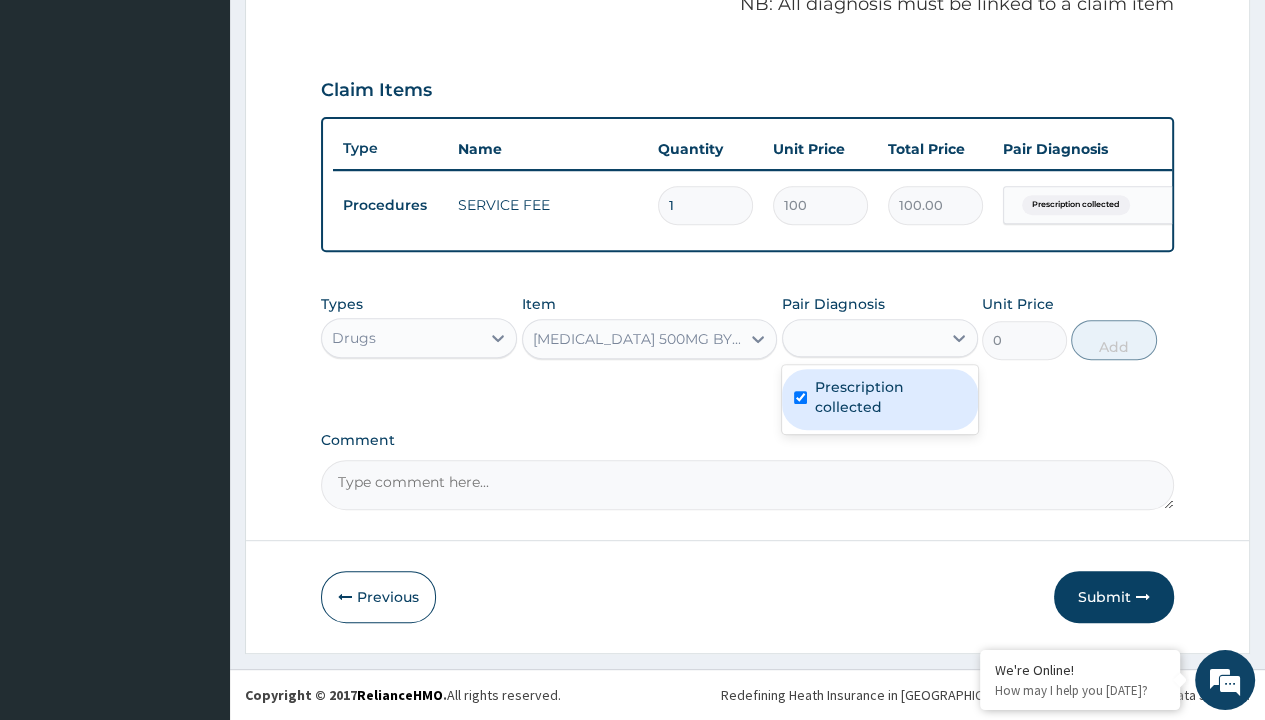 type on "drugs" 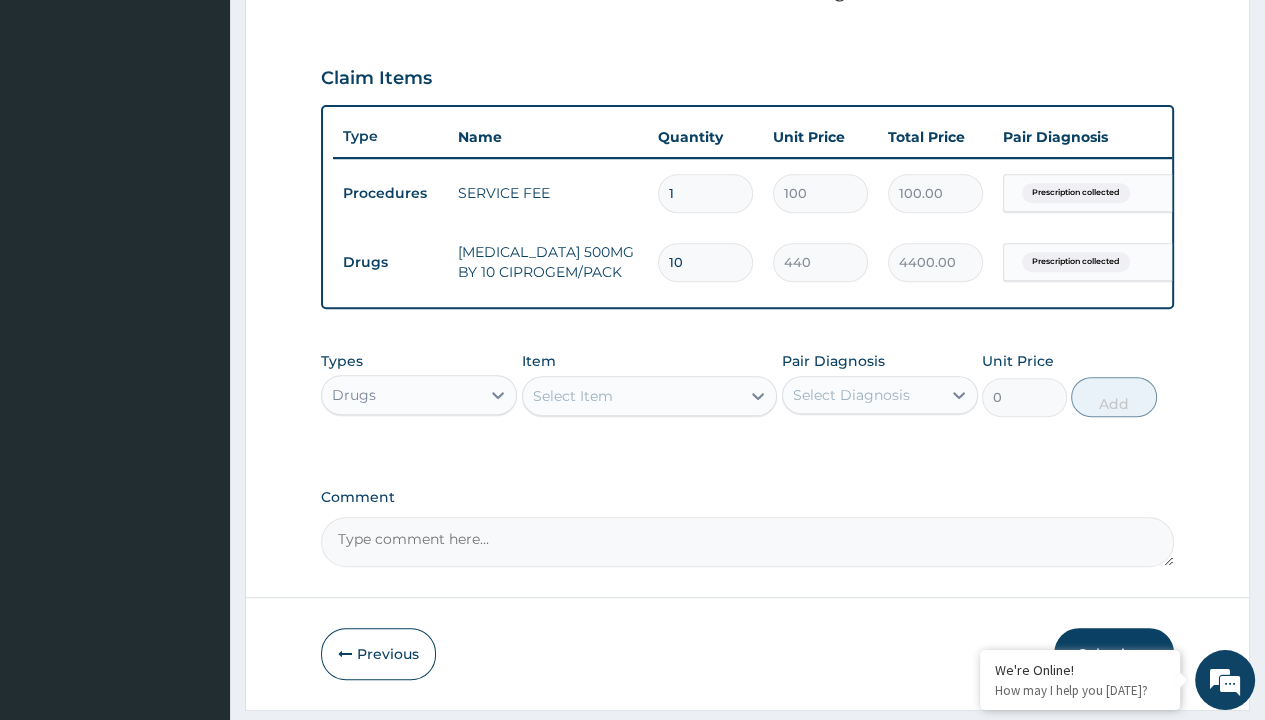 click on "Select Item" at bounding box center (573, 396) 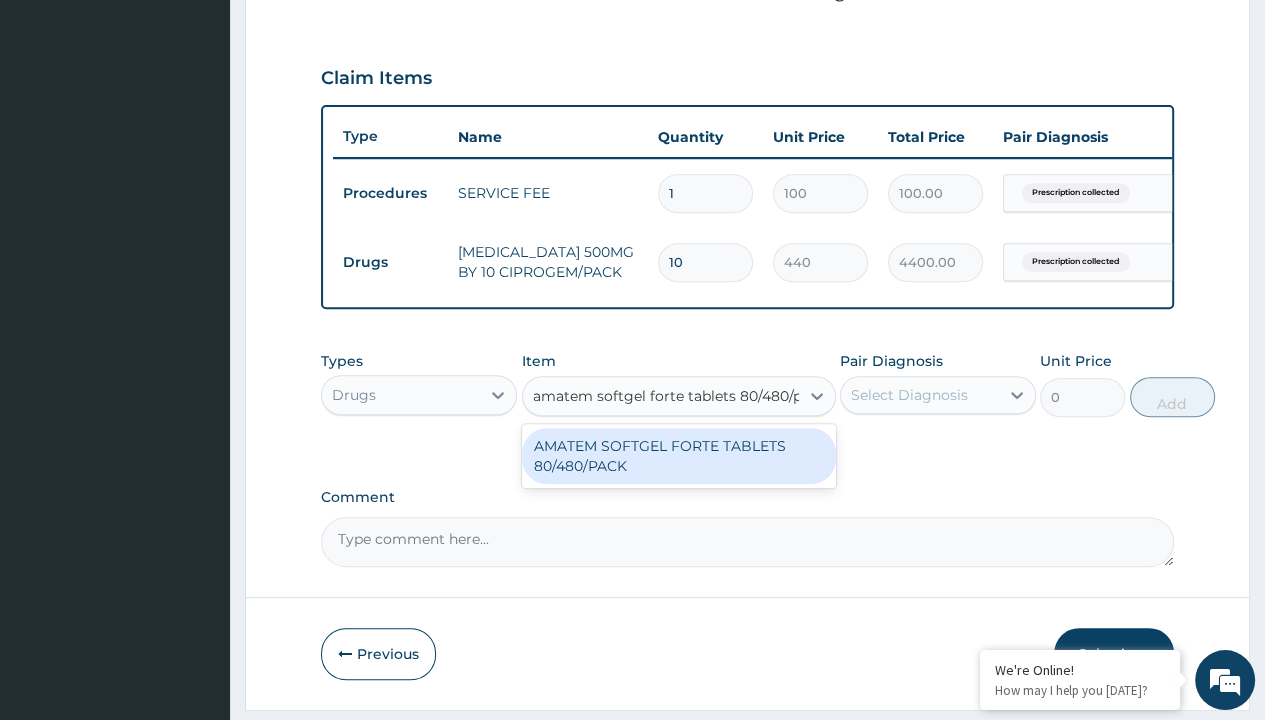 click on "AMATEM SOFTGEL FORTE TABLETS 80/480/PACK" at bounding box center (679, 456) 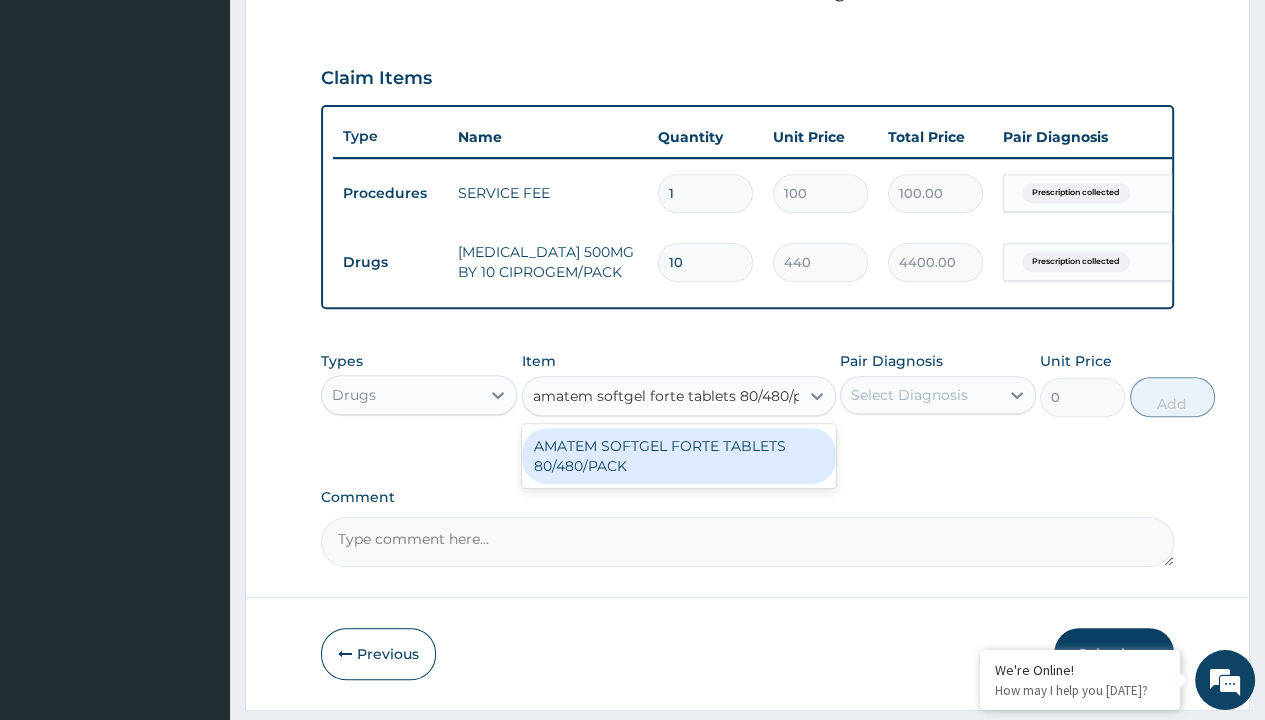 type 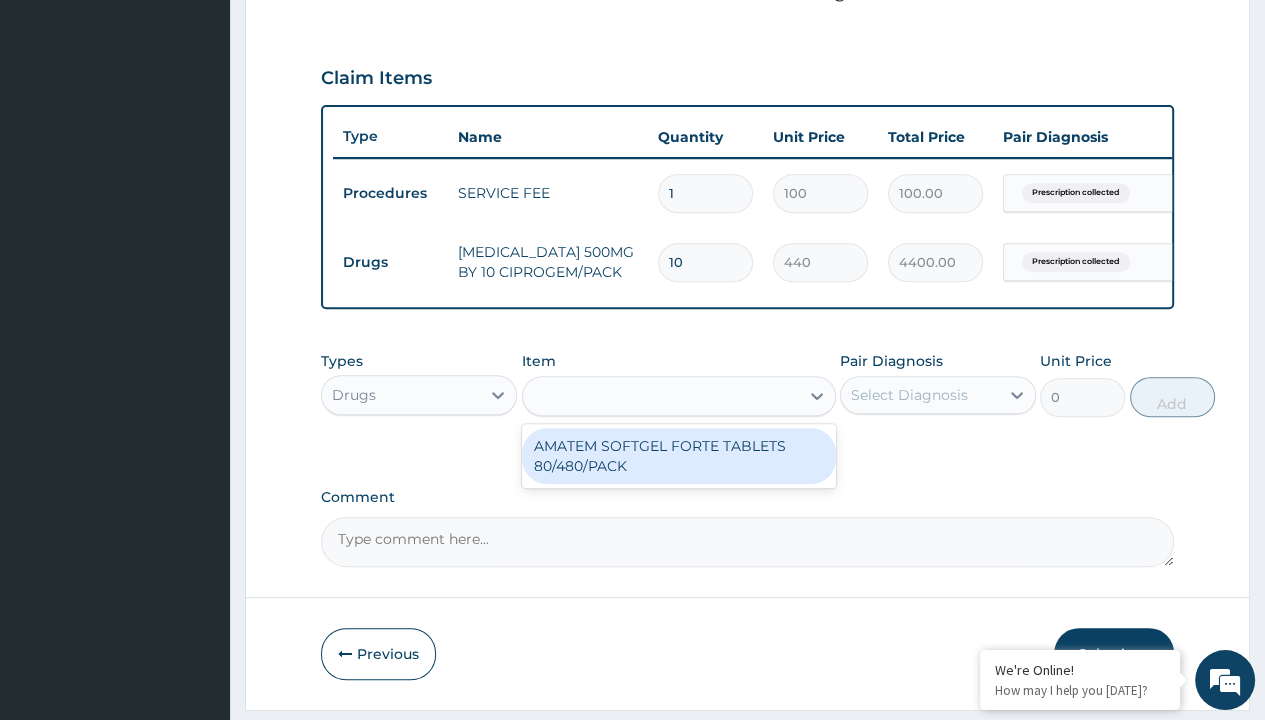 type on "601.7000122070312" 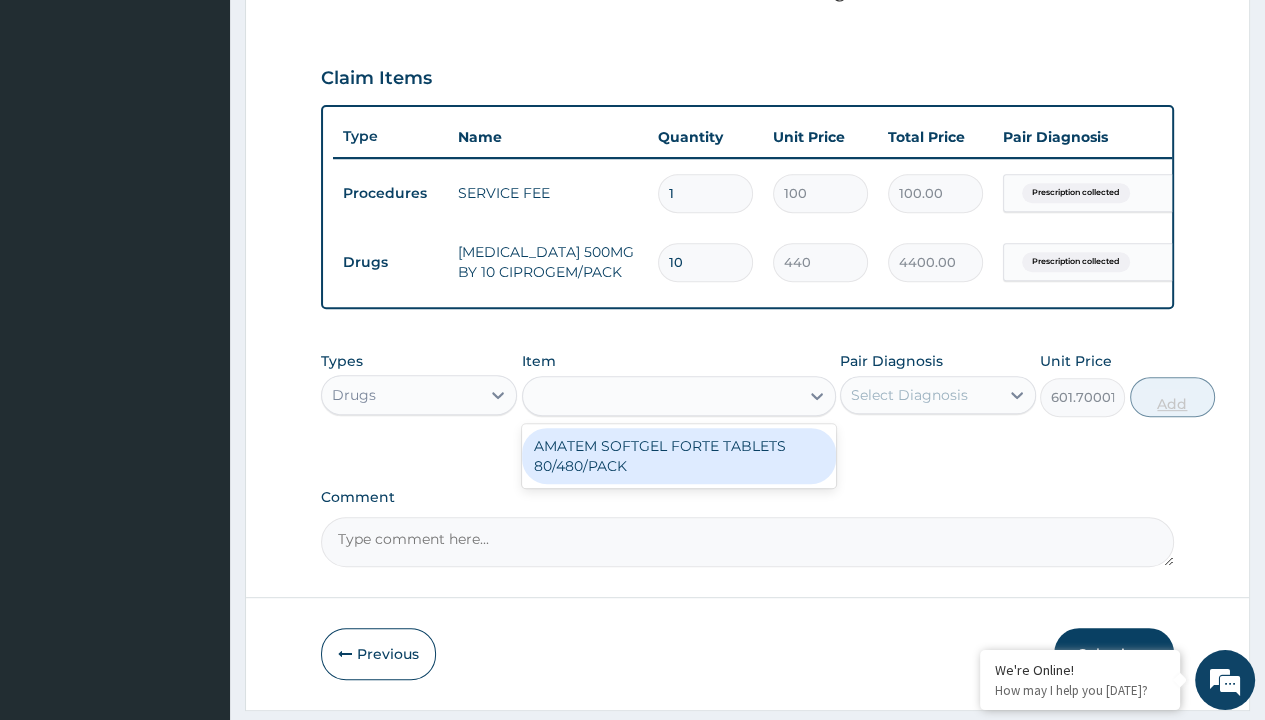 click on "Prescription collected" at bounding box center [409, -86] 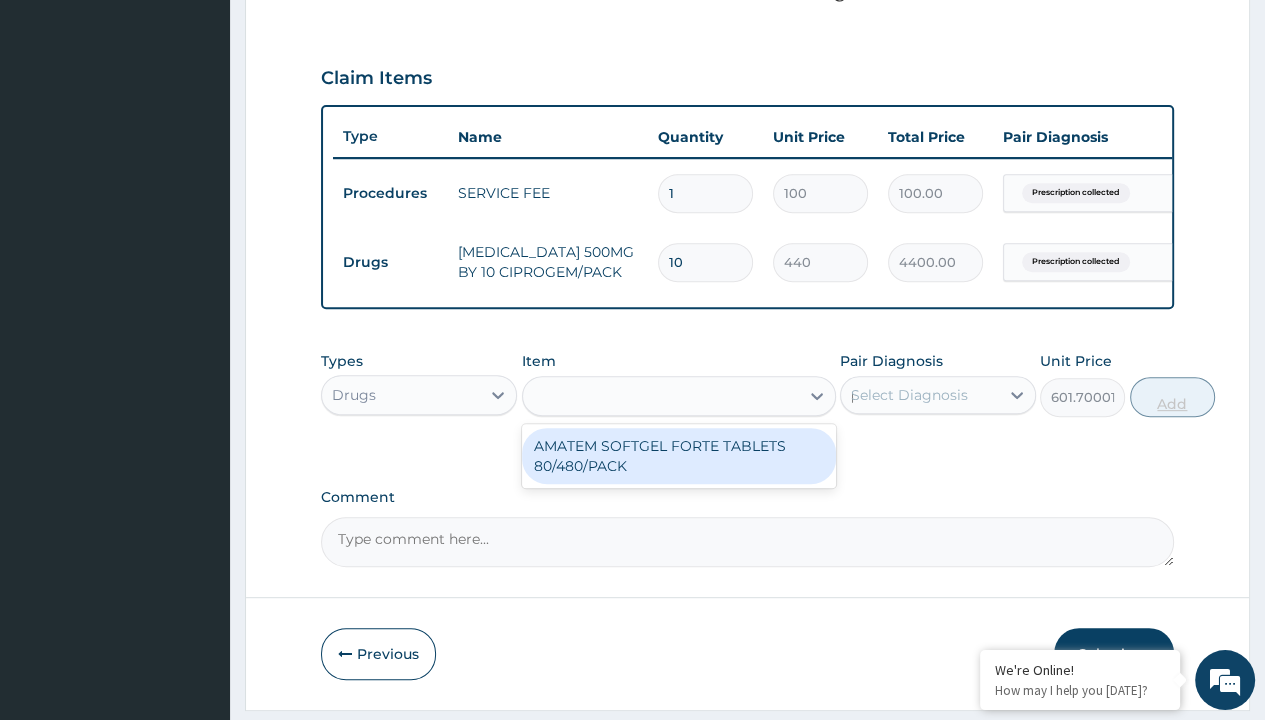type 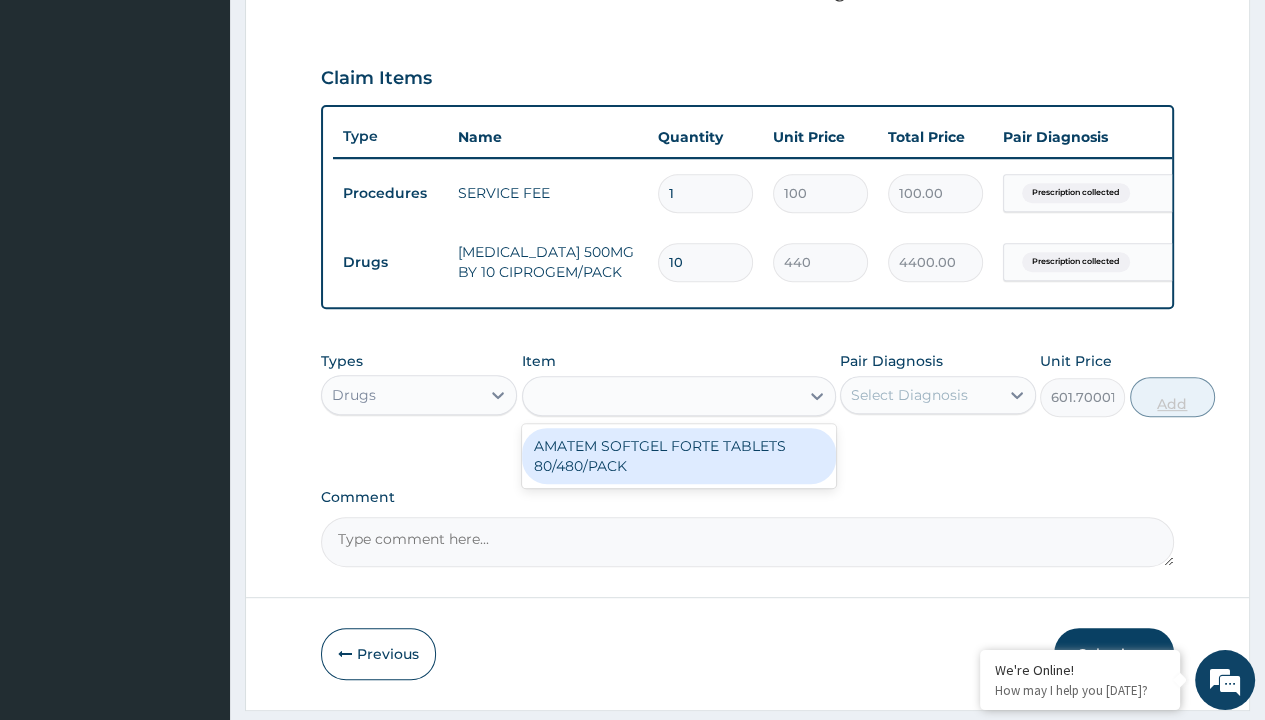 click on "Add" at bounding box center [1172, 397] 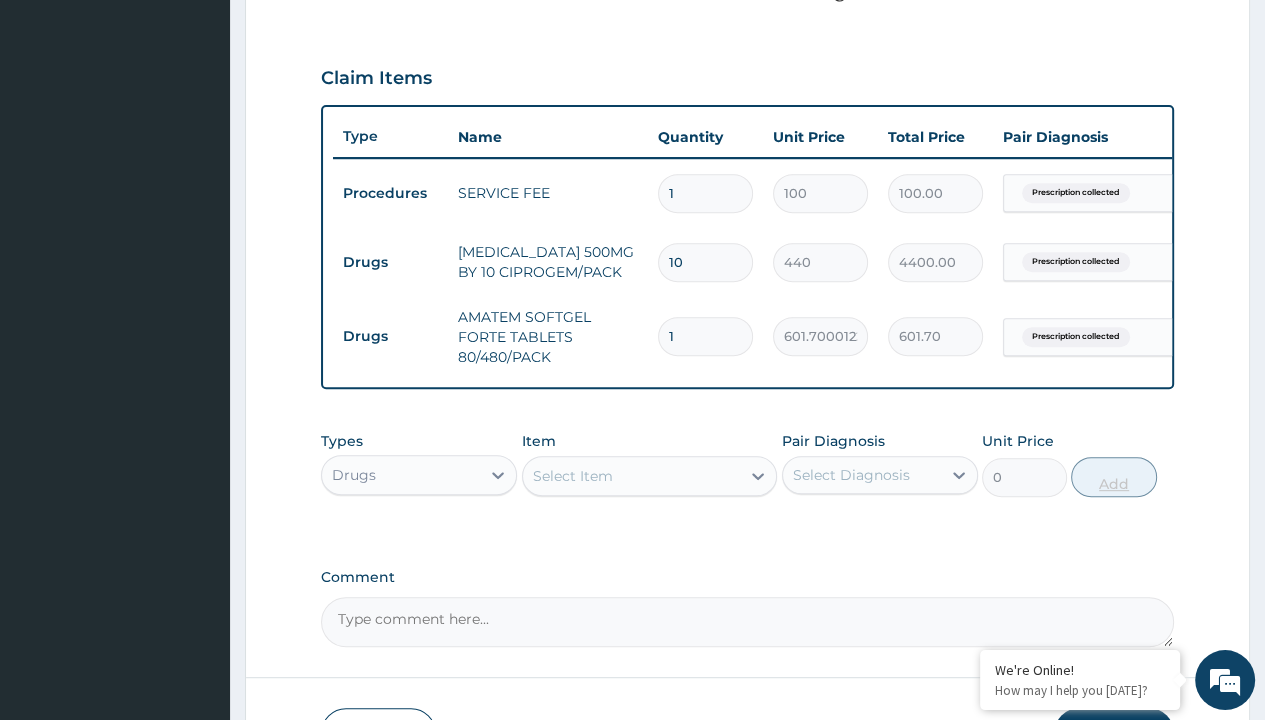 type on "6" 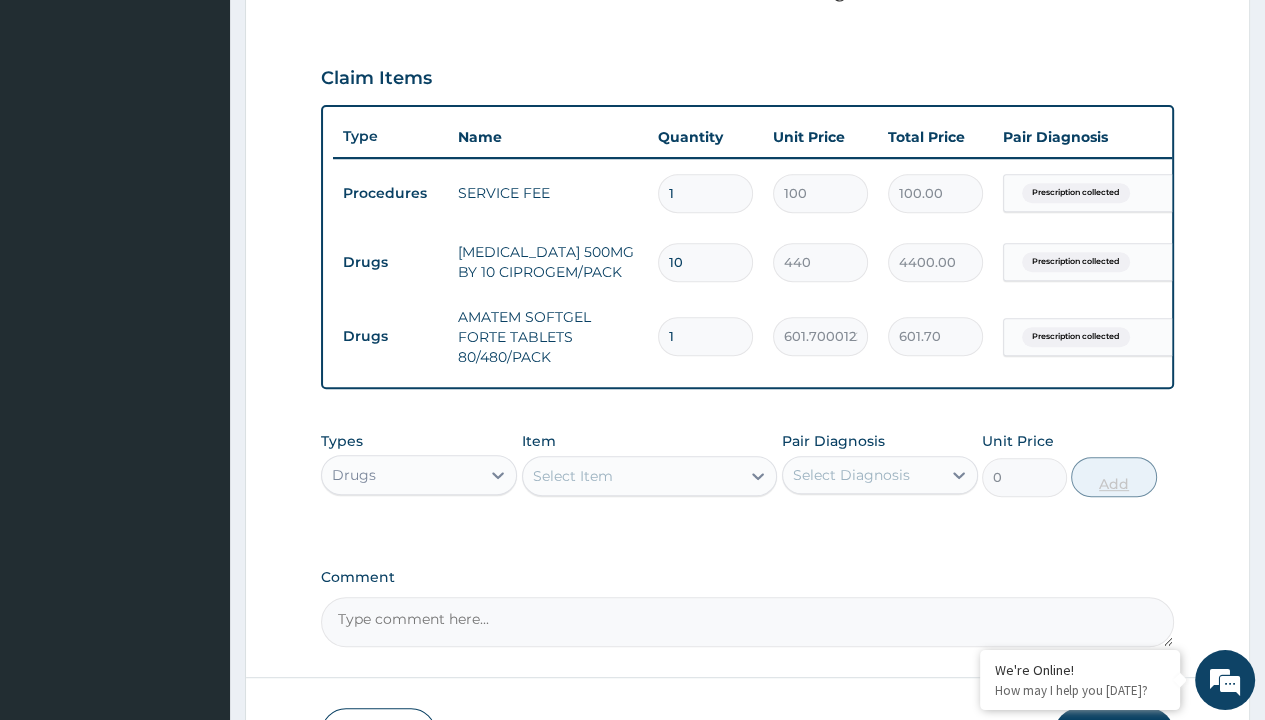 type on "3610.20" 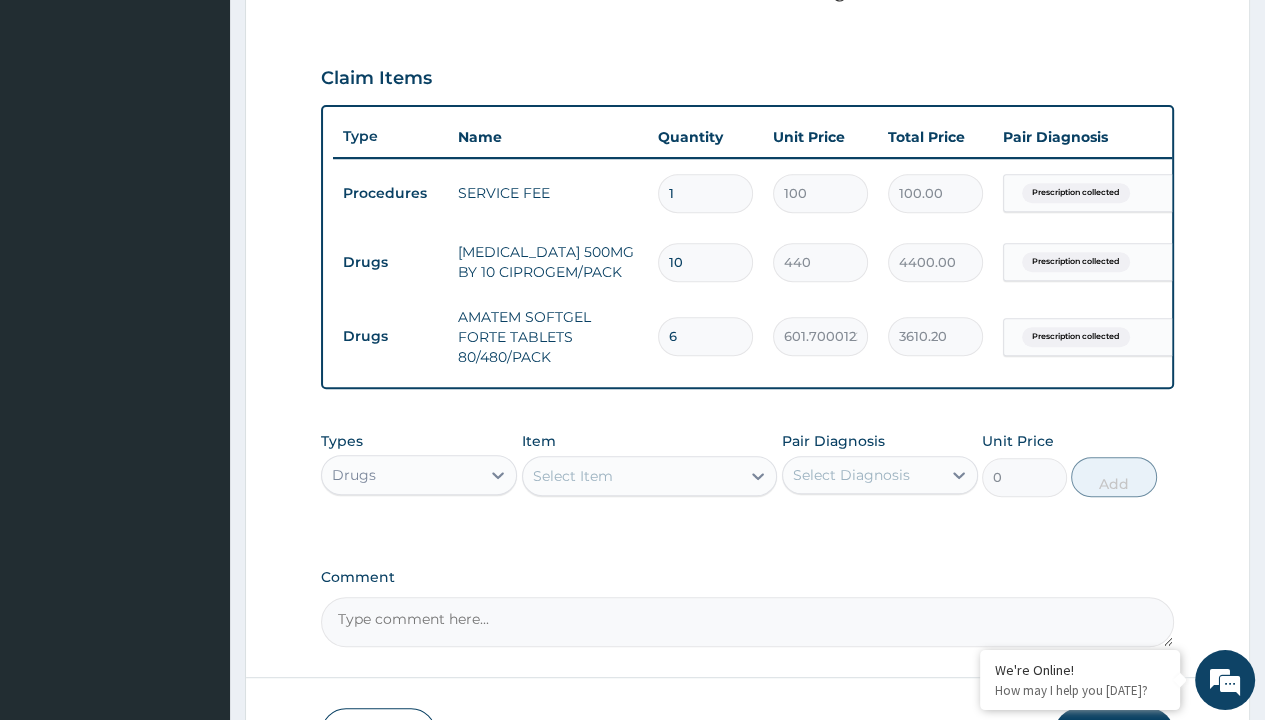 type on "6" 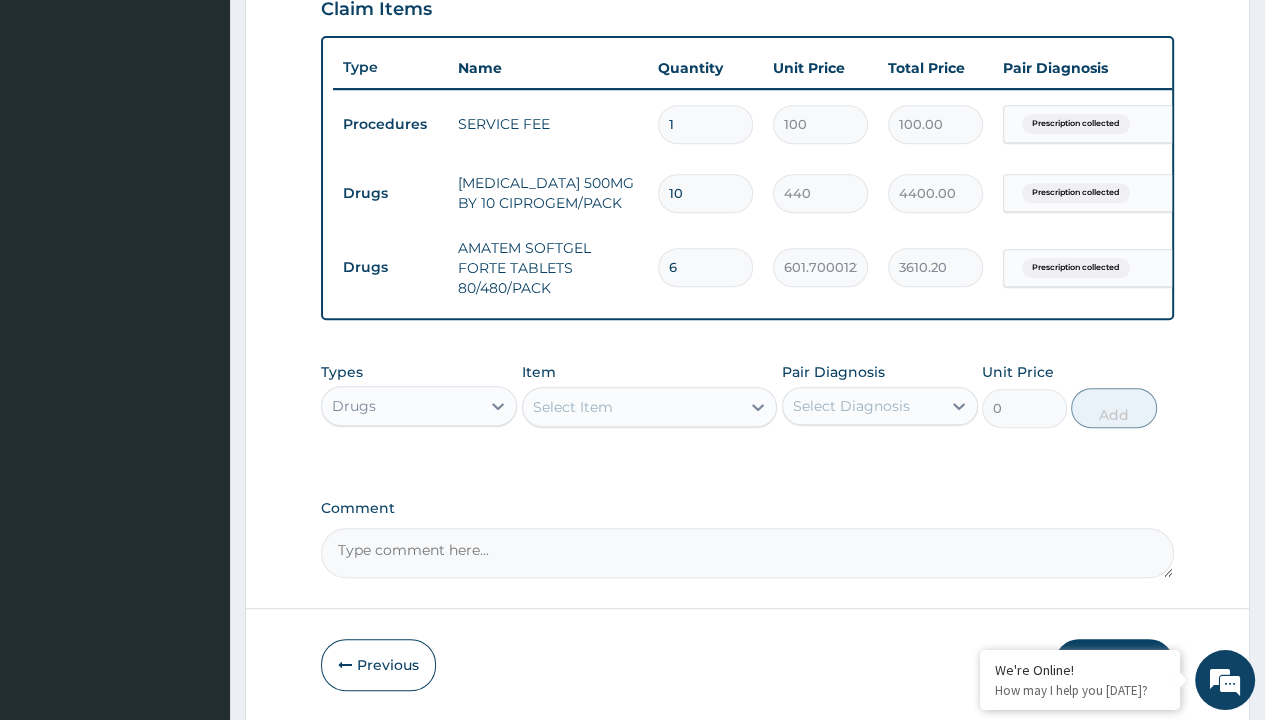 scroll, scrollTop: 0, scrollLeft: 0, axis: both 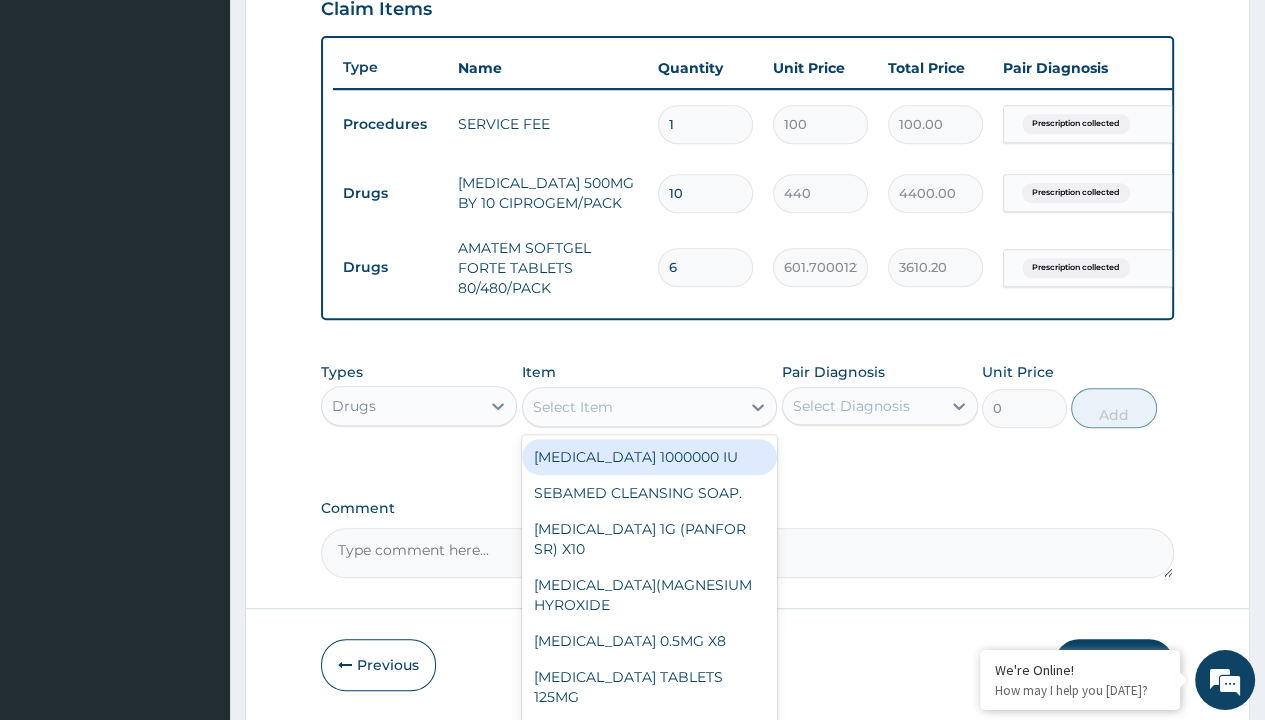 type on "[MEDICAL_DATA] 1g tab x 10/sach" 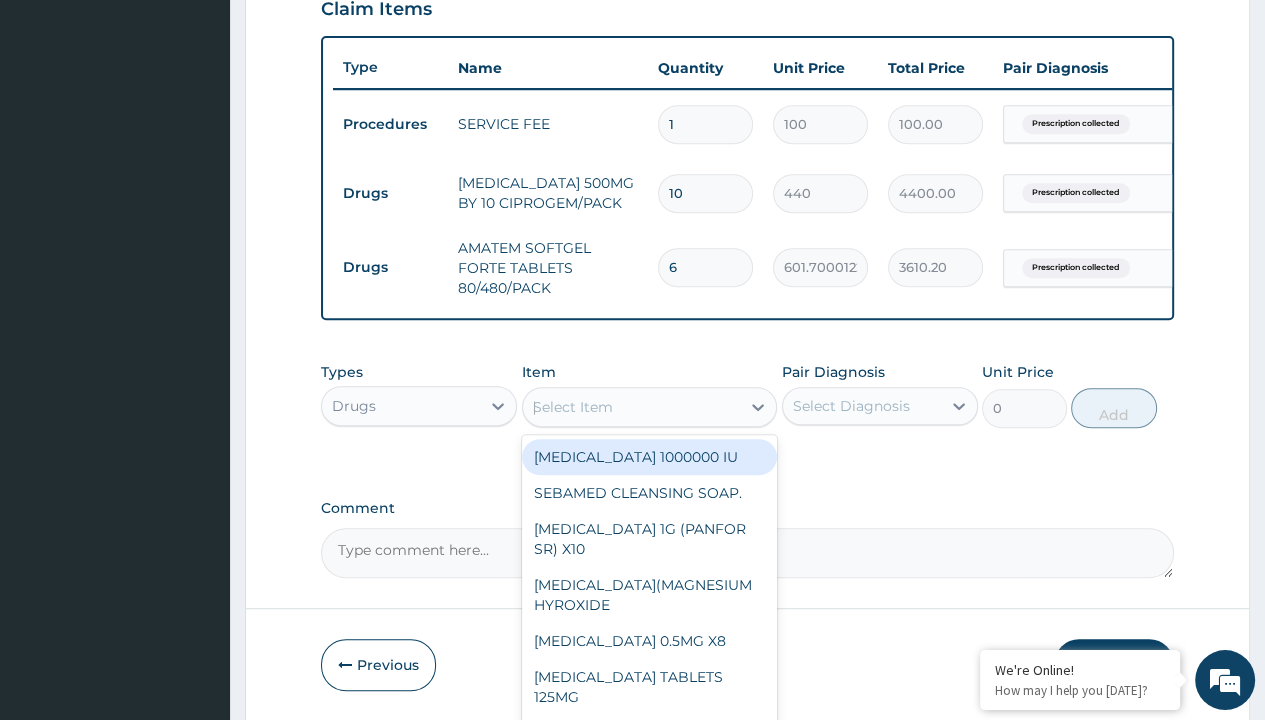 click on "[MEDICAL_DATA] 1G TAB X 10/SACH" at bounding box center [650, 19303] 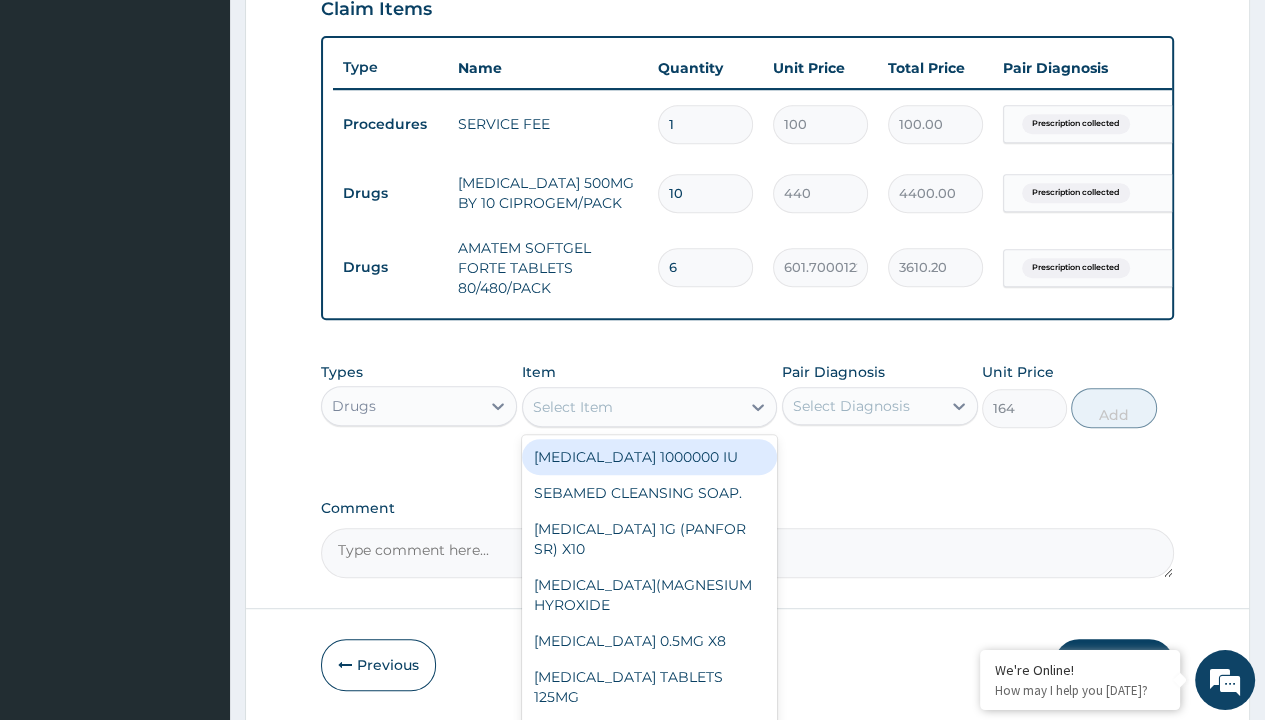 scroll, scrollTop: 0, scrollLeft: 0, axis: both 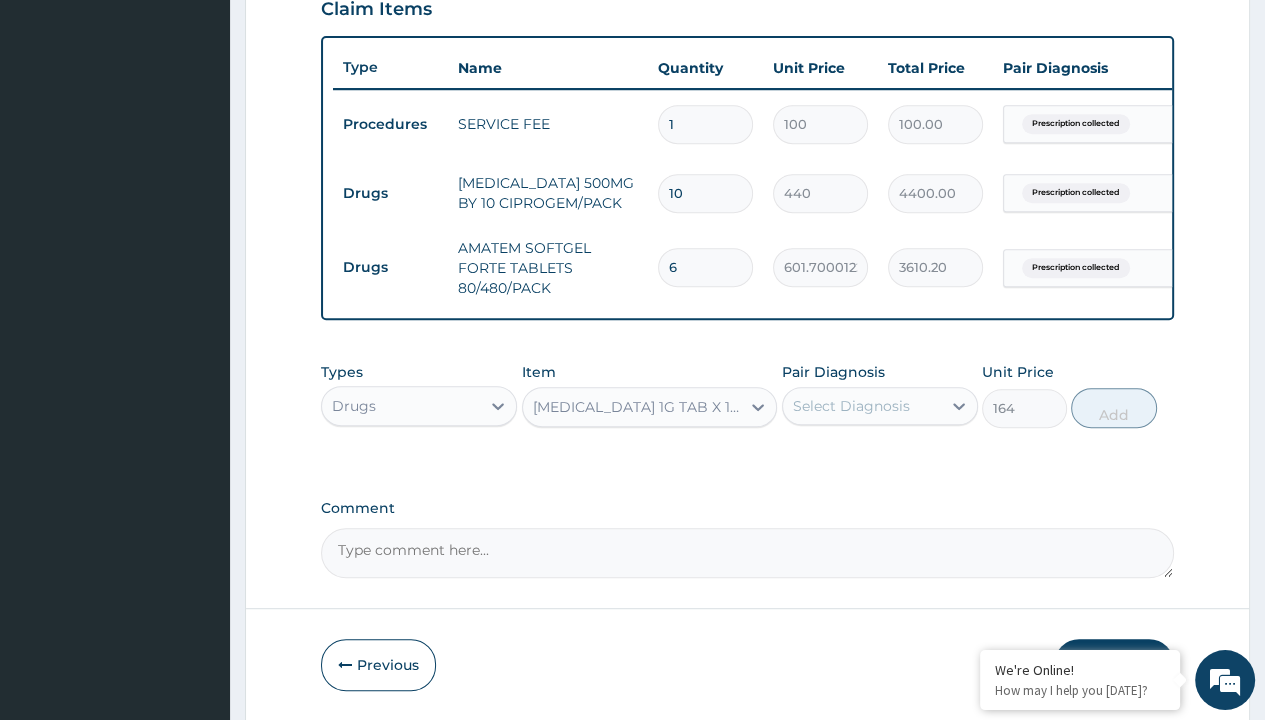 type on "prescription collected" 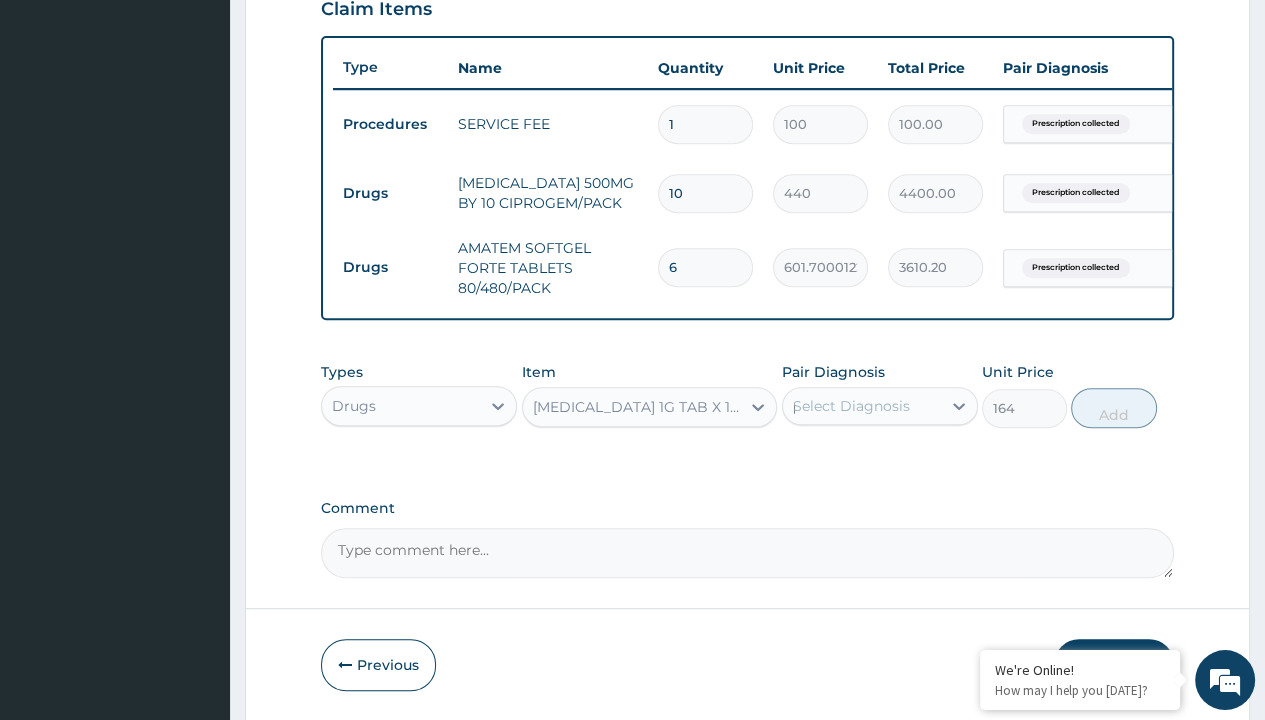 scroll, scrollTop: 788, scrollLeft: 0, axis: vertical 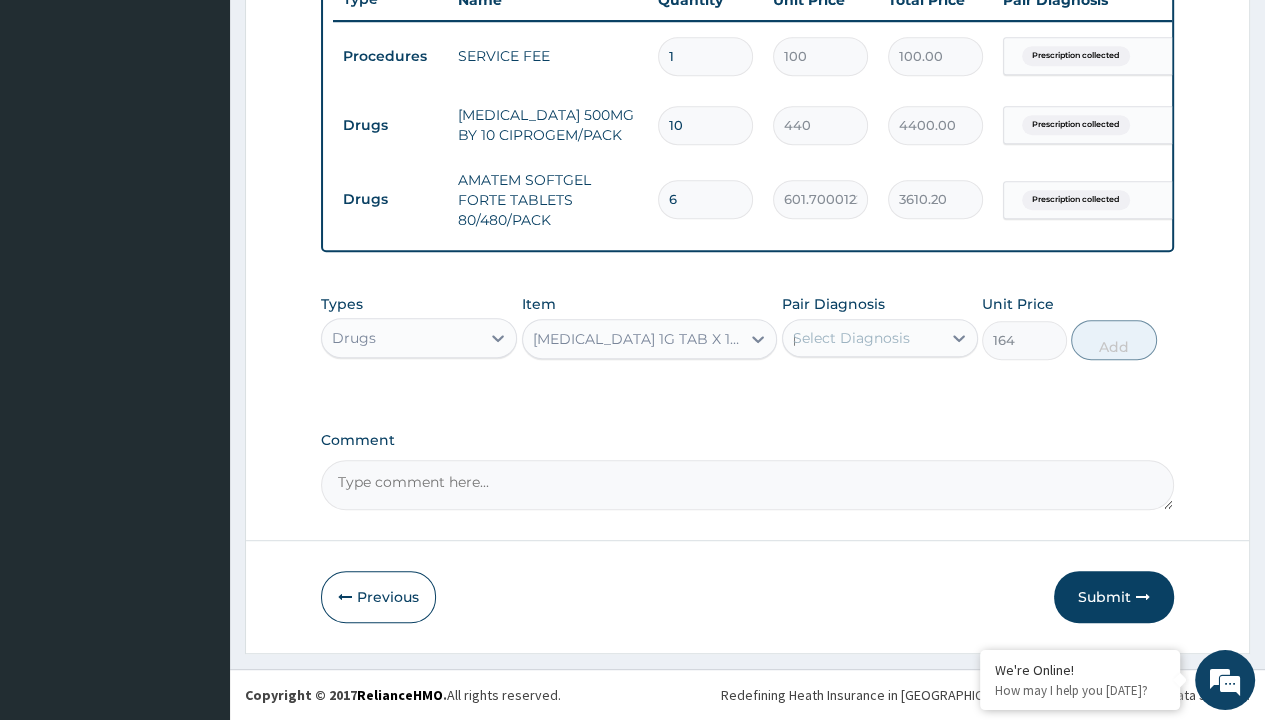 type 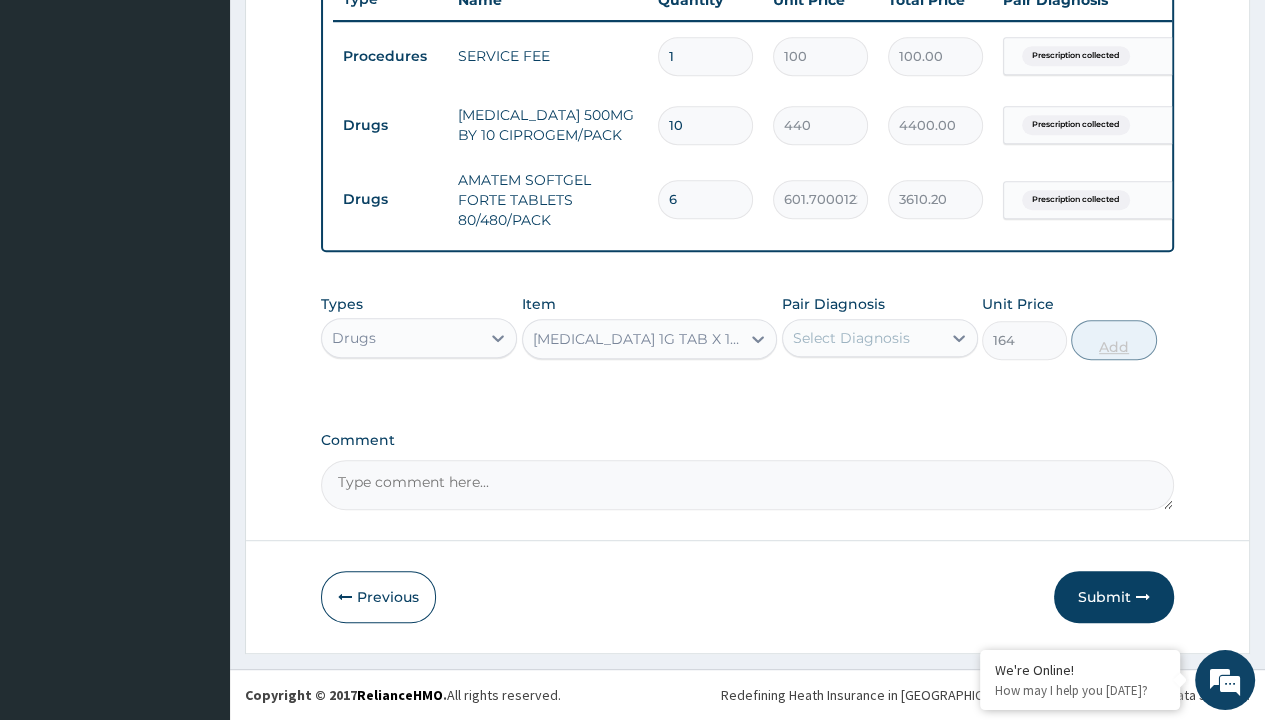 click on "Add" at bounding box center (1113, 340) 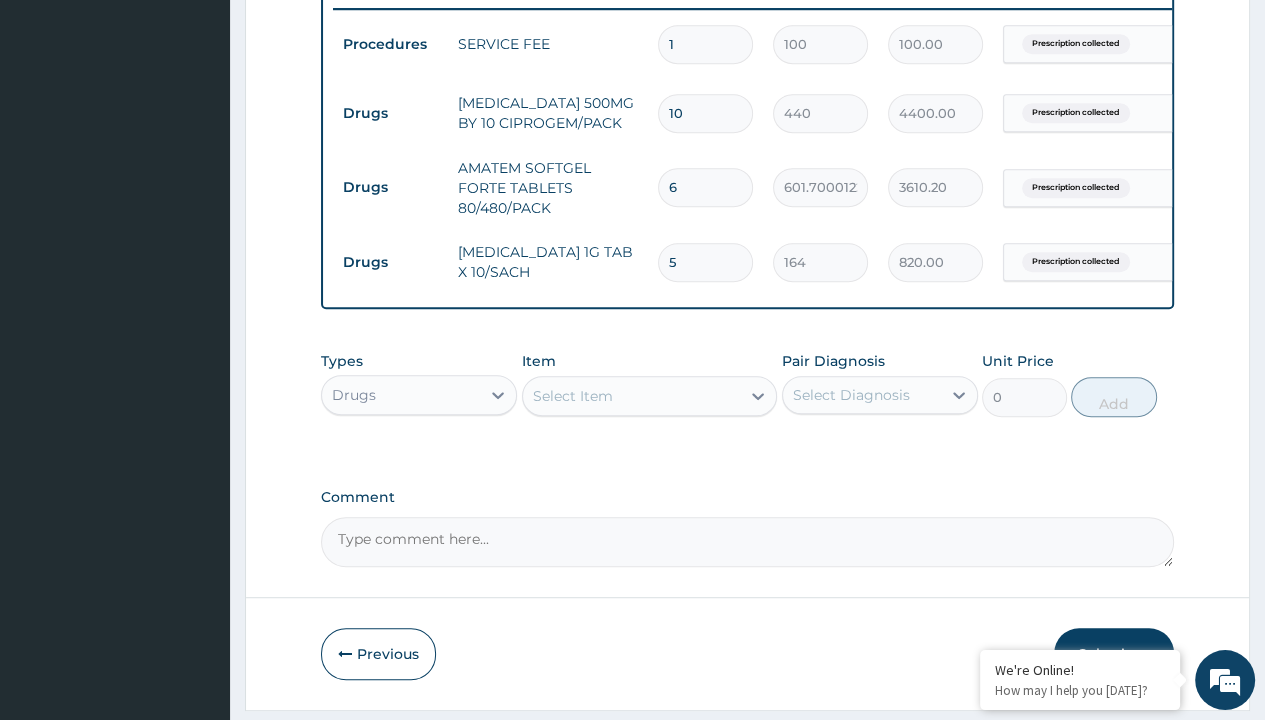 click on "Submit" at bounding box center (1114, 654) 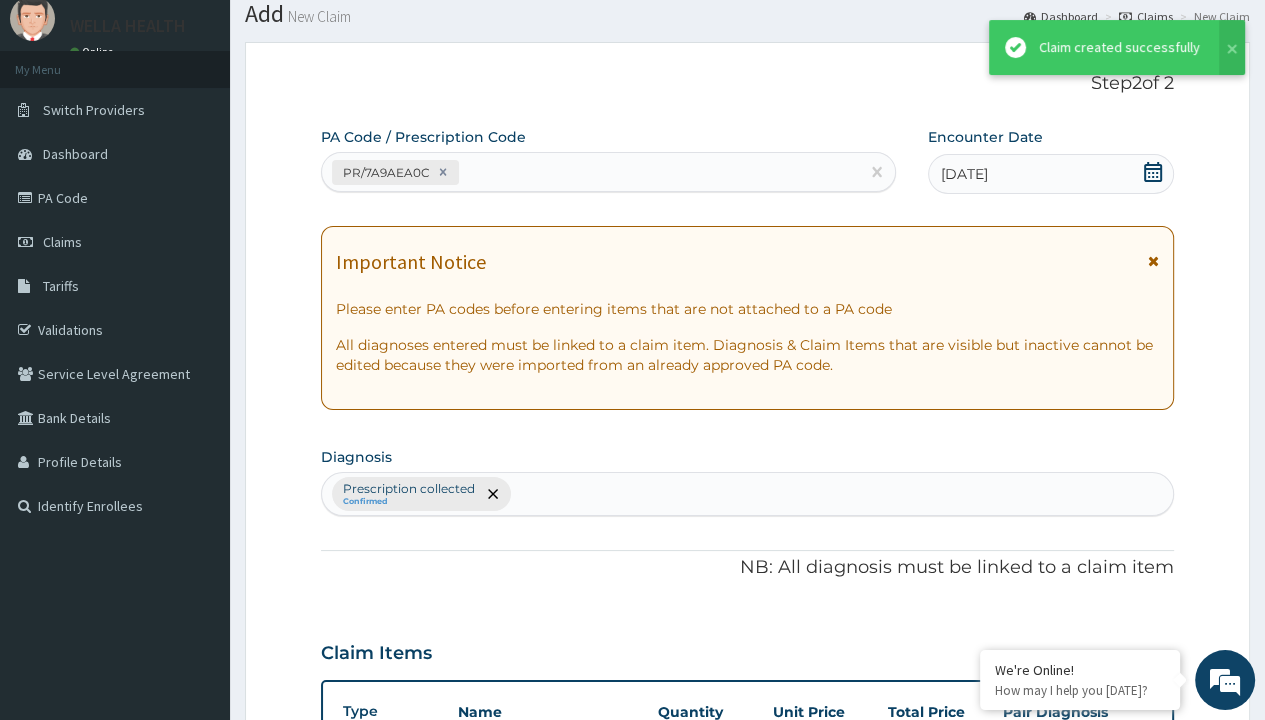 scroll, scrollTop: 856, scrollLeft: 0, axis: vertical 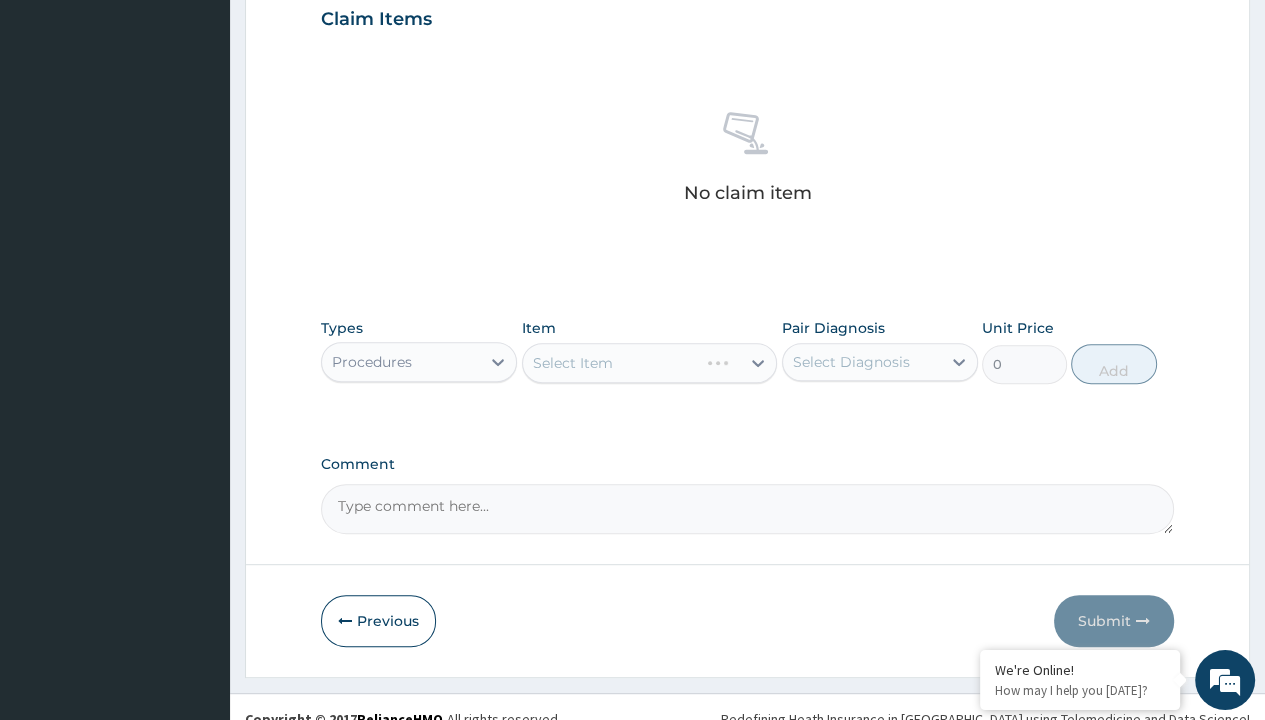 click on "Select Item" at bounding box center (573, 363) 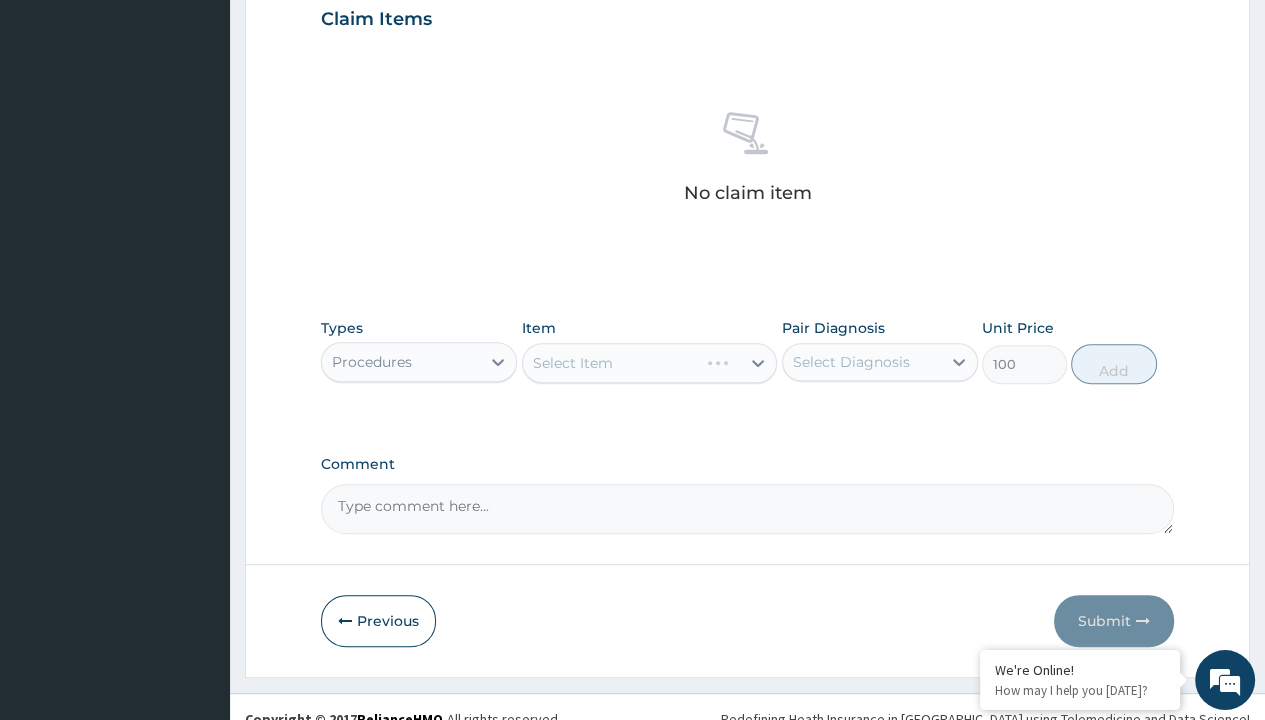 click on "Prescription collected" at bounding box center (409, -145) 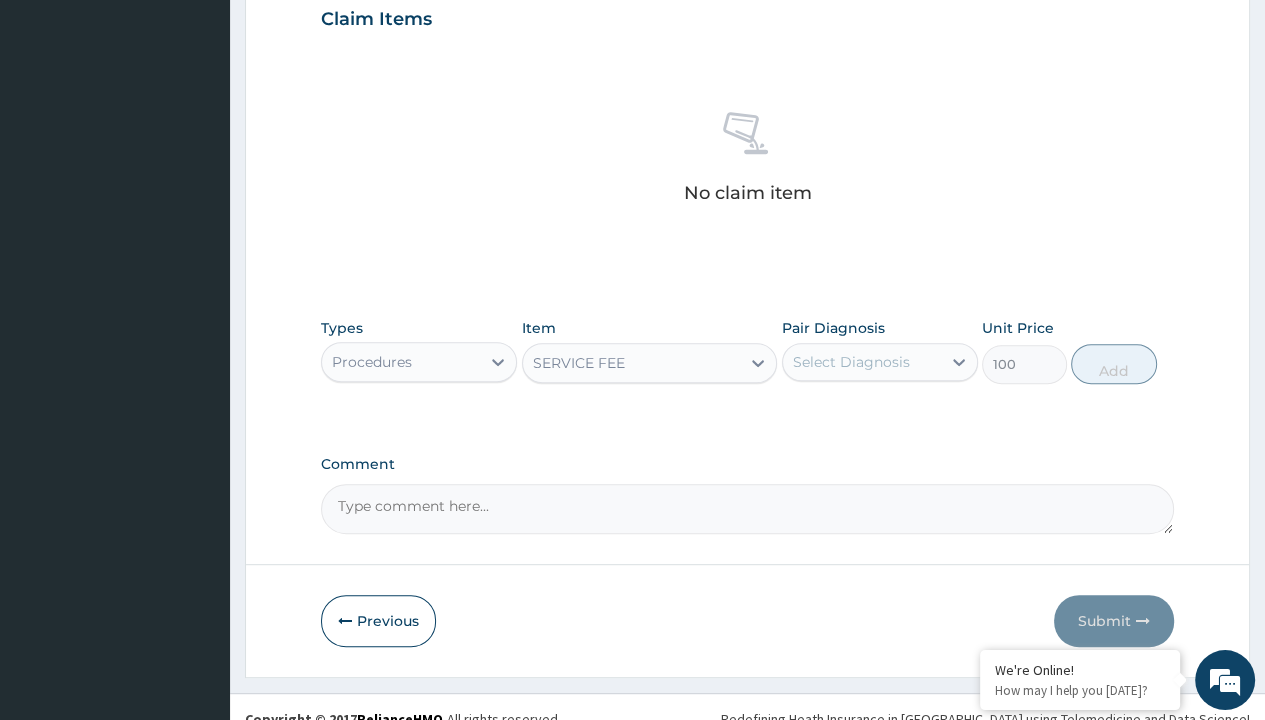 type on "prescription collected" 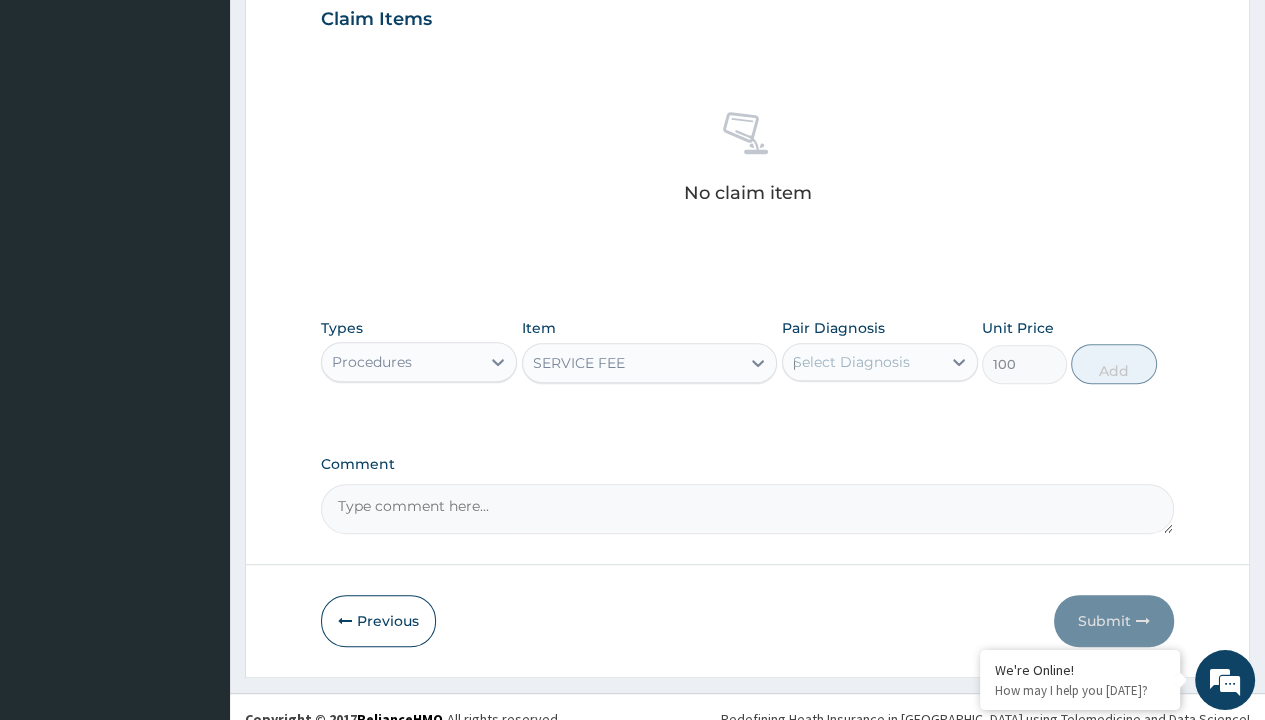 scroll, scrollTop: 0, scrollLeft: 0, axis: both 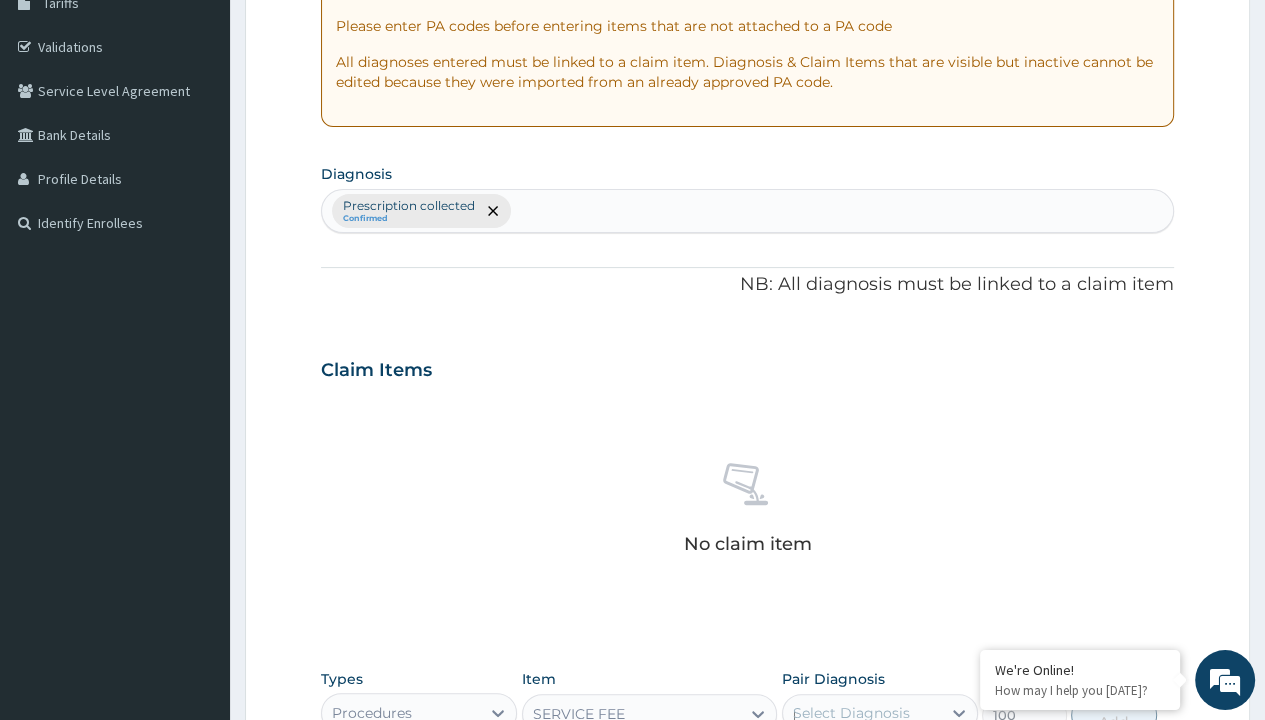 type 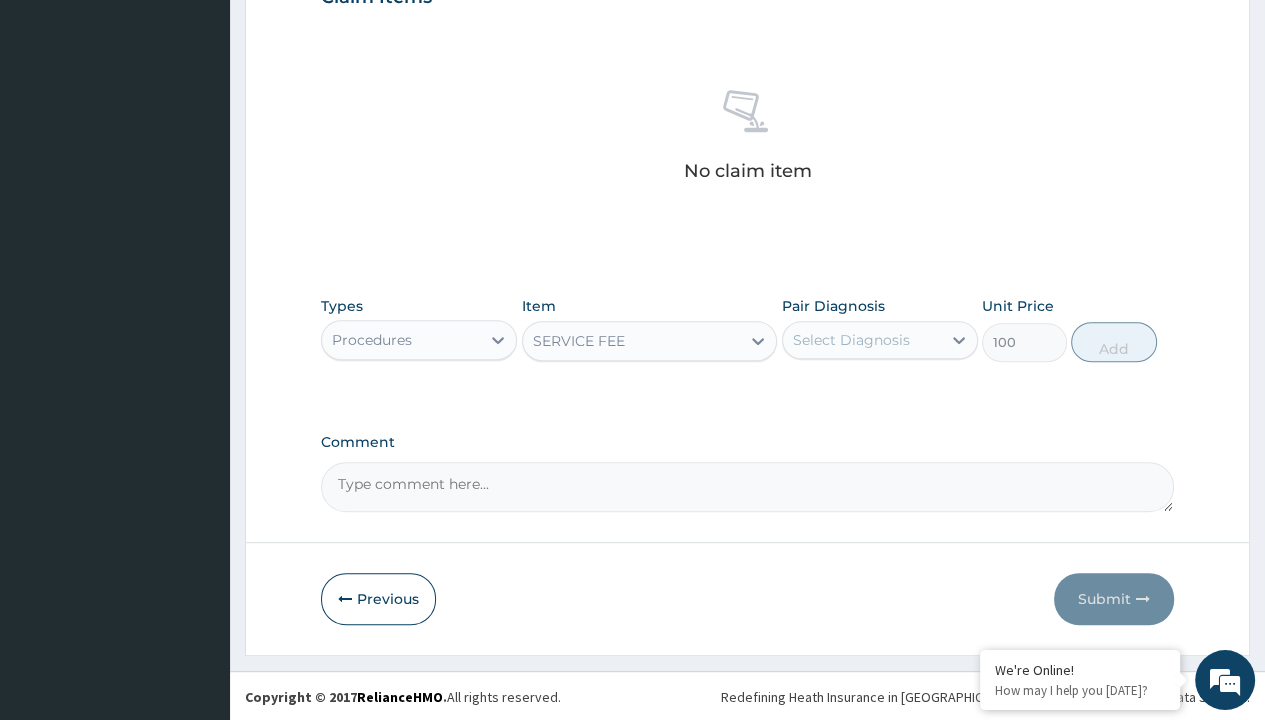 click on "Add" at bounding box center (1113, 342) 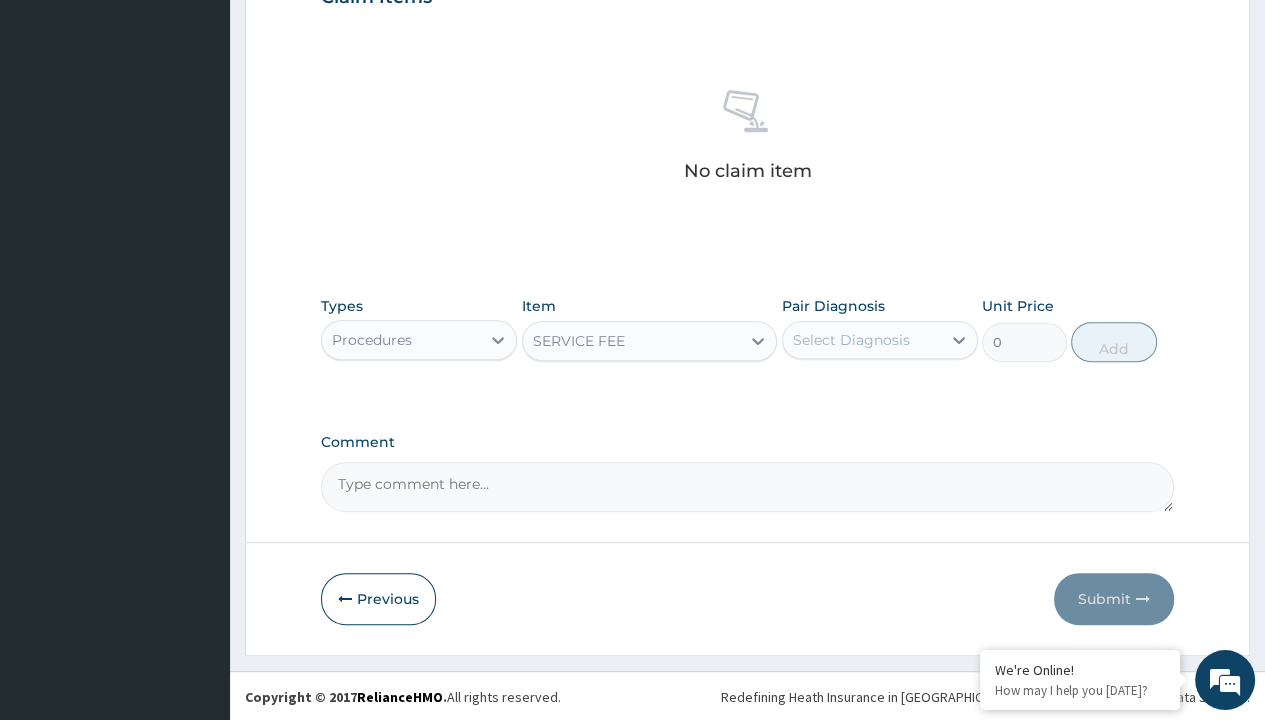 scroll, scrollTop: 0, scrollLeft: 0, axis: both 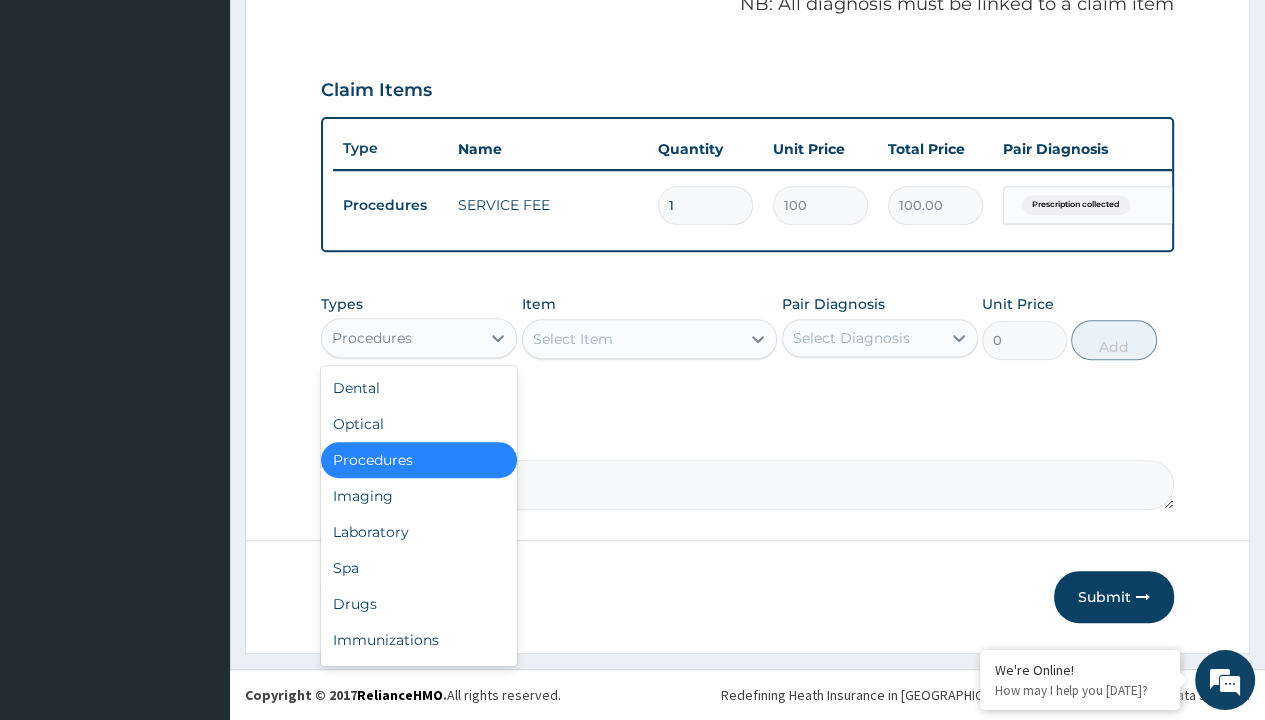 type on "drugs" 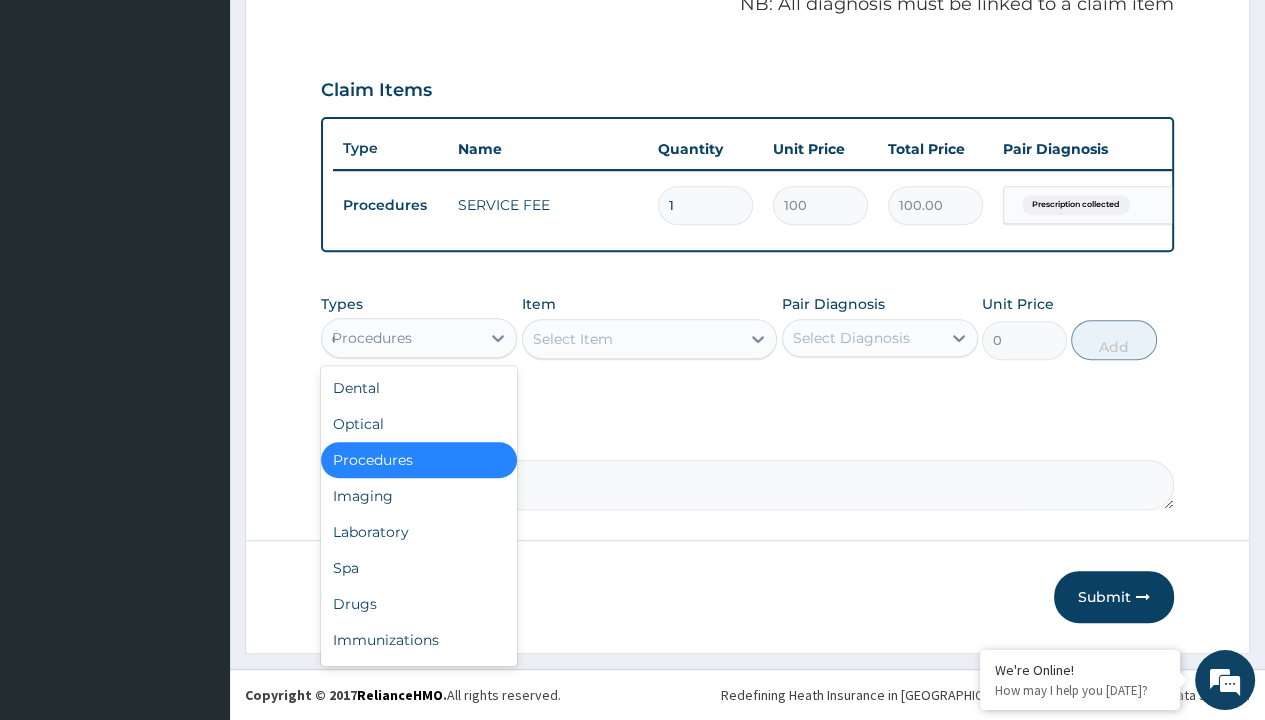 click on "Drugs" at bounding box center [419, 604] 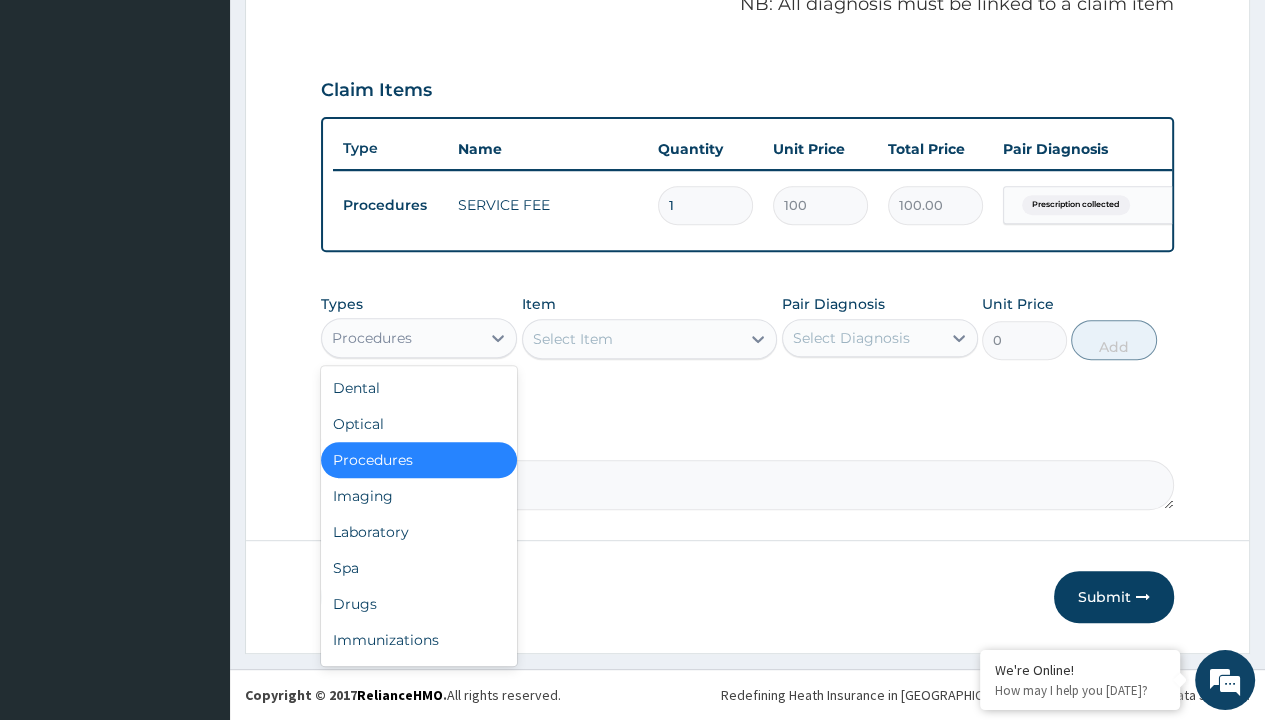 scroll, scrollTop: 0, scrollLeft: 0, axis: both 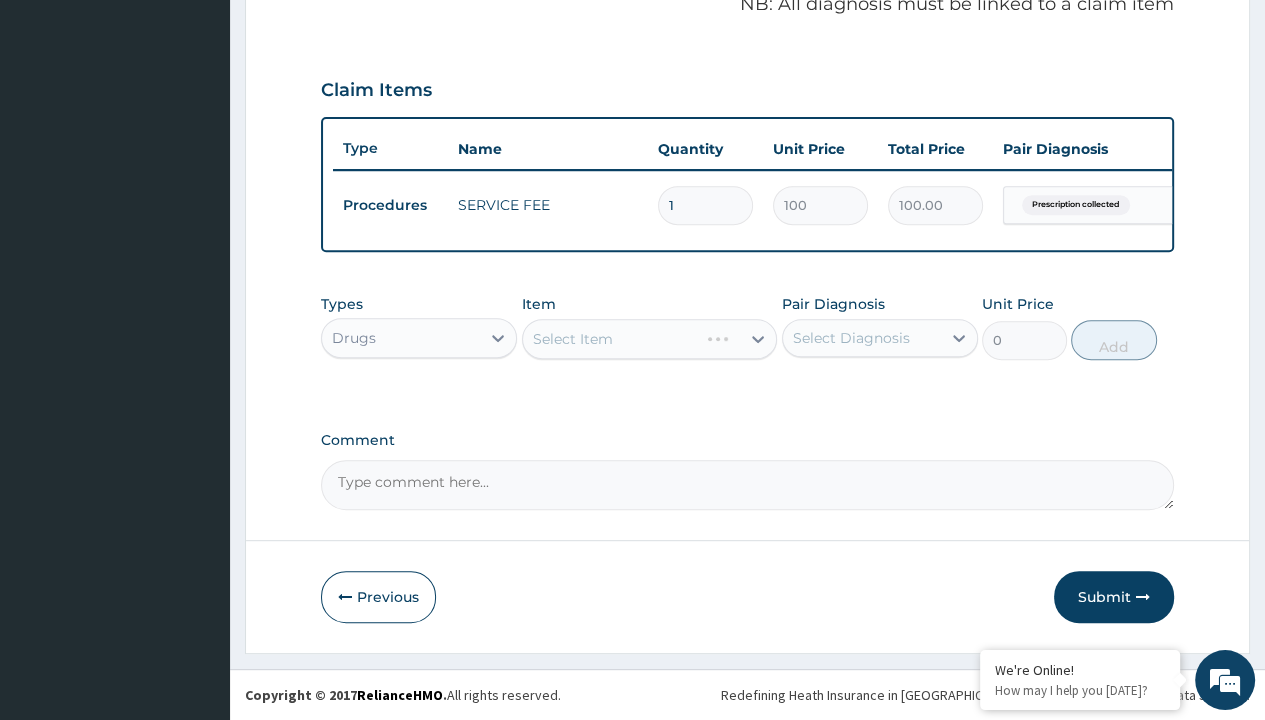 click on "Select Item" at bounding box center [573, 339] 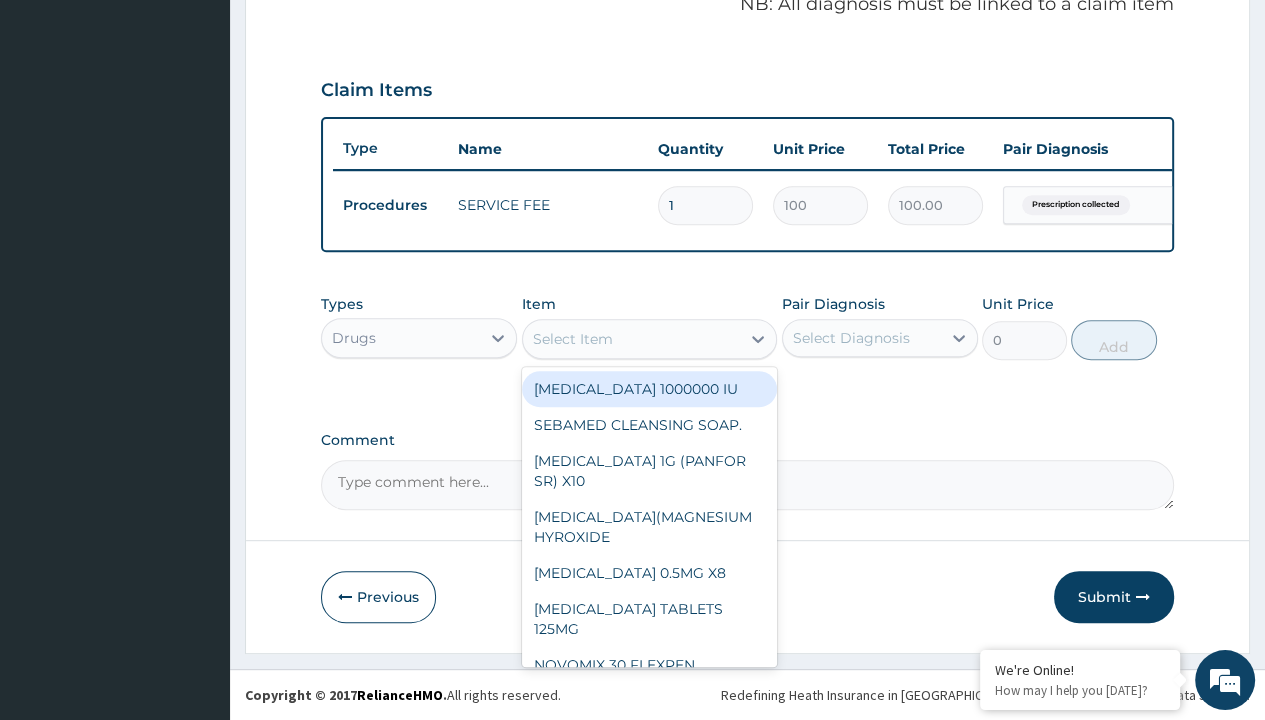 type on "[MEDICAL_DATA] 500mg by 10 ciprogem/pack" 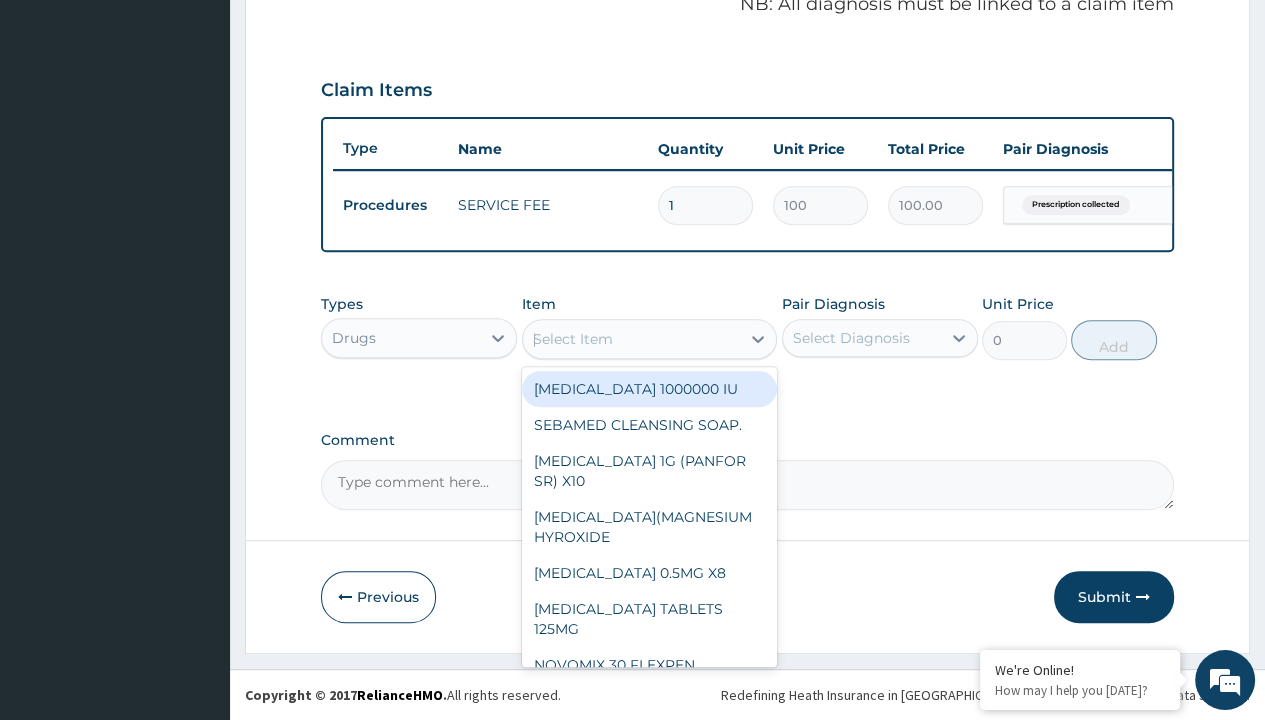 click on "[MEDICAL_DATA] 500MG BY 10 CIPROGEM/PACK" at bounding box center (650, 21167) 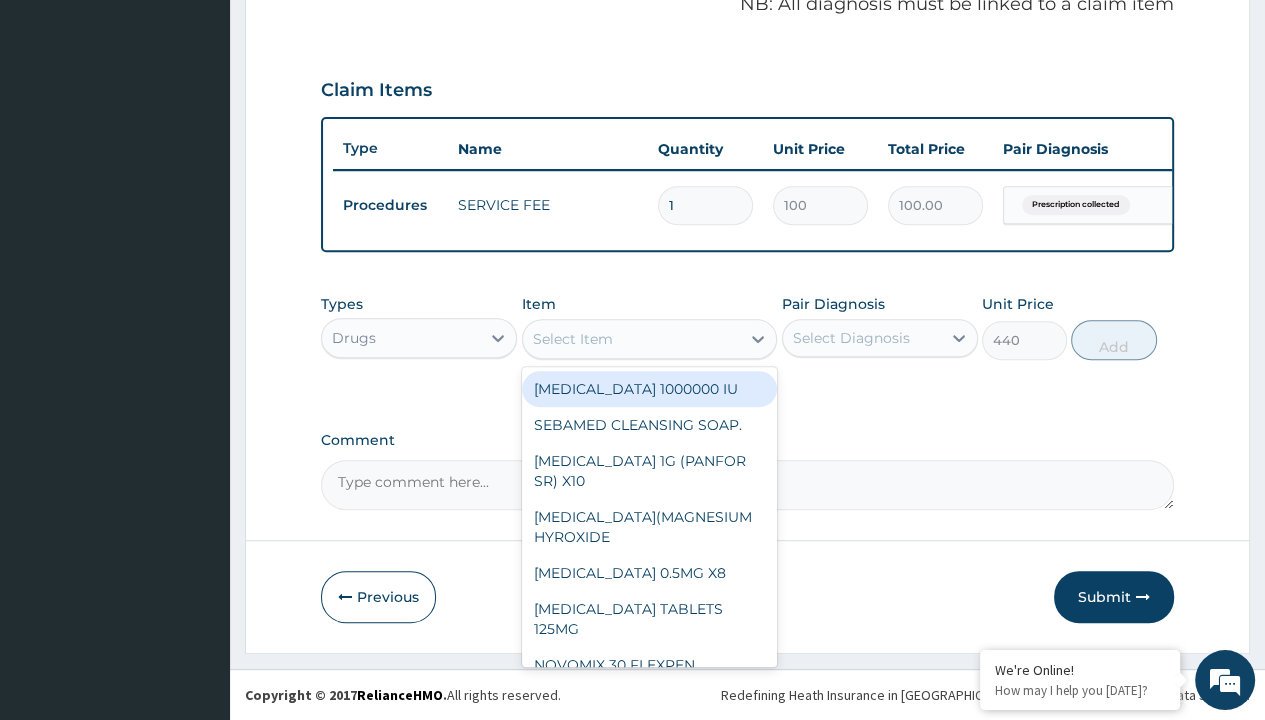 scroll, scrollTop: 0, scrollLeft: 0, axis: both 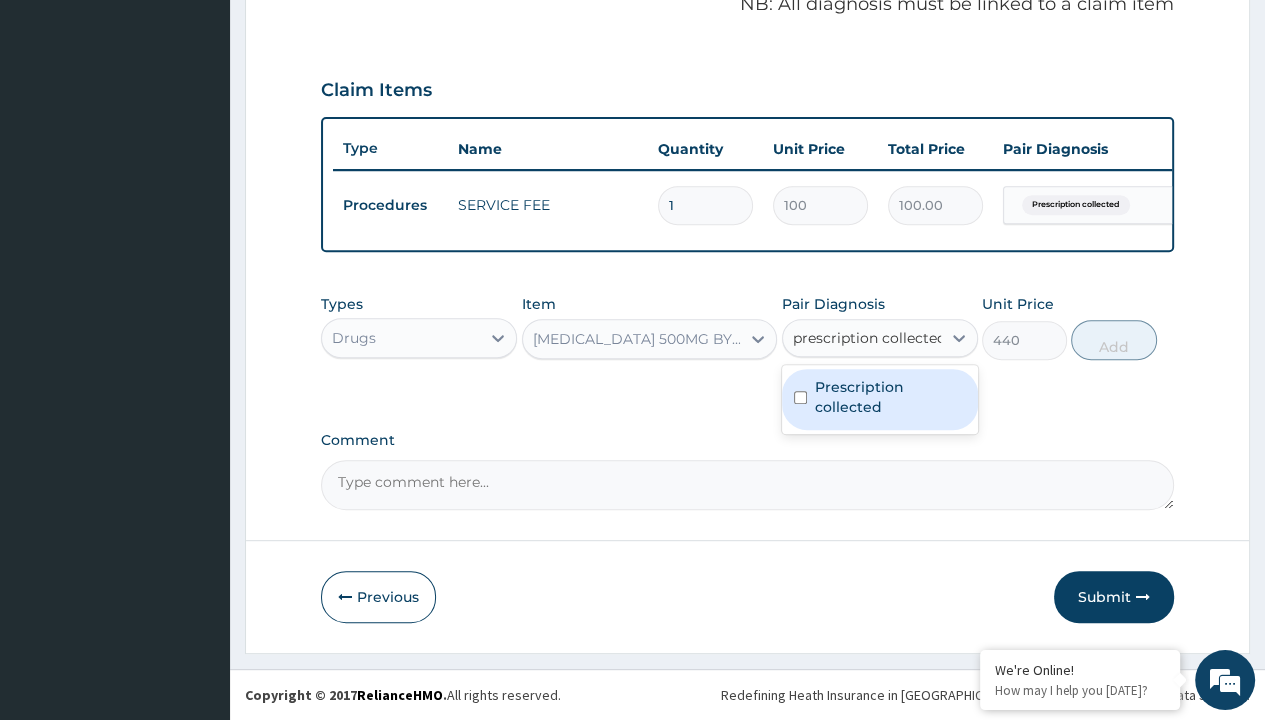 click on "Prescription collected" at bounding box center [890, 397] 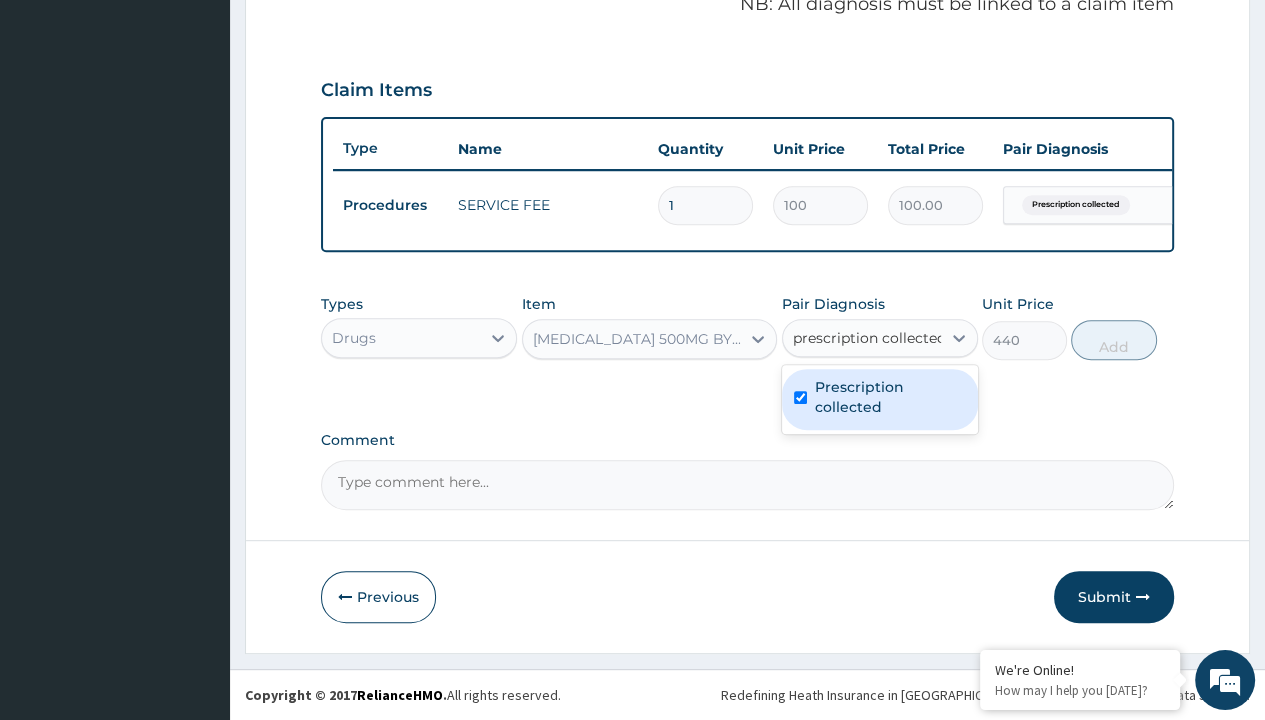 type 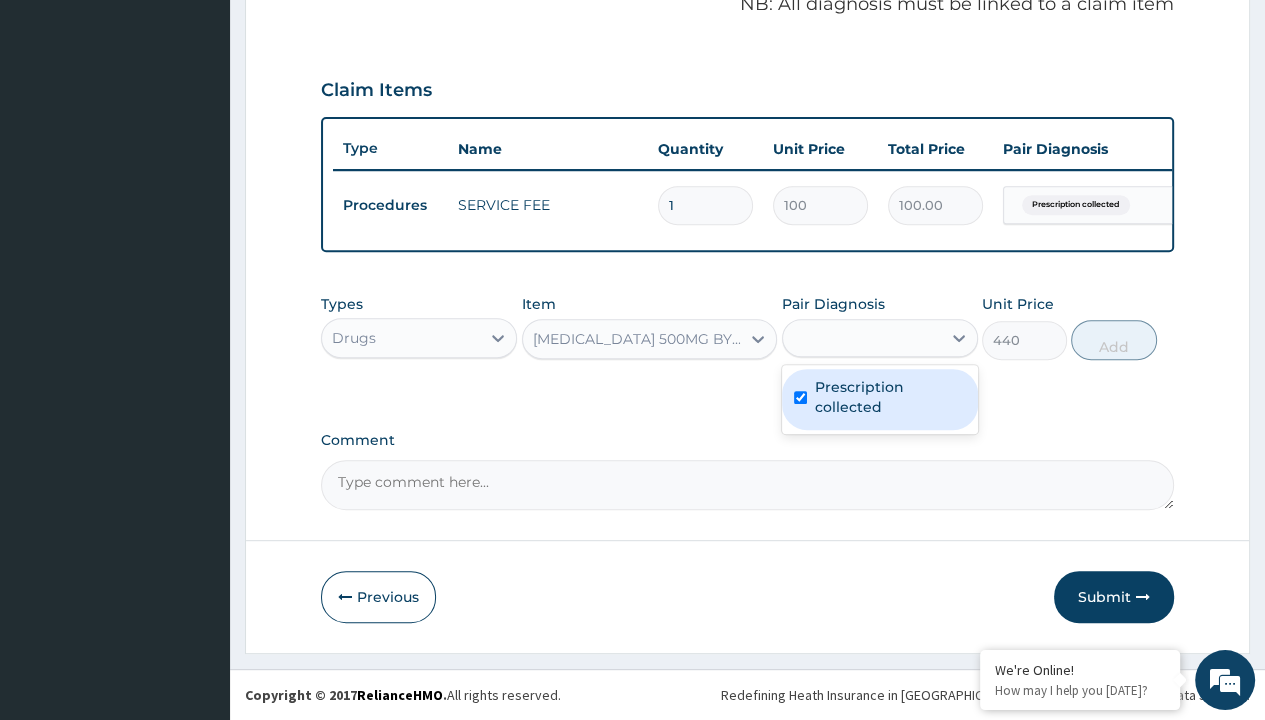 click on "Add" at bounding box center [1113, 340] 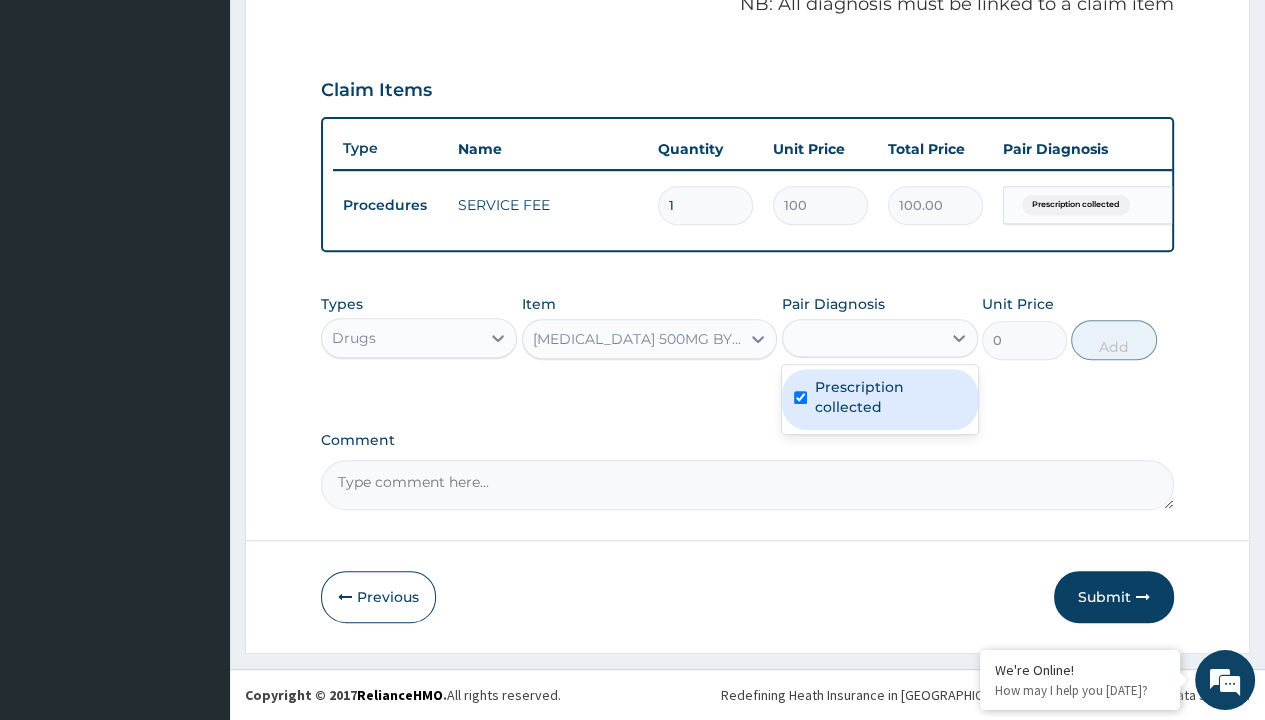 click on "Step  2  of 2 PA Code / Prescription Code PR/699B5E2E Encounter Date 22-06-2025 Important Notice Please enter PA codes before entering items that are not attached to a PA code   All diagnoses entered must be linked to a claim item. Diagnosis & Claim Items that are visible but inactive cannot be edited because they were imported from an already approved PA code. Diagnosis Prescription collected Confirmed NB: All diagnosis must be linked to a claim item Claim Items Type Name Quantity Unit Price Total Price Pair Diagnosis Actions Procedures SERVICE FEE 1 100 100.00 Prescription collected Delete Types Drugs Item CIPROFLOXACIN 500MG BY 10 CIPROGEM/PACK Pair Diagnosis option Prescription collected, selected. option Prescription collected focused, 1 of 1. 1 result available for search term prescription collected. Use Up and Down to choose options, press Enter to select the currently focused option, press Escape to exit the menu, press Tab to select the option and exit the menu. prescription collected Unit Price 0" at bounding box center (747, 66) 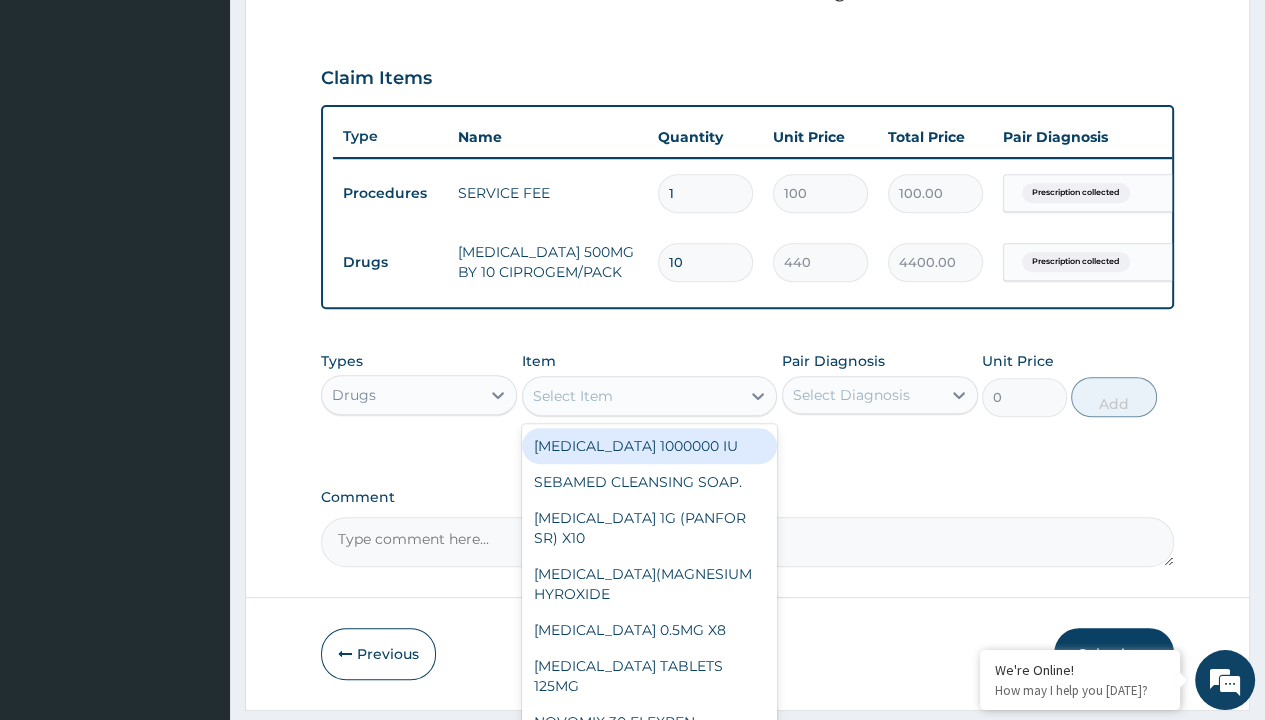 scroll, scrollTop: 0, scrollLeft: 0, axis: both 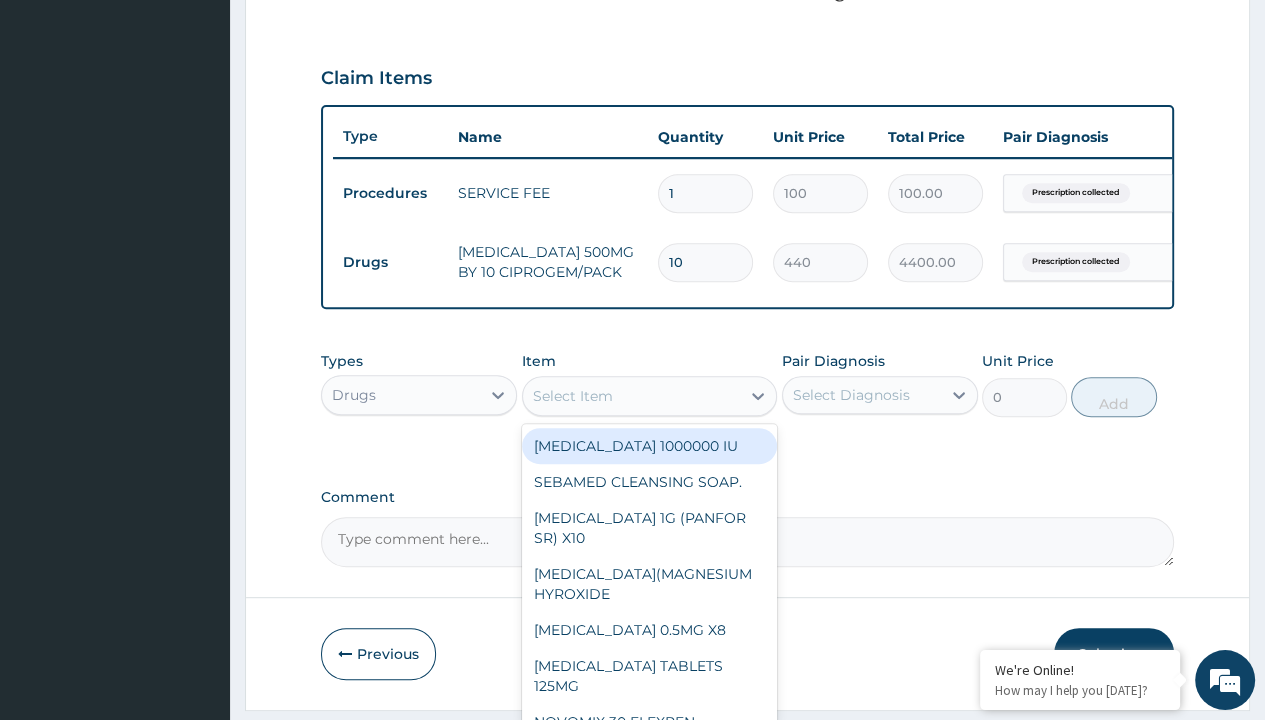 type on "amatem softgel forte tablets 80/480/pack" 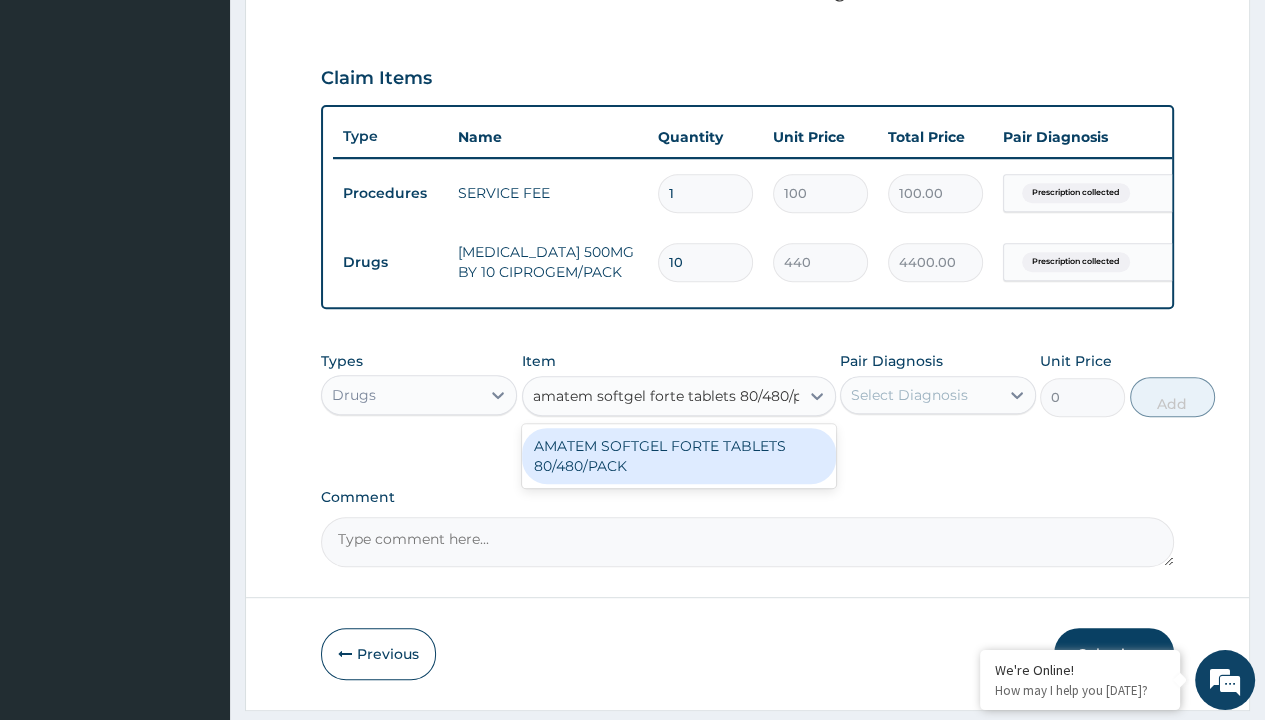 click on "AMATEM SOFTGEL FORTE TABLETS 80/480/PACK" at bounding box center [679, 456] 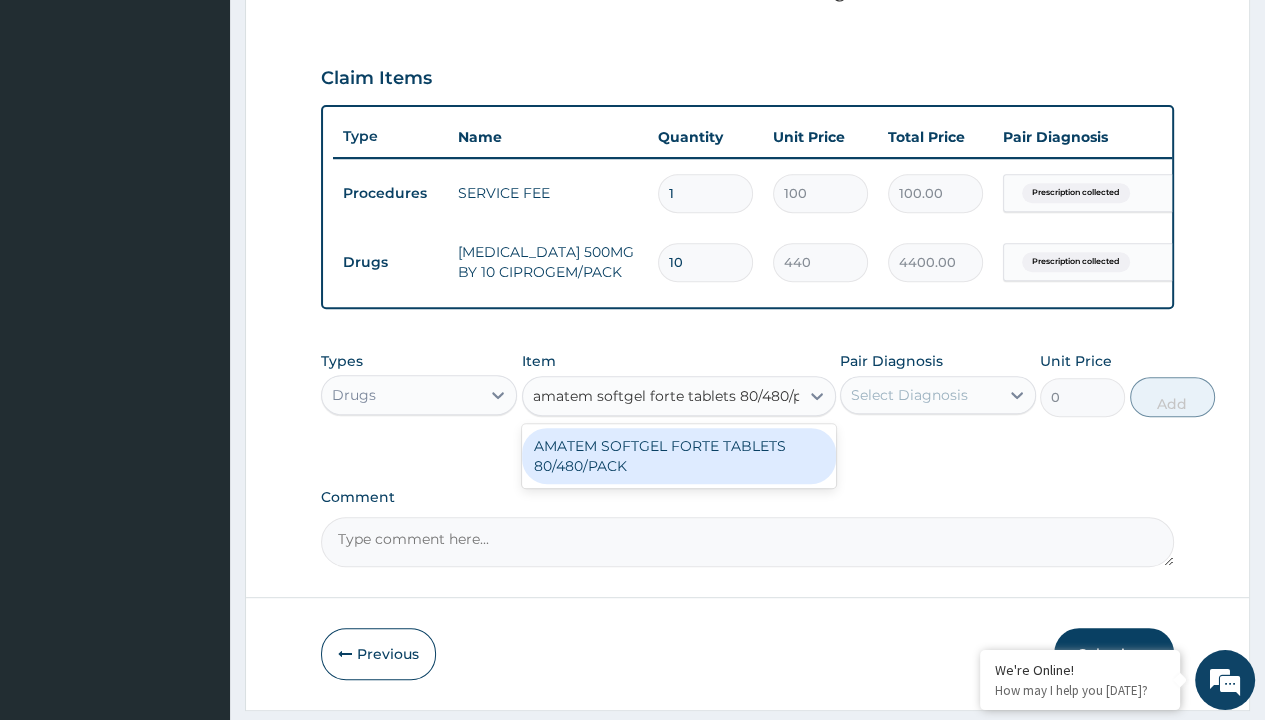 type 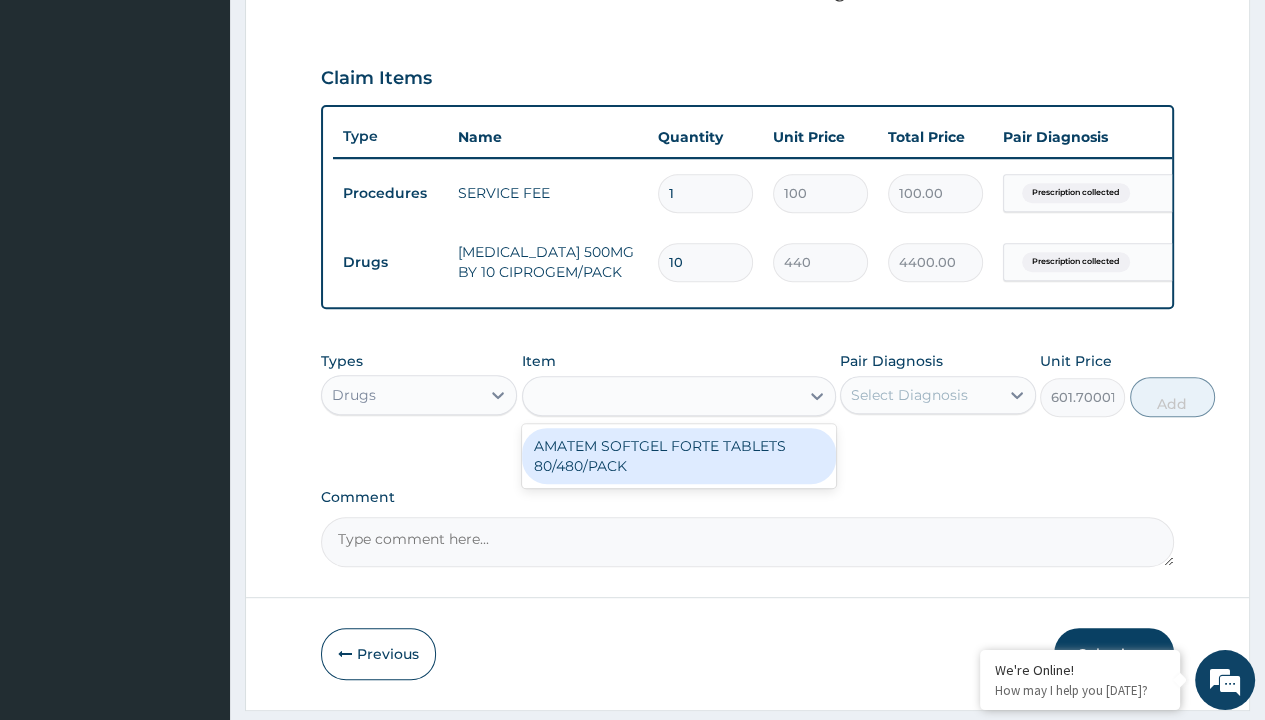 scroll, scrollTop: 0, scrollLeft: 0, axis: both 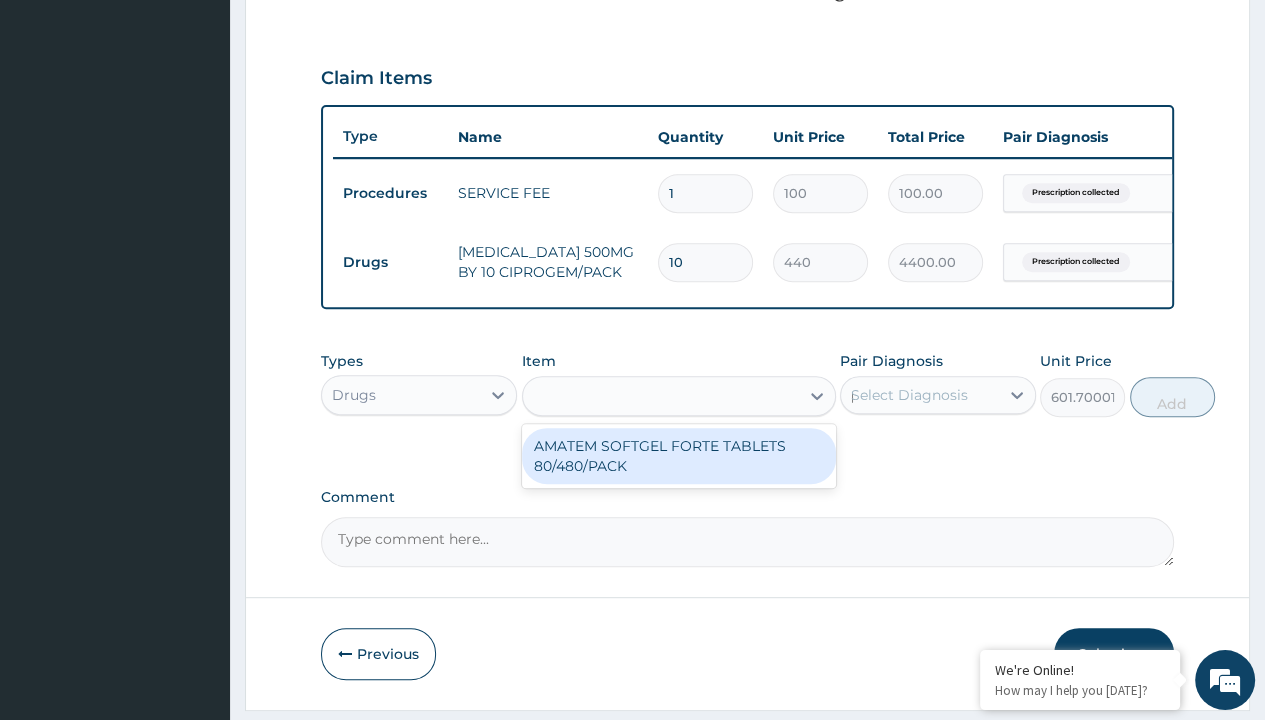 type 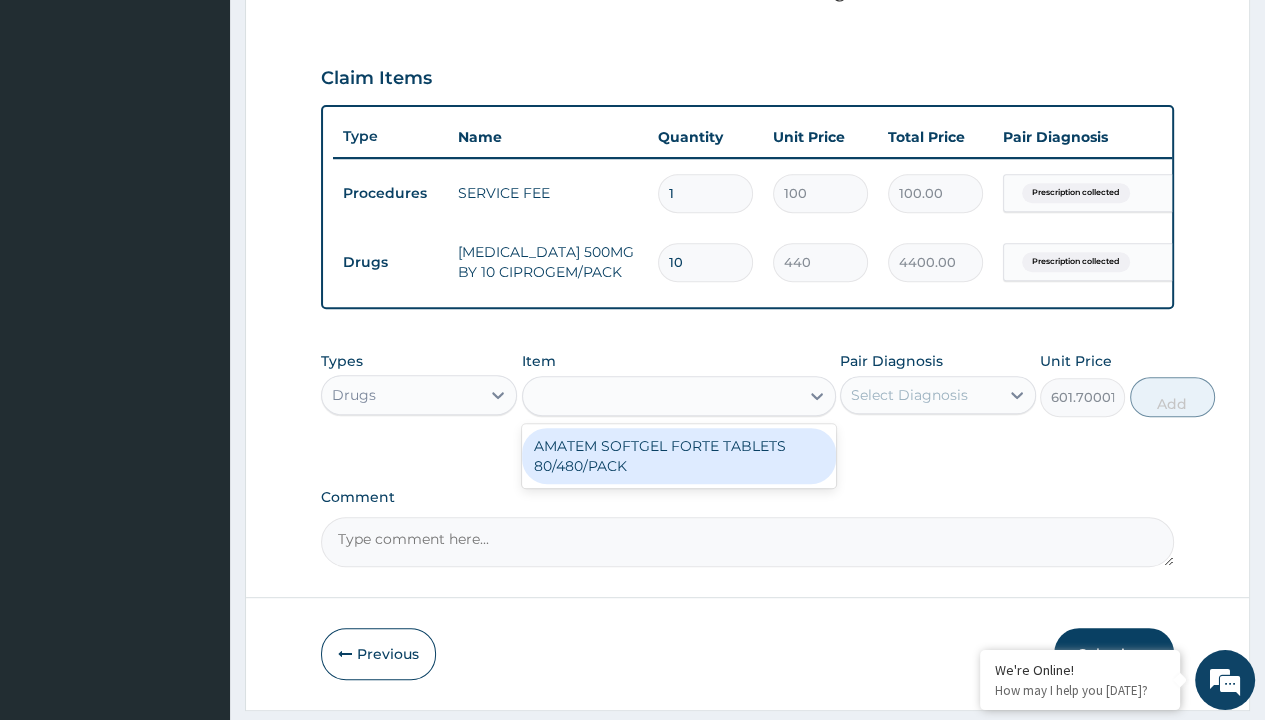 click on "Add" at bounding box center [1172, 397] 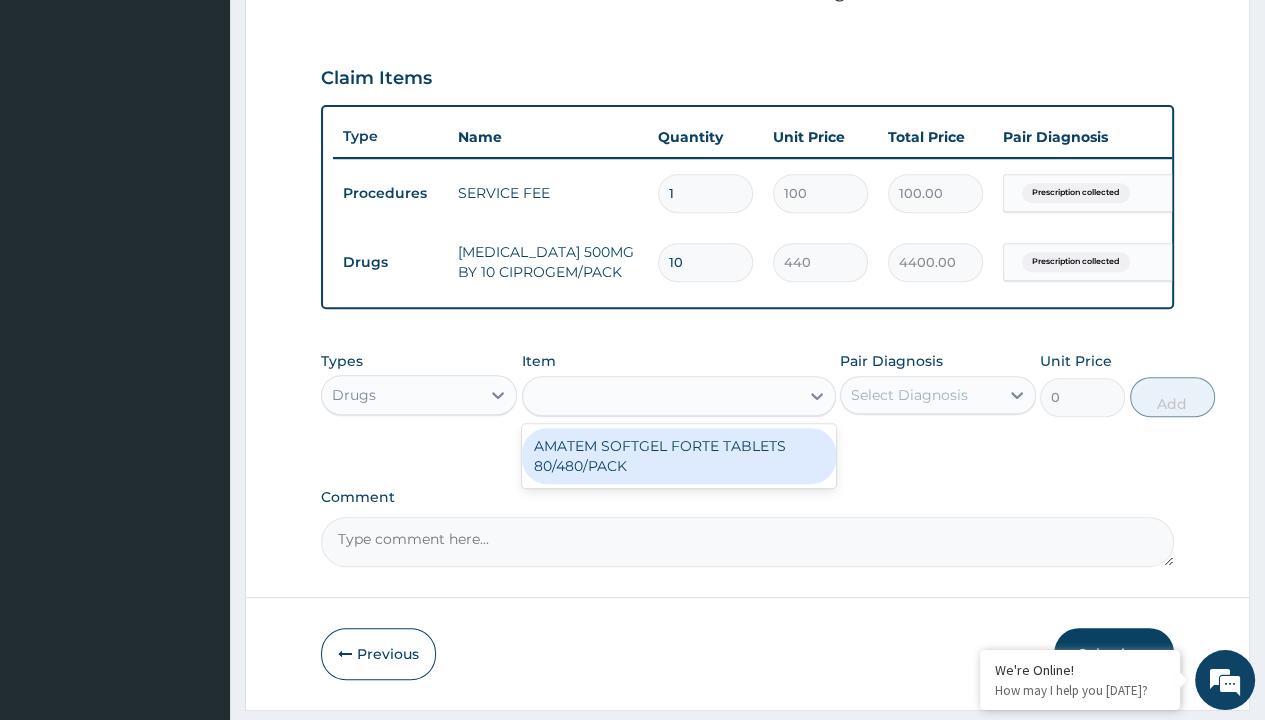 click on "Step  2  of 2 PA Code / Prescription Code PR/699B5E2E Encounter Date 22-06-2025 Important Notice Please enter PA codes before entering items that are not attached to a PA code   All diagnoses entered must be linked to a claim item. Diagnosis & Claim Items that are visible but inactive cannot be edited because they were imported from an already approved PA code. Diagnosis Prescription collected Confirmed NB: All diagnosis must be linked to a claim item Claim Items Type Name Quantity Unit Price Total Price Pair Diagnosis Actions Procedures SERVICE FEE 1 100 100.00 Prescription collected Delete Drugs CIPROFLOXACIN 500MG BY 10 CIPROGEM/PACK 10 440 4400.00 Prescription collected Delete Types Drugs Item option CIPROFLOXACIN 500MG BY 10 CIPROGEM/PACK, selected. amatem softgel forte tablets 80/480/pack AMATEM SOFTGEL FORTE TABLETS 80/480/PACK Pair Diagnosis Select Diagnosis Unit Price 0 Add Comment     Previous   Submit" at bounding box center [747, 88] 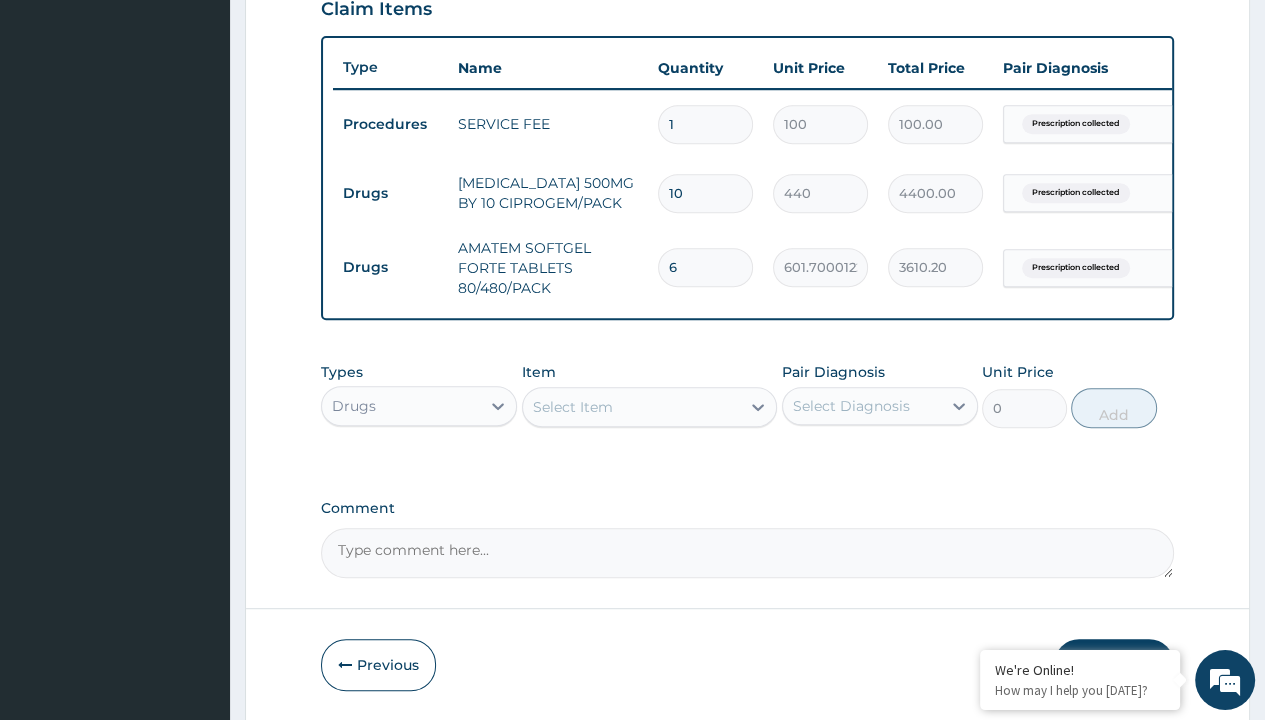 click on "Drugs" at bounding box center [390, 193] 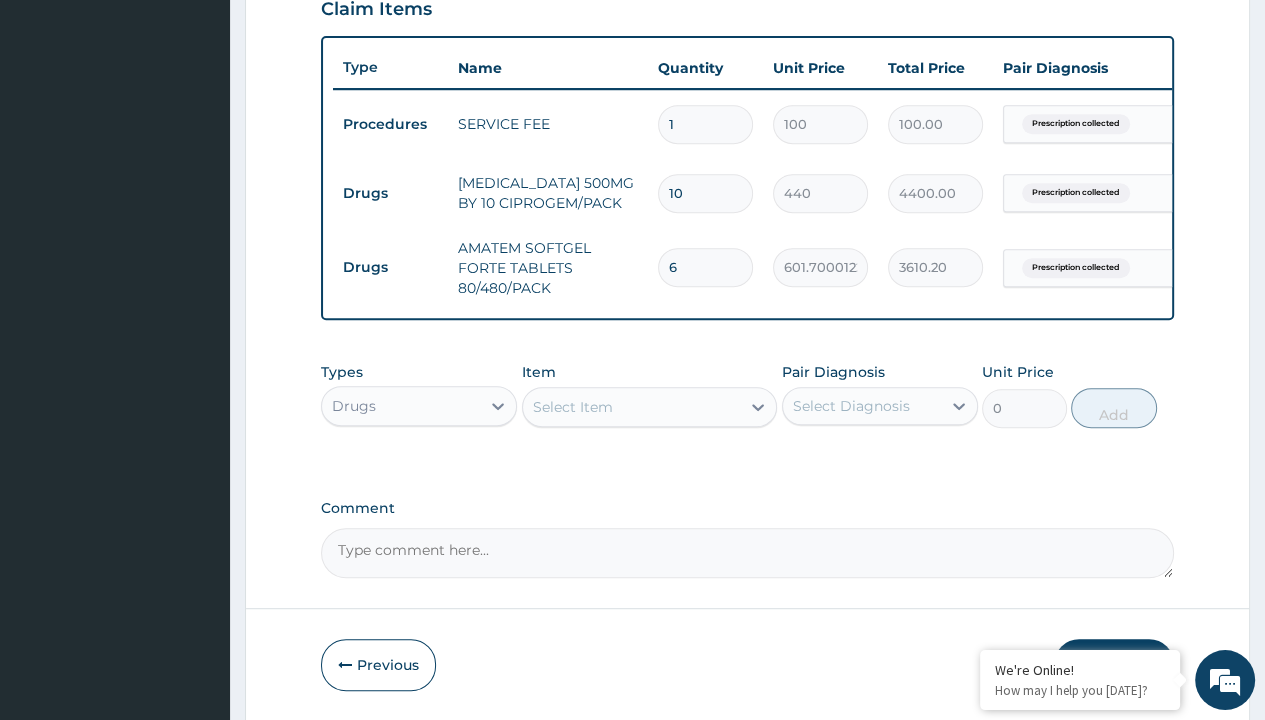 type on "drugs" 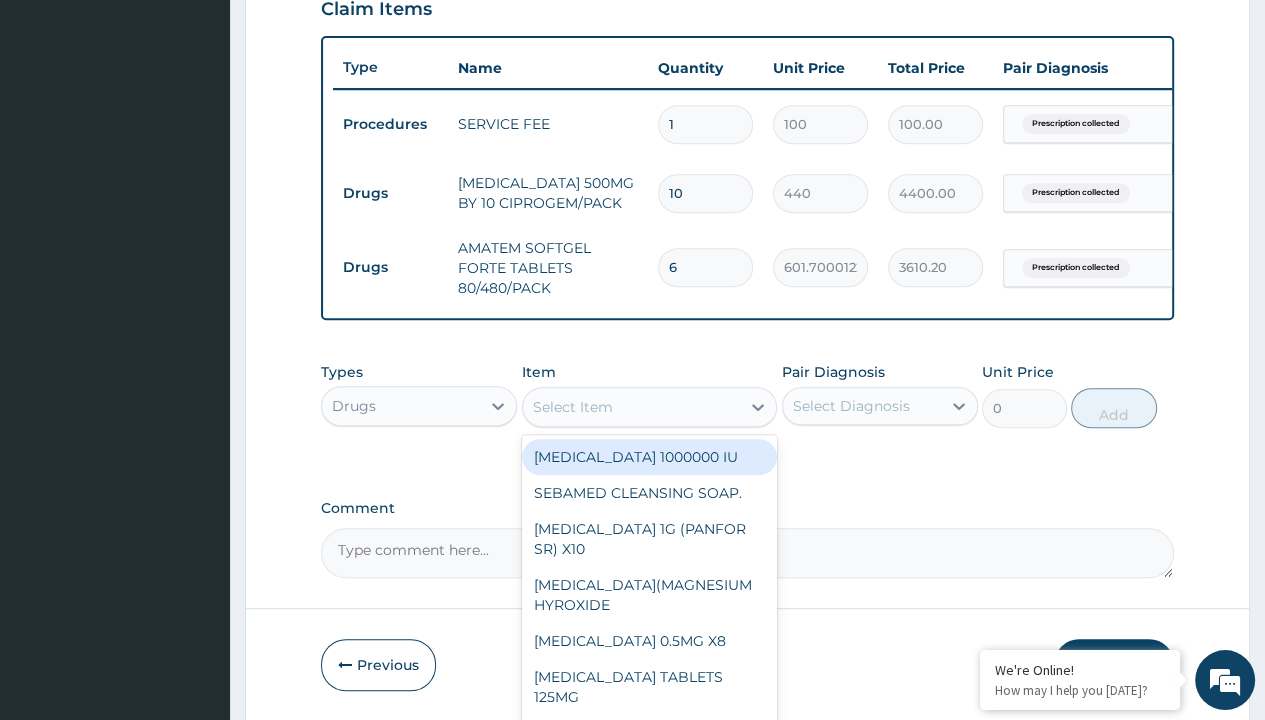 type on "magnesium trisilicate (mmt)" 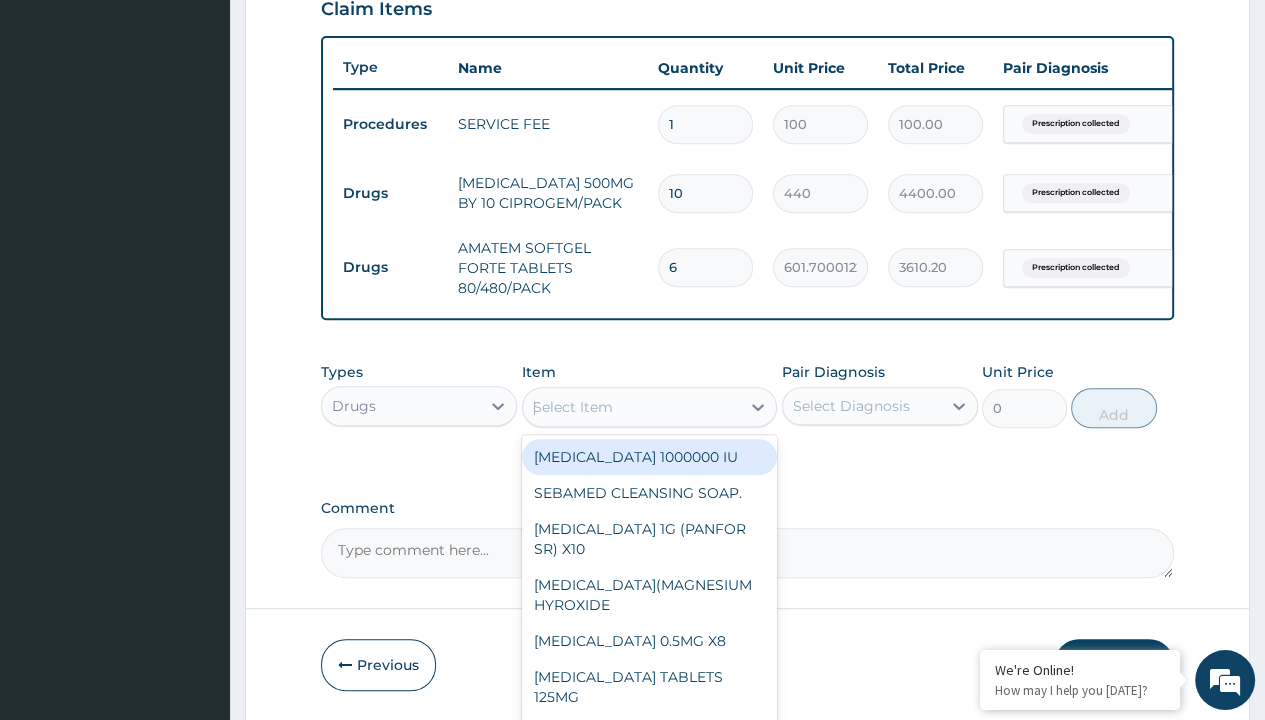 click on "[MEDICAL_DATA] (MMT)" at bounding box center (650, 36441) 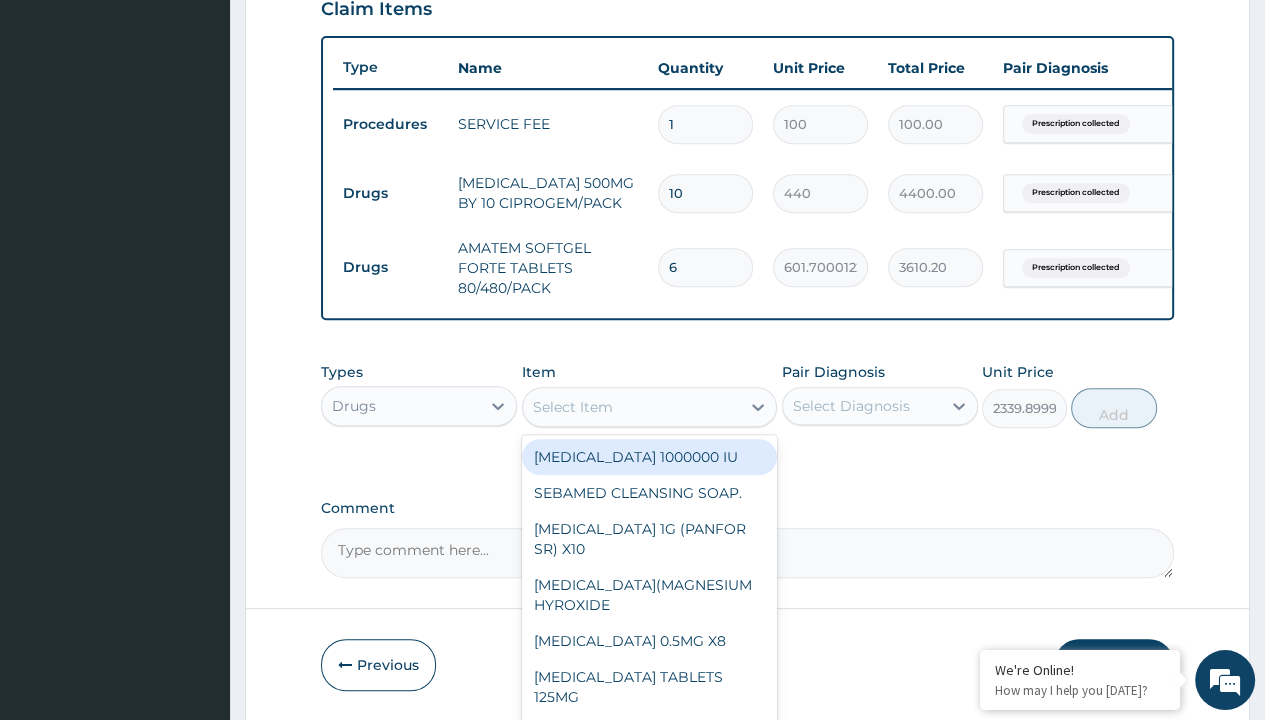 click on "Prescription collected" at bounding box center (409, -155) 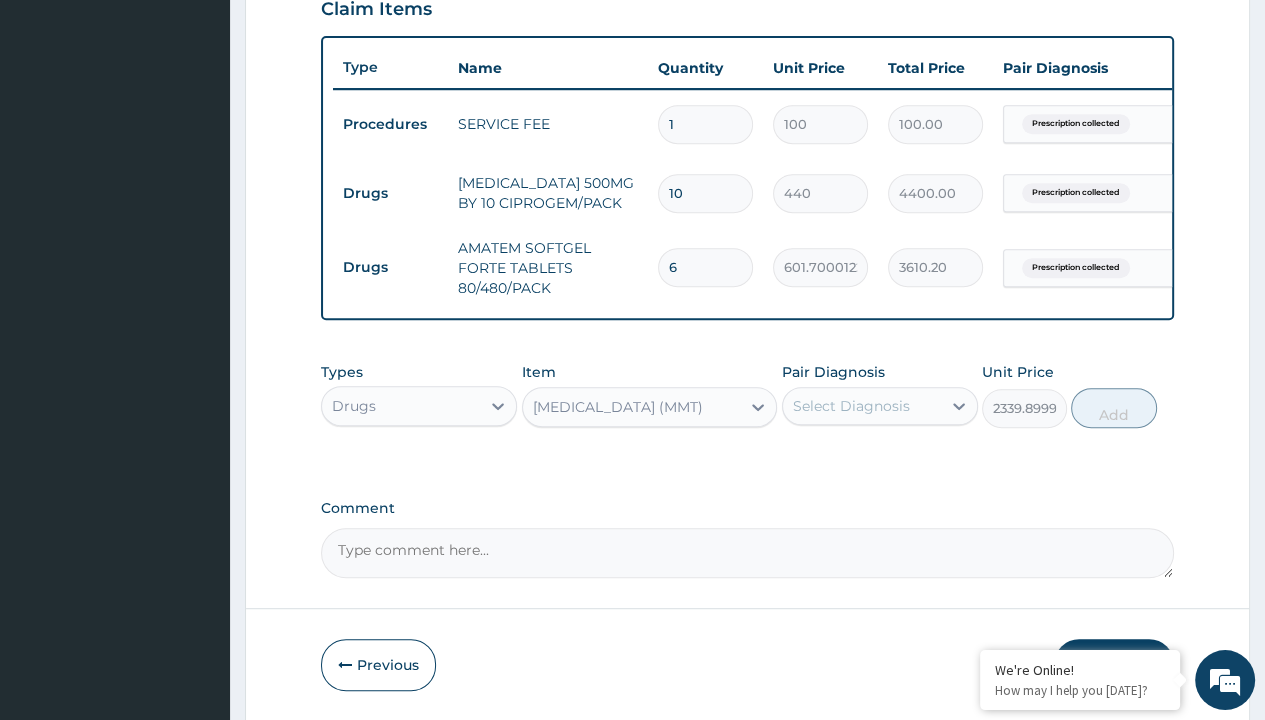 type on "prescription collected" 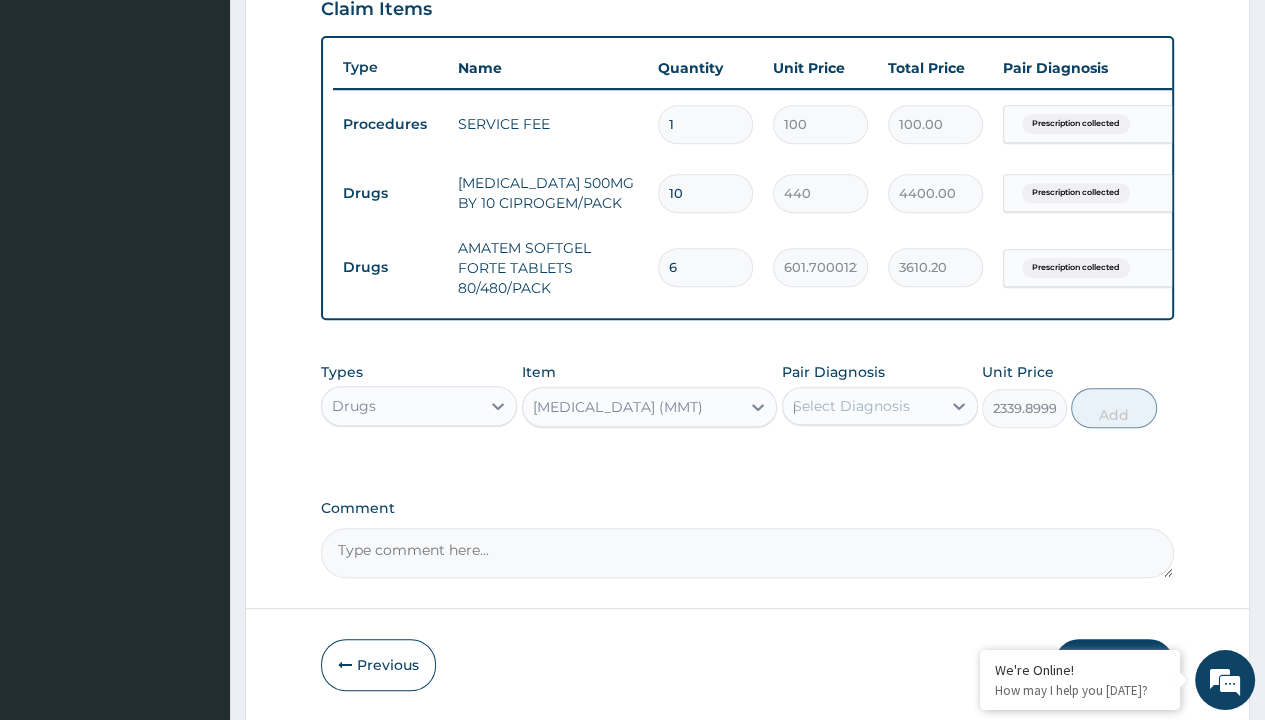 type 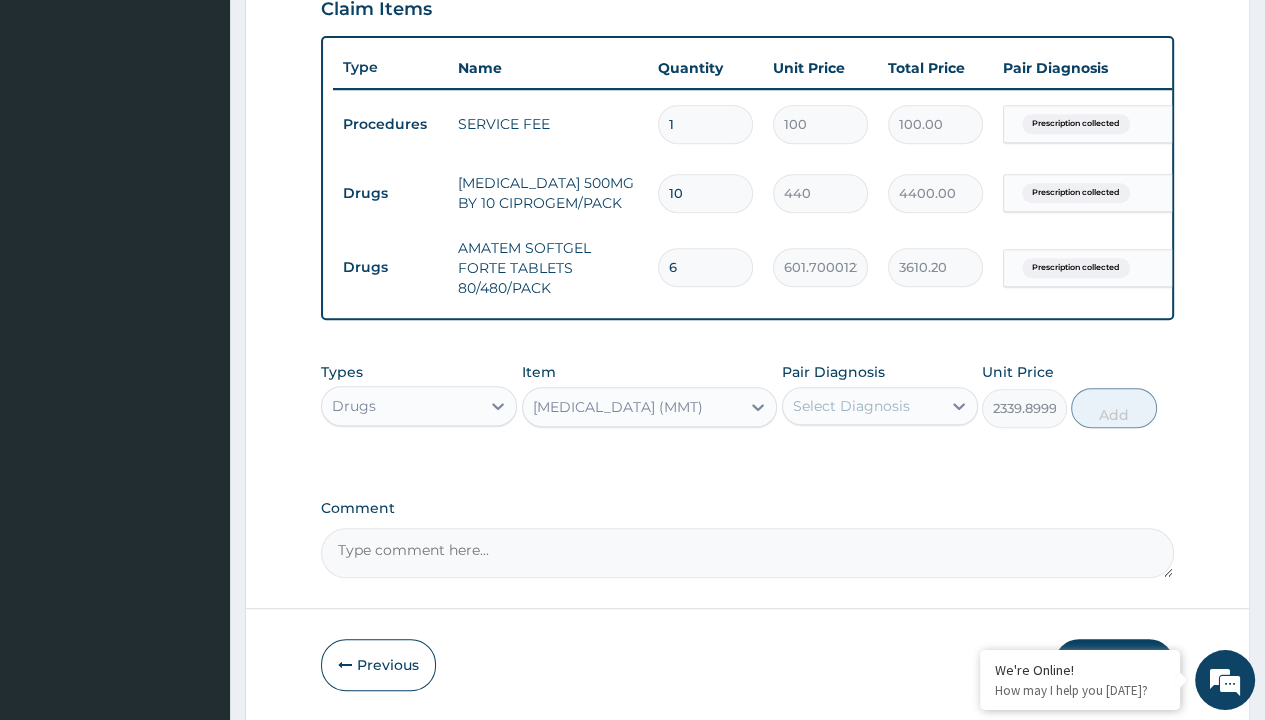 scroll, scrollTop: 788, scrollLeft: 0, axis: vertical 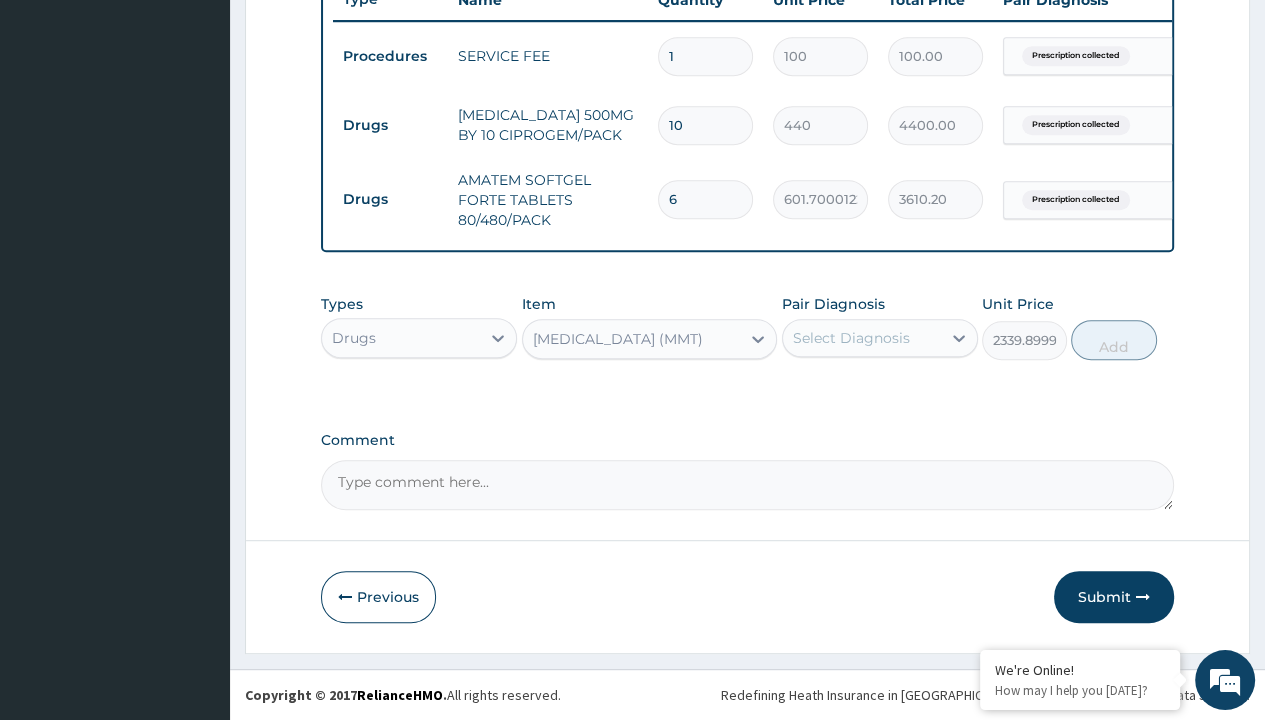 click on "Add" at bounding box center [1113, 340] 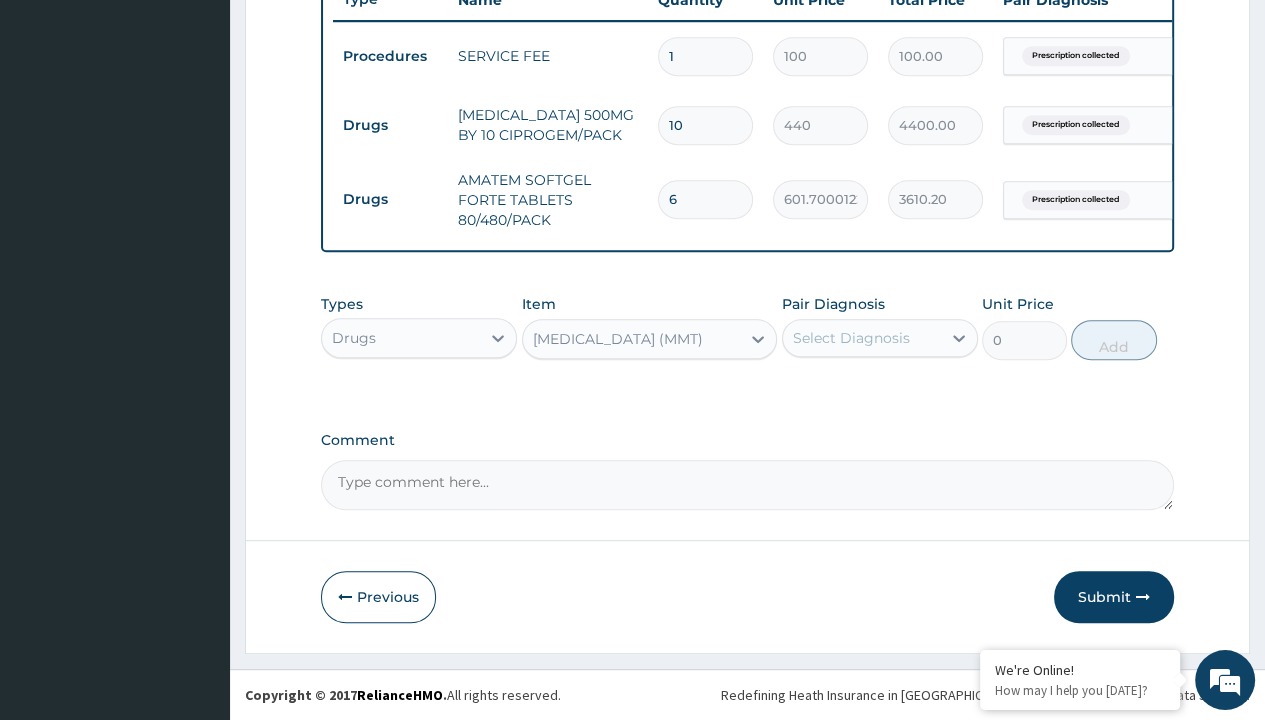 click on "Step  2  of 2 PA Code / Prescription Code PR/699B5E2E Encounter Date 22-06-2025 Important Notice Please enter PA codes before entering items that are not attached to a PA code   All diagnoses entered must be linked to a claim item. Diagnosis & Claim Items that are visible but inactive cannot be edited because they were imported from an already approved PA code. Diagnosis option Prescription collected, selected.   Select is focused ,type to refine list, press Down to open the menu,  press left to focus selected values Prescription collected Confirmed NB: All diagnosis must be linked to a claim item Claim Items Type Name Quantity Unit Price Total Price Pair Diagnosis Actions Procedures SERVICE FEE 1 100 100.00 Prescription collected Delete Drugs CIPROFLOXACIN 500MG BY 10 CIPROGEM/PACK 10 440 4400.00 Prescription collected Delete Drugs AMATEM SOFTGEL FORTE TABLETS 80/480/PACK 6 601.7000122070312 3610.20 Prescription collected Delete Types Drugs Item MAGNESIUM TRISILICATE (MMT) Pair Diagnosis Select Diagnosis 0" at bounding box center (747, -9) 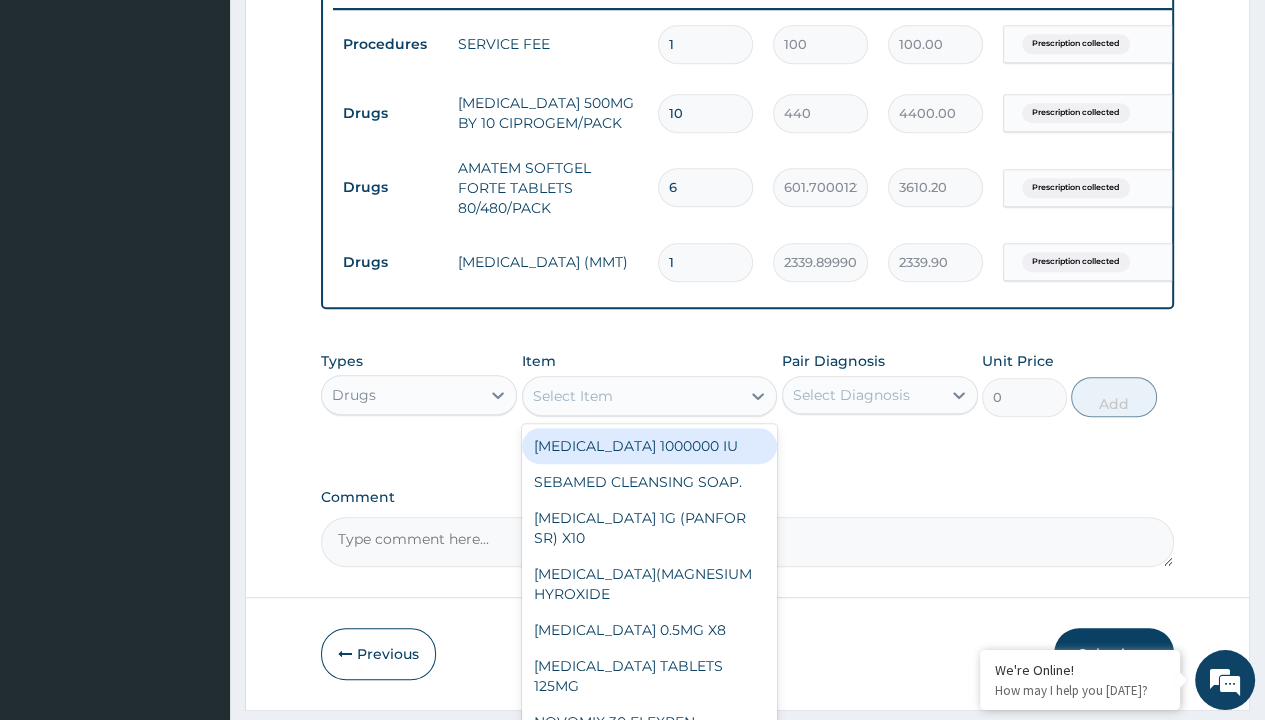 scroll, scrollTop: 0, scrollLeft: 0, axis: both 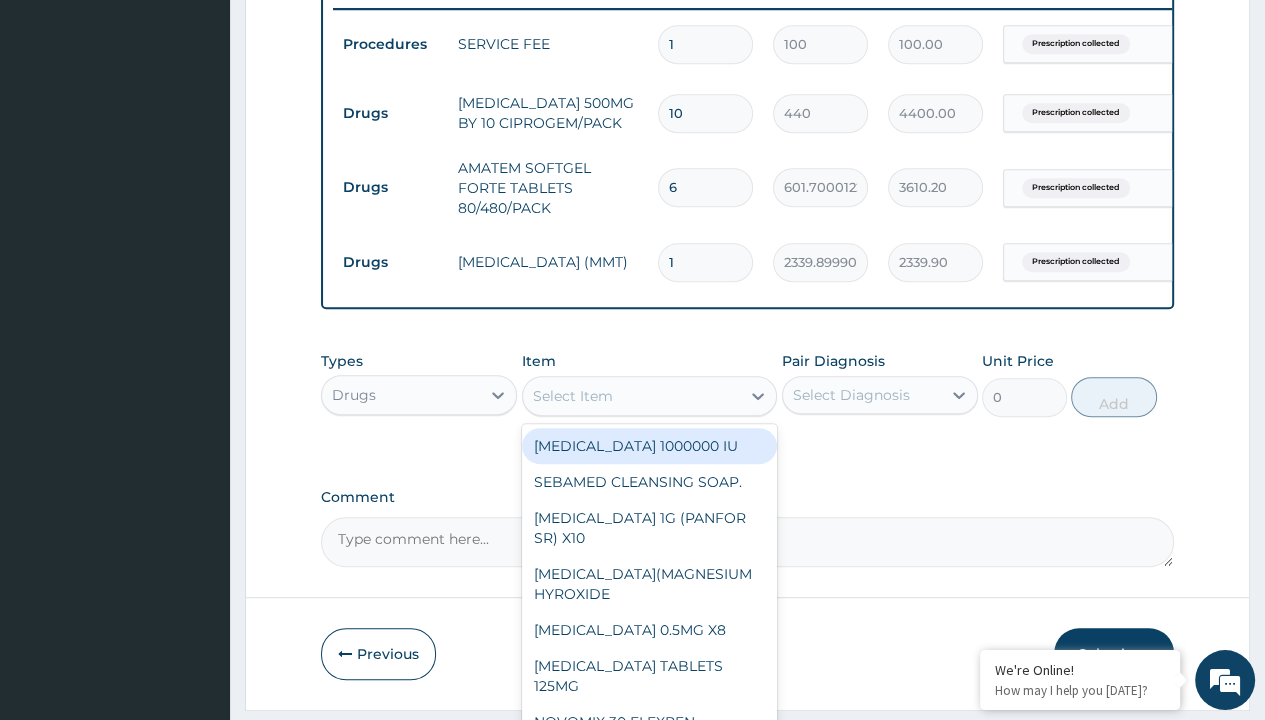 type on "[MEDICAL_DATA] 1g tab x 10/sach" 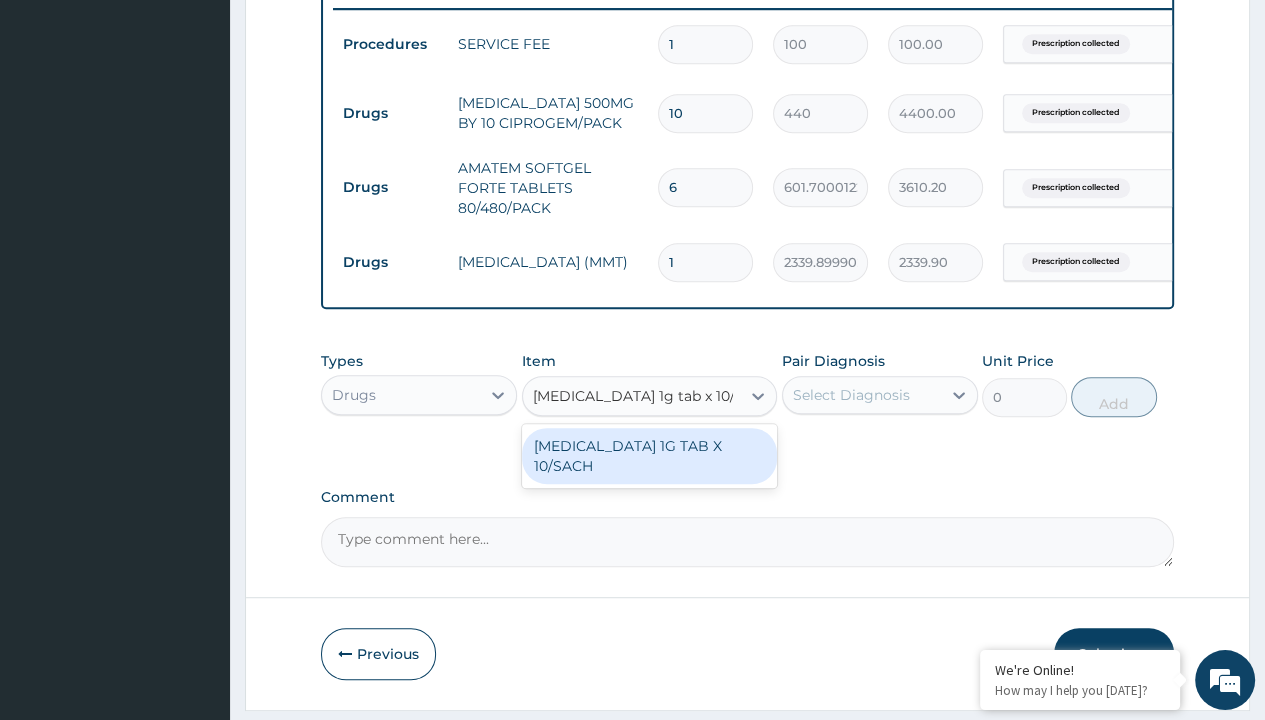 click on "[MEDICAL_DATA] 1G TAB X 10/SACH" at bounding box center (650, 456) 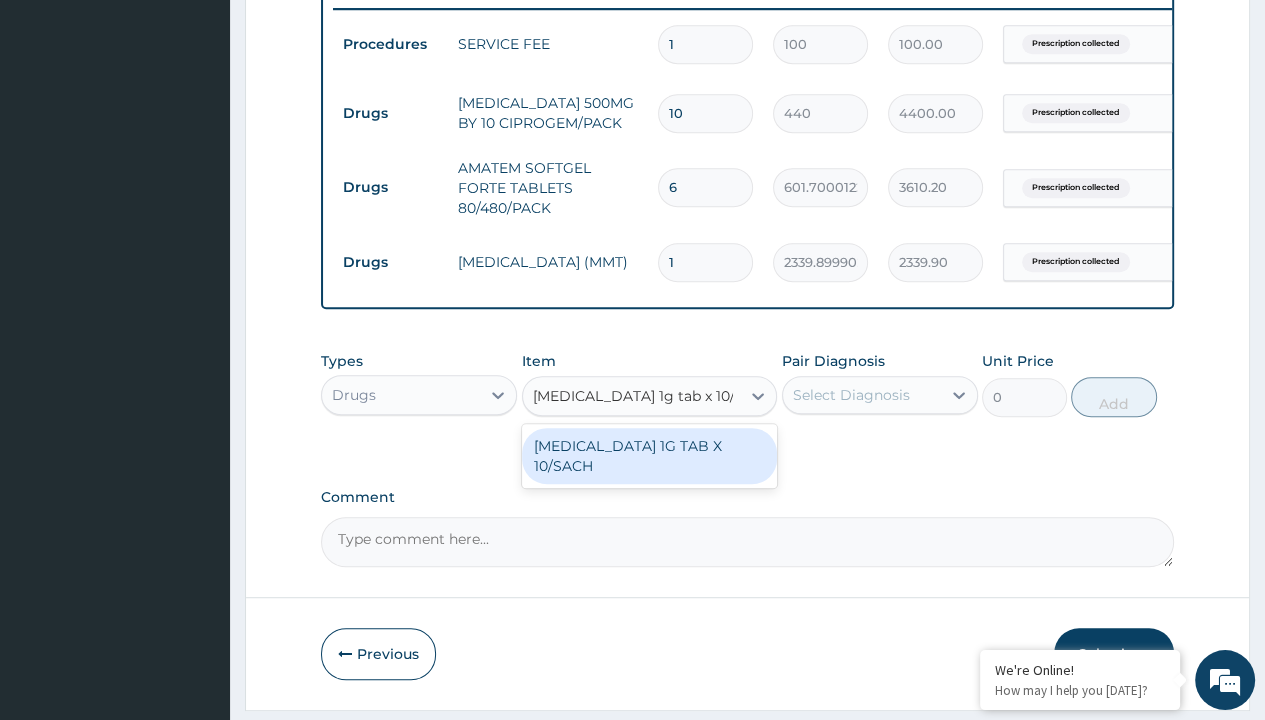 type 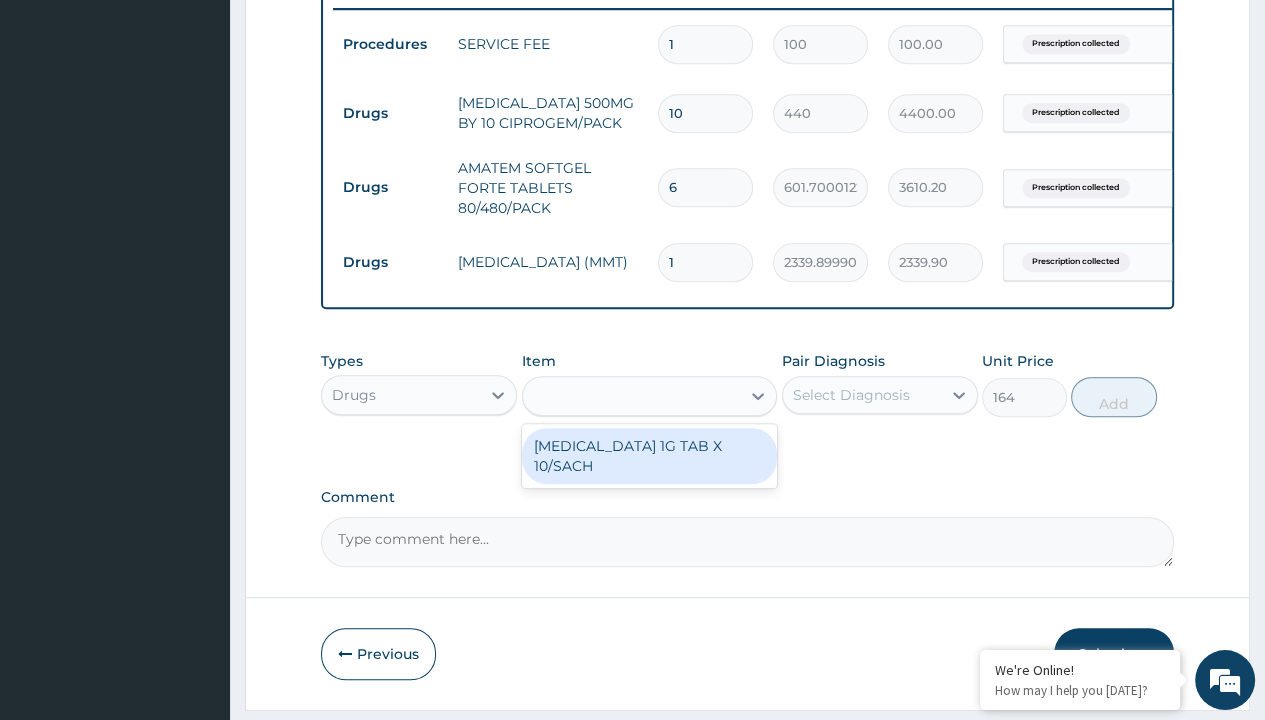 click on "Prescription collected" at bounding box center [409, -235] 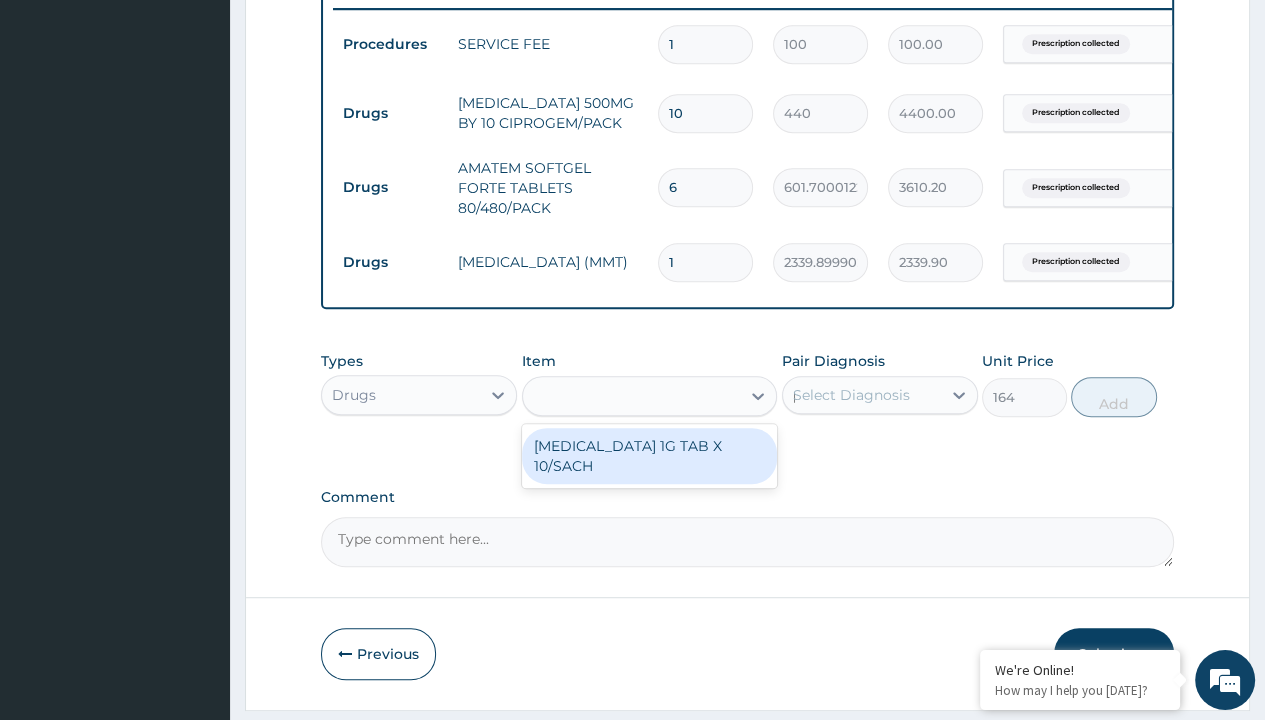 type 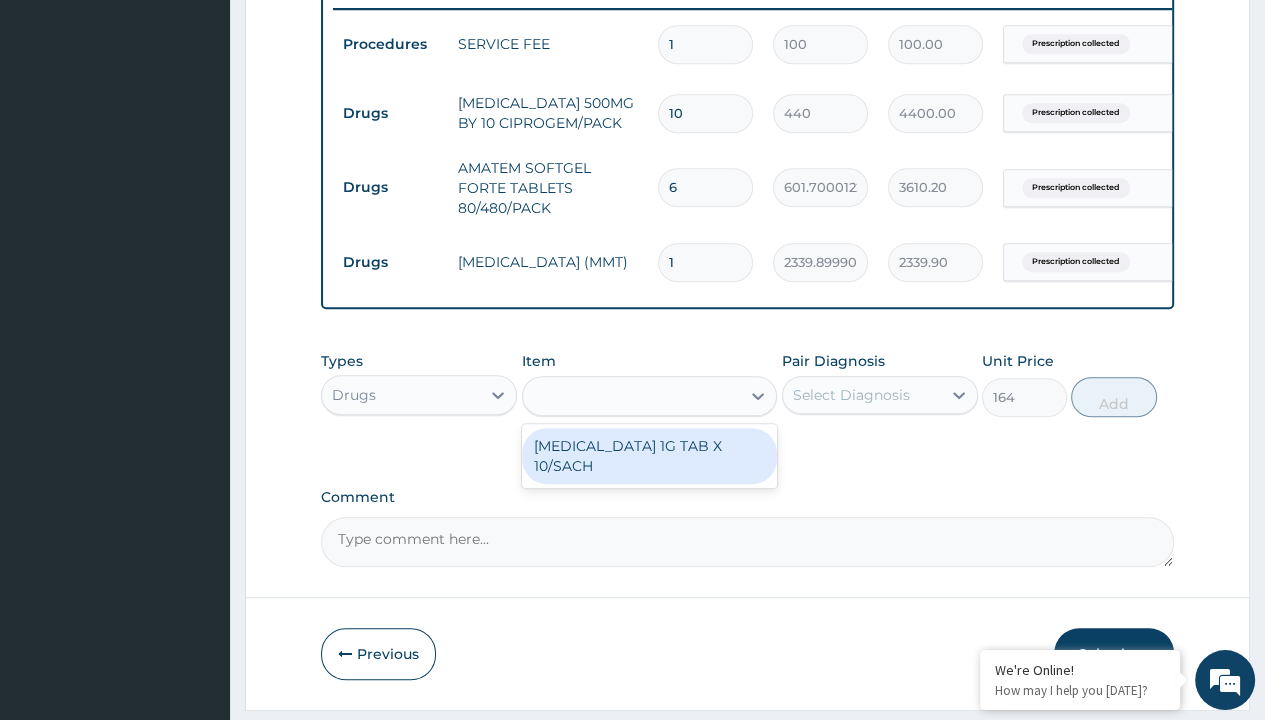 click on "Add" at bounding box center (1113, 397) 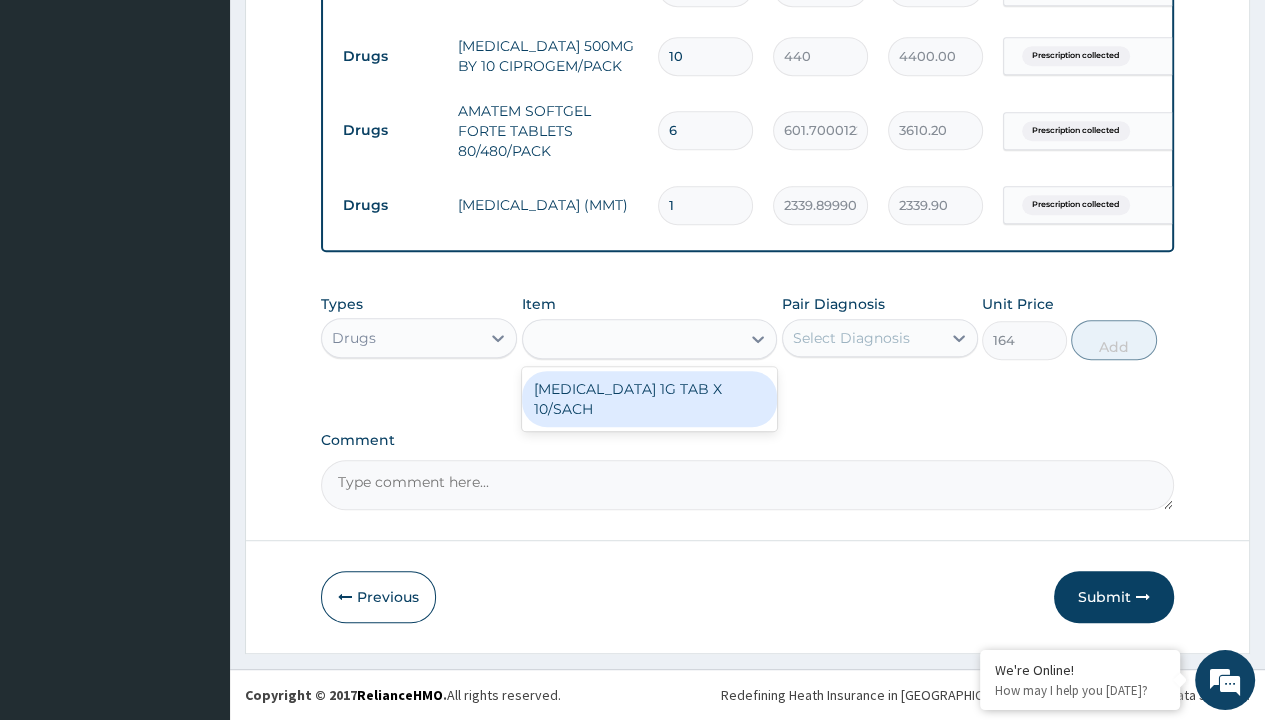 type on "0" 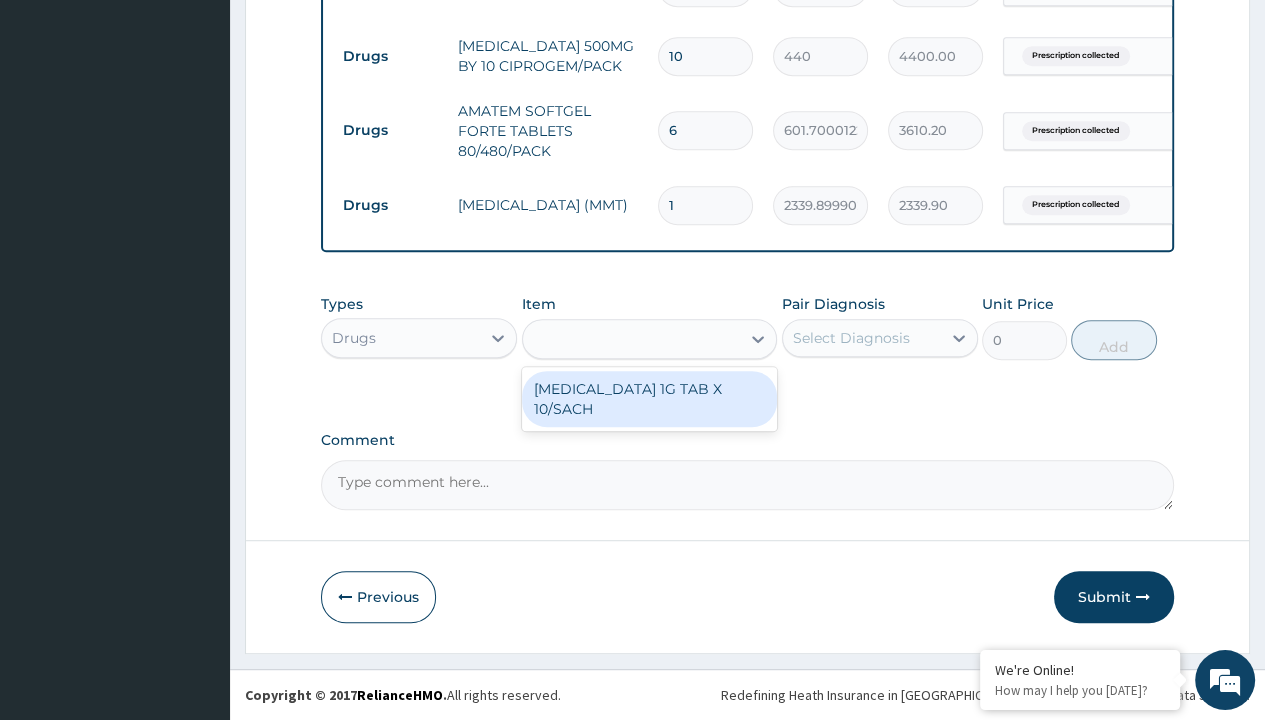click on "Step  2  of 2 PA Code / Prescription Code PR/699B5E2E Encounter Date 22-06-2025 Important Notice Please enter PA codes before entering items that are not attached to a PA code   All diagnoses entered must be linked to a claim item. Diagnosis & Claim Items that are visible but inactive cannot be edited because they were imported from an already approved PA code. Diagnosis Prescription collected Confirmed NB: All diagnosis must be linked to a claim item Claim Items Type Name Quantity Unit Price Total Price Pair Diagnosis Actions Procedures SERVICE FEE 1 100 100.00 Prescription collected Delete Drugs CIPROFLOXACIN 500MG BY 10 CIPROGEM/PACK 10 440 4400.00 Prescription collected Delete Drugs AMATEM SOFTGEL FORTE TABLETS 80/480/PACK 6 601.7000122070312 3610.20 Prescription collected Delete Drugs MAGNESIUM TRISILICATE (MMT) 1 2339.89990234375 2339.90 Prescription collected Delete Types Drugs Item option MAGNESIUM TRISILICATE (MMT), selected. paracetamol 1g tab x 10/sach PARACETAMOL 1G TAB X 10/SACH Pair Diagnosis 0" at bounding box center [747, -43] 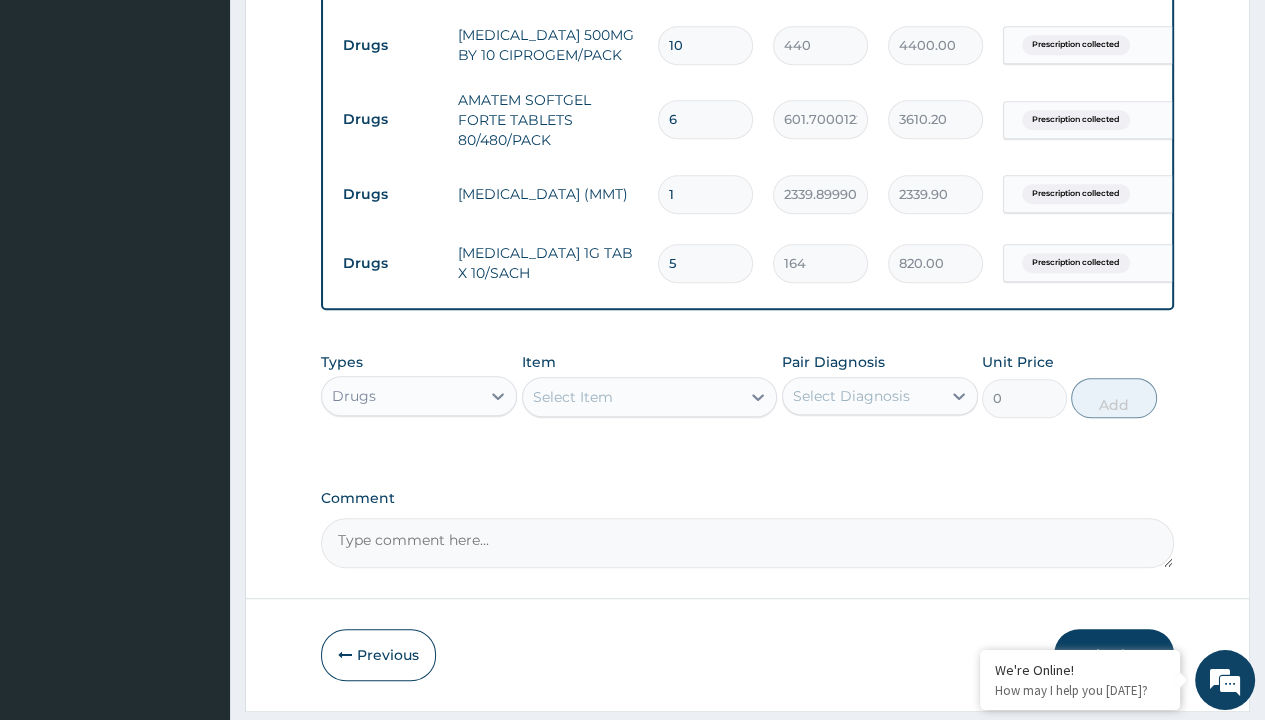 scroll, scrollTop: 0, scrollLeft: 0, axis: both 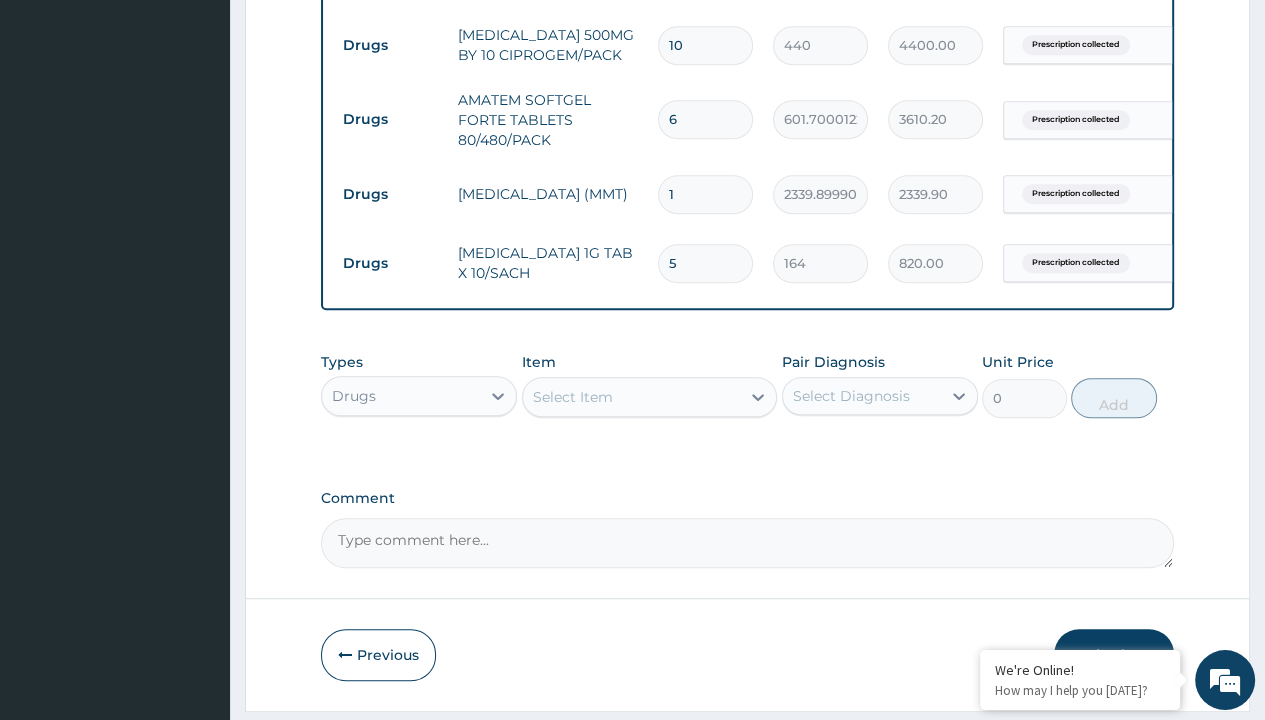 click on "Drugs" at bounding box center [390, 45] 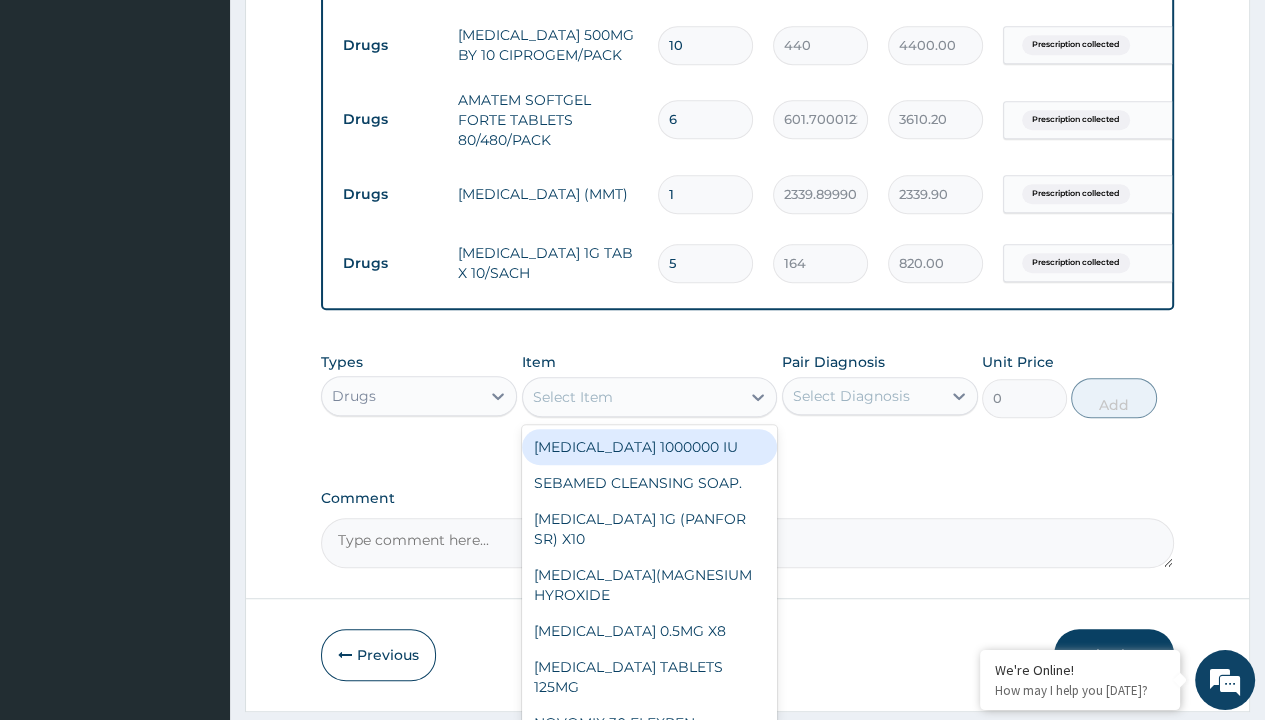 type on "neofylin syrup/bott" 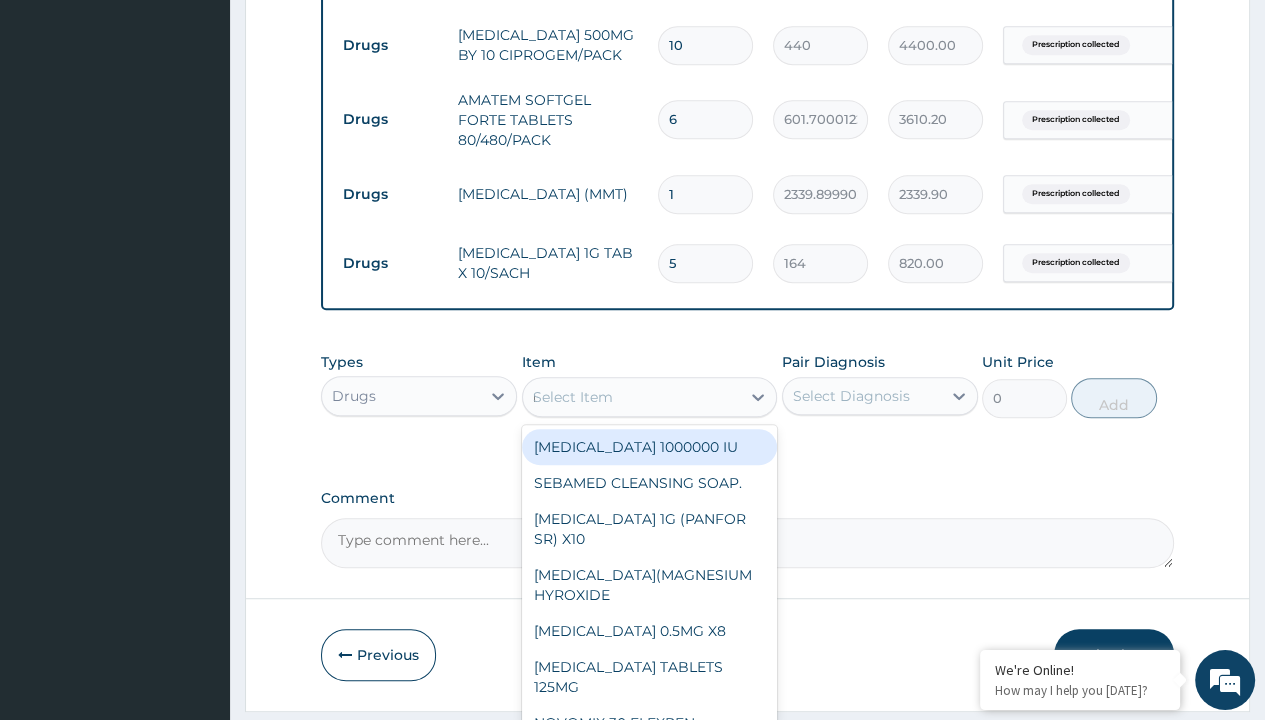 click on "NEOFYLIN SYRUP/[PERSON_NAME]" at bounding box center (650, 48561) 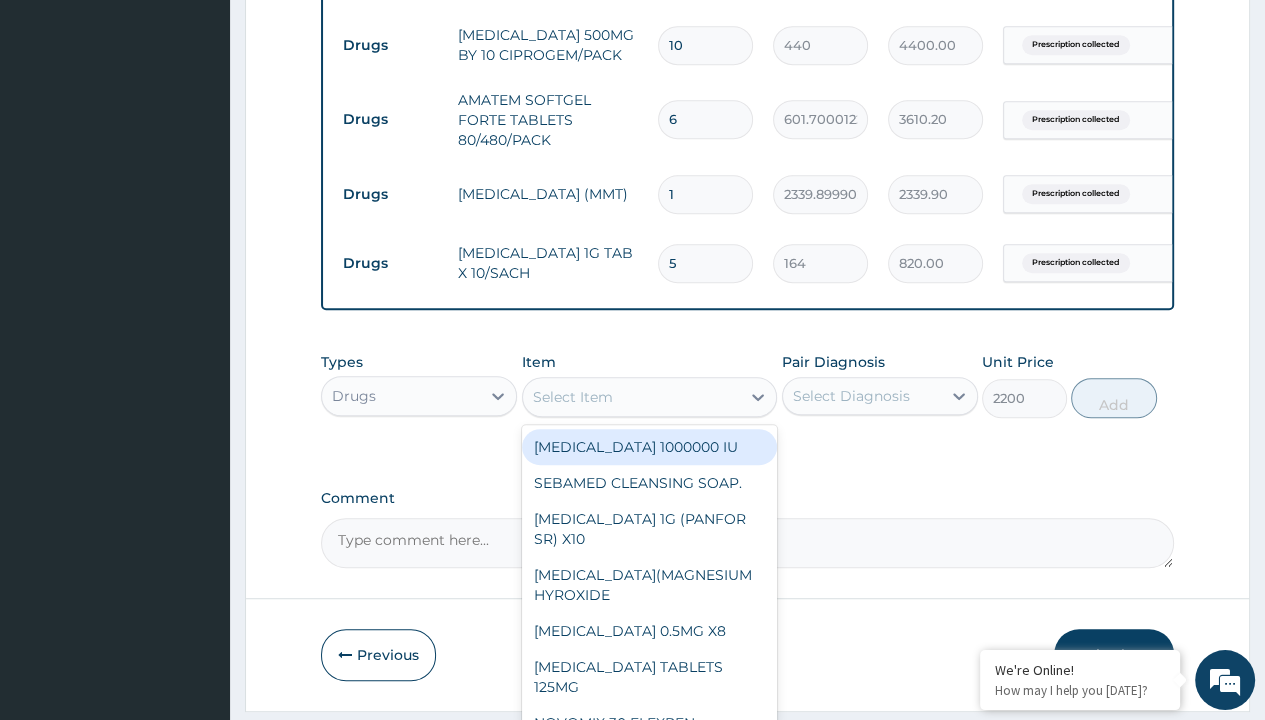 scroll, scrollTop: 0, scrollLeft: 0, axis: both 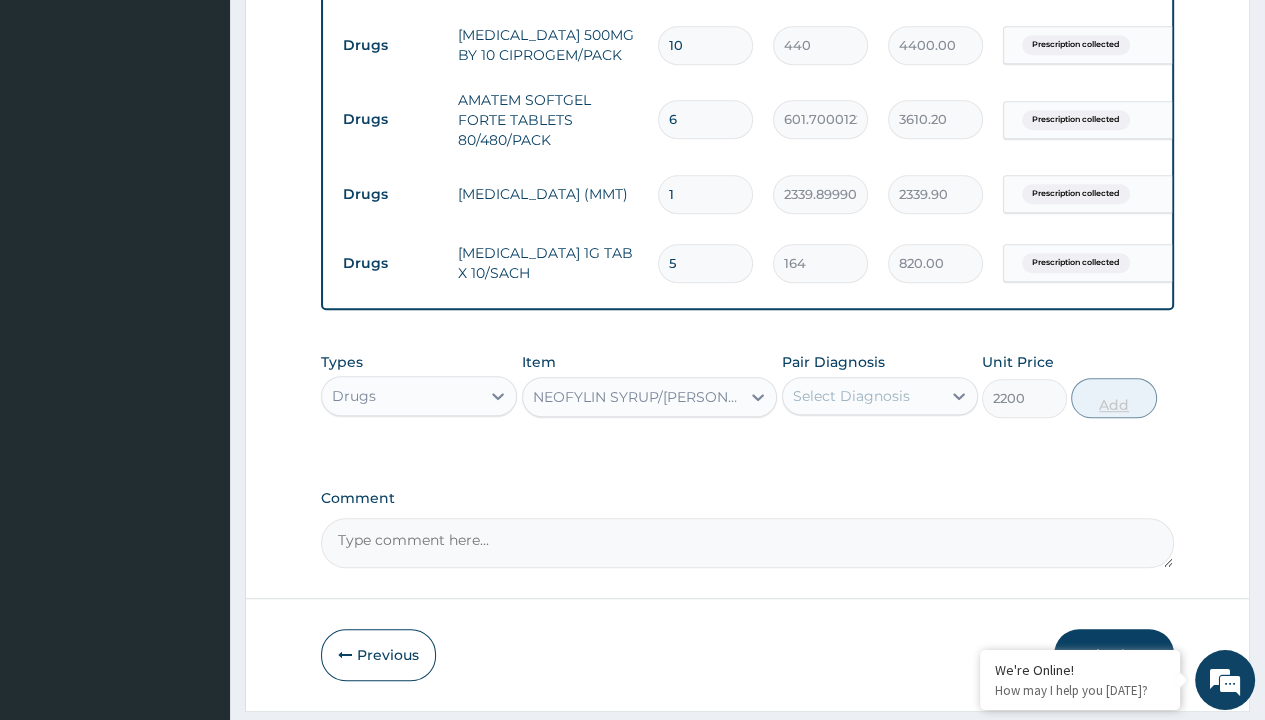 click on "Prescription collected" at bounding box center (409, -303) 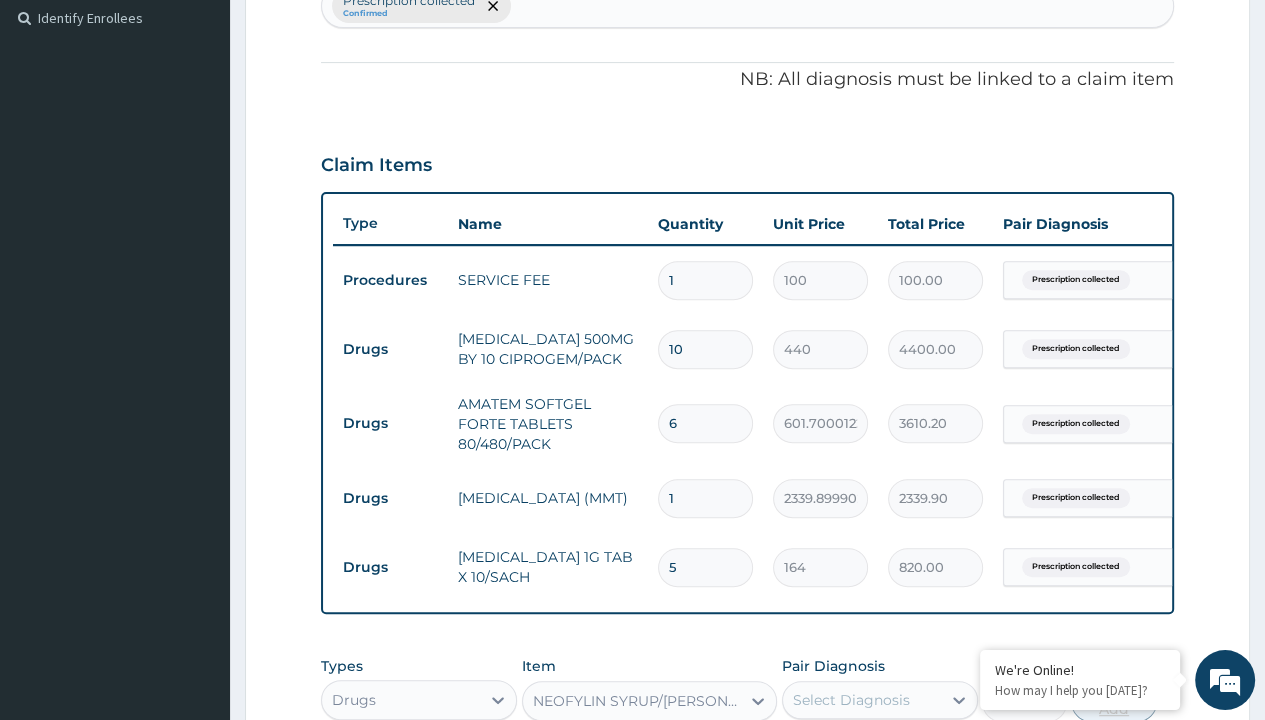 type on "prescription collected" 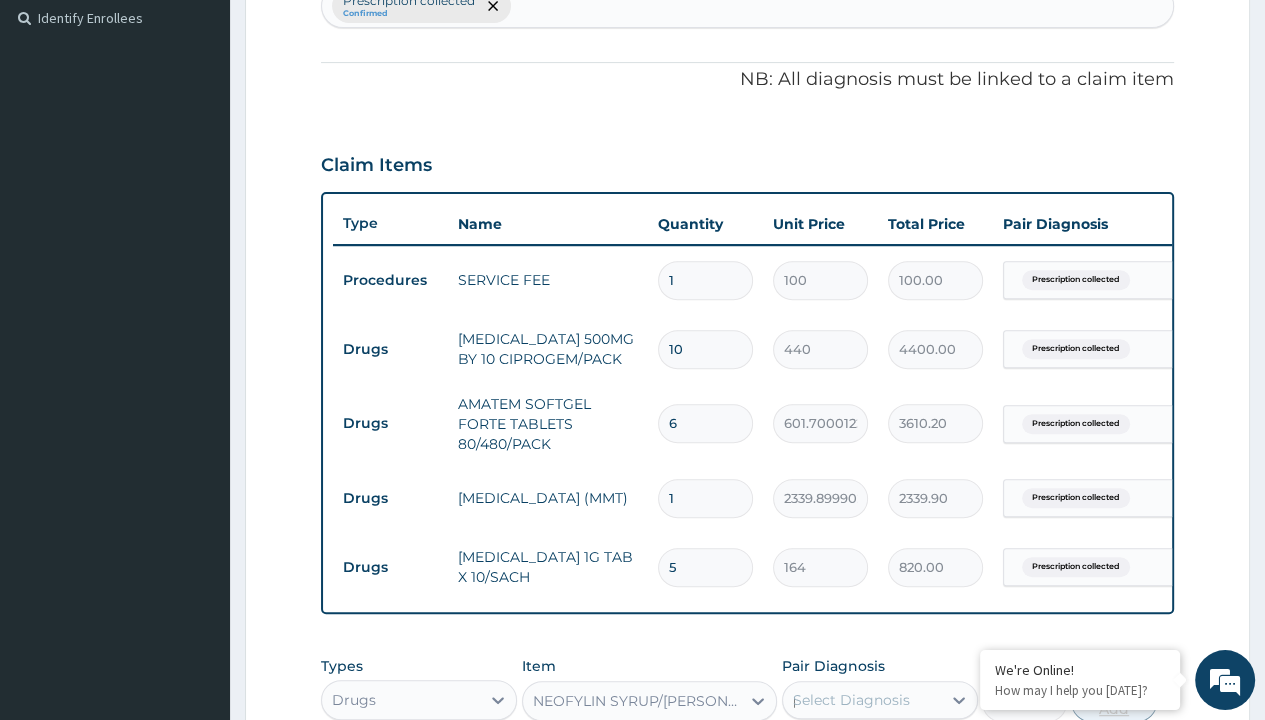 type 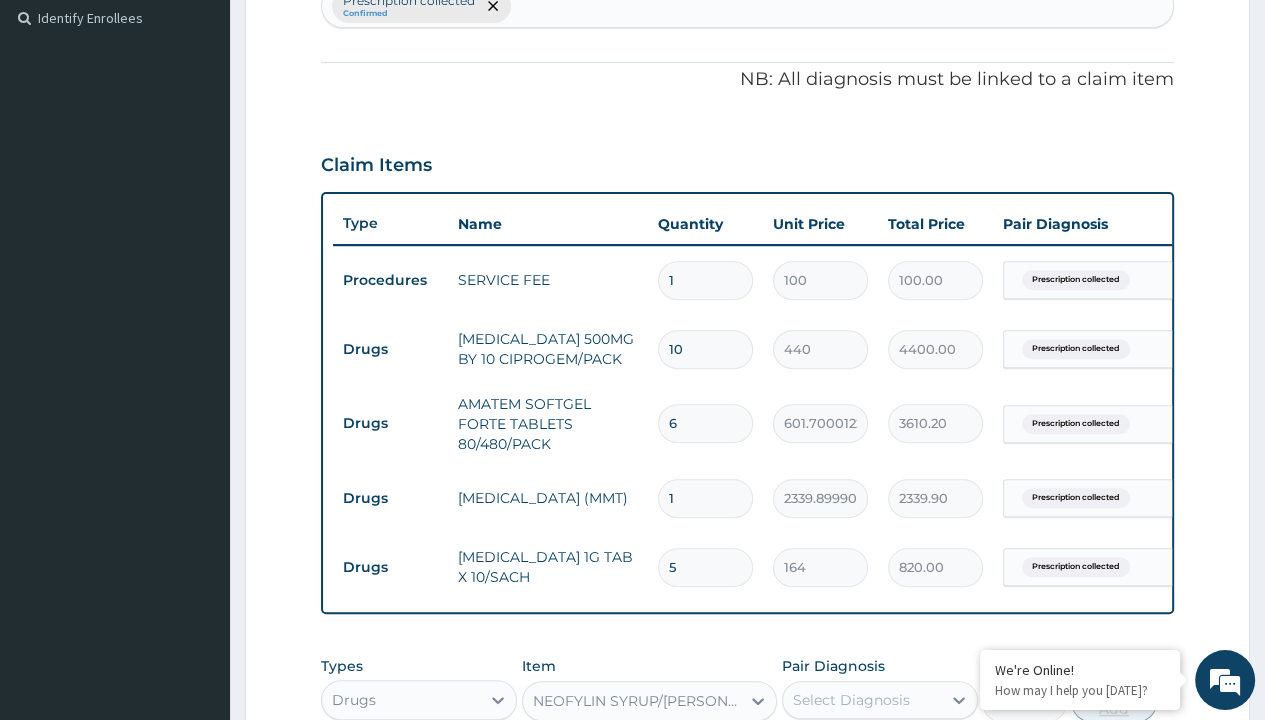 click on "Add" at bounding box center (1113, 702) 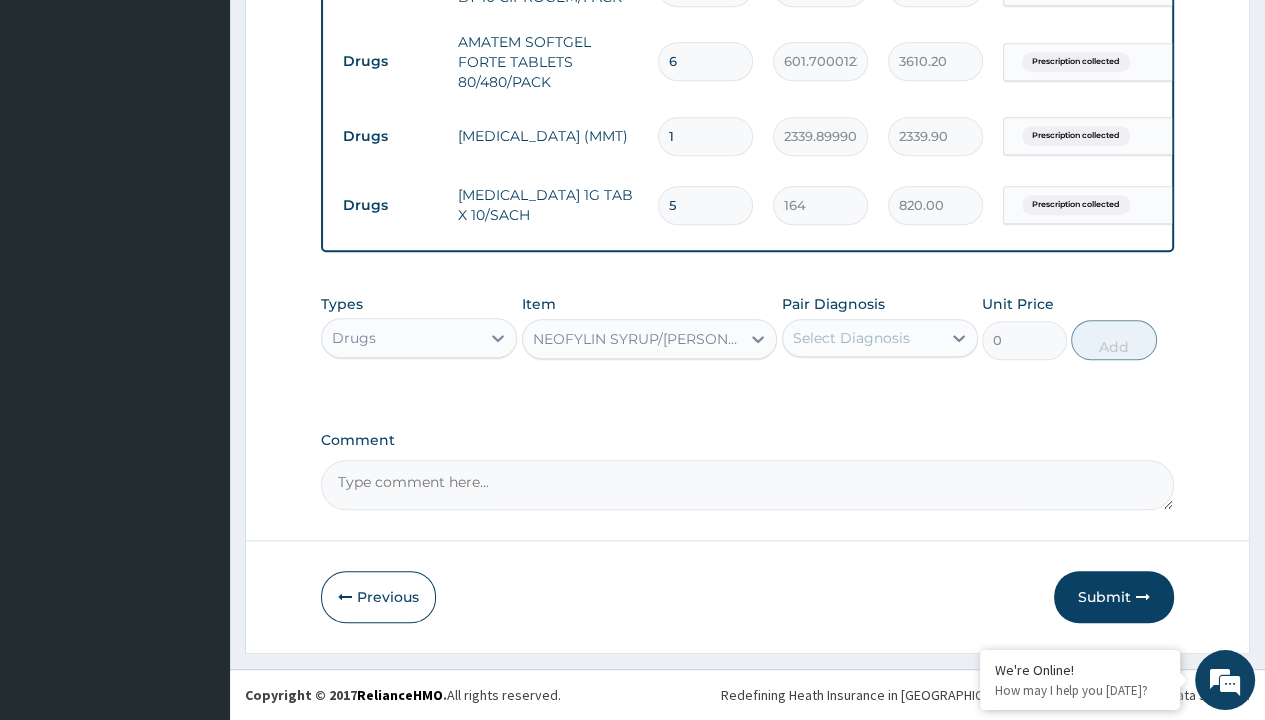 click on "Step  2  of 2 PA Code / Prescription Code PR/699B5E2E Encounter Date 22-06-2025 Important Notice Please enter PA codes before entering items that are not attached to a PA code   All diagnoses entered must be linked to a claim item. Diagnosis & Claim Items that are visible but inactive cannot be edited because they were imported from an already approved PA code. Diagnosis Prescription collected Confirmed NB: All diagnosis must be linked to a claim item Claim Items Type Name Quantity Unit Price Total Price Pair Diagnosis Actions Procedures SERVICE FEE 1 100 100.00 Prescription collected Delete Drugs CIPROFLOXACIN 500MG BY 10 CIPROGEM/PACK 10 440 4400.00 Prescription collected Delete Drugs AMATEM SOFTGEL FORTE TABLETS 80/480/PACK 6 601.7000122070312 3610.20 Prescription collected Delete Drugs MAGNESIUM TRISILICATE (MMT) 1 2339.89990234375 2339.90 Prescription collected Delete Drugs PARACETAMOL 1G TAB X 10/SACH 5 164 820.00 Prescription collected Delete Types Drugs Item option NEOFYLIN SYRUP/BOTT, selected. 0 Add" at bounding box center (747, -78) 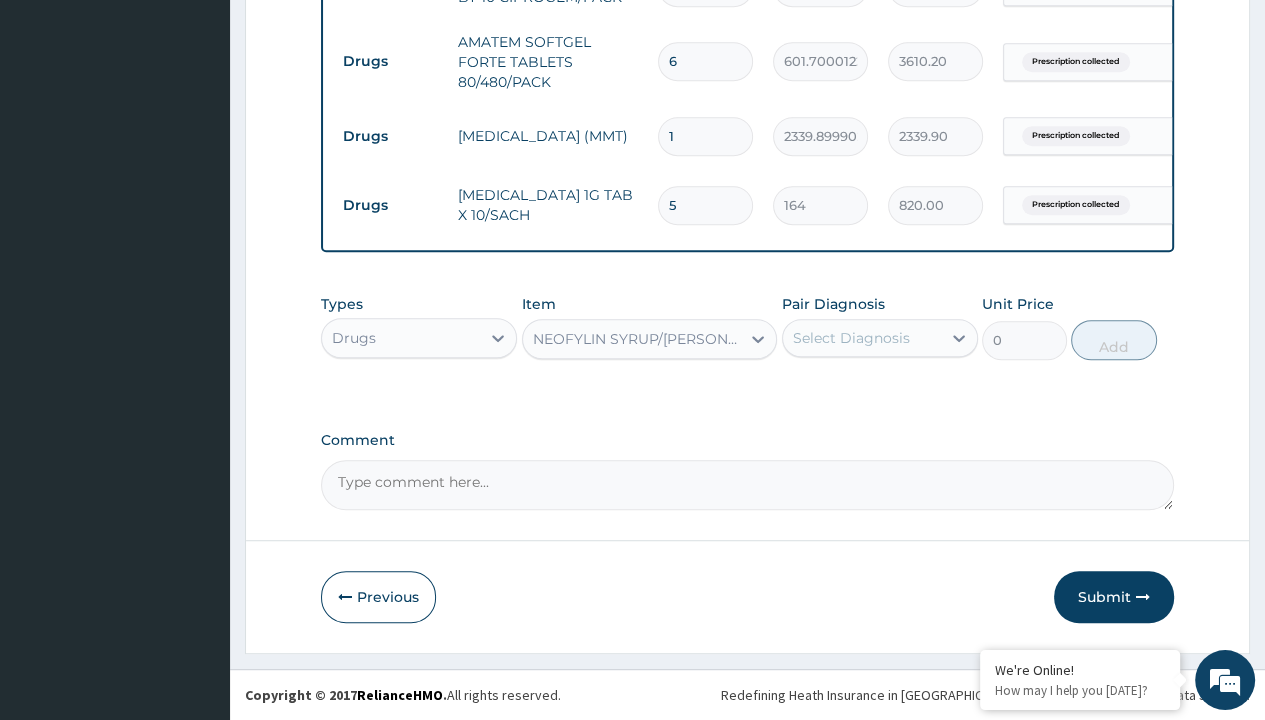click on "Drugs" at bounding box center (390, -13) 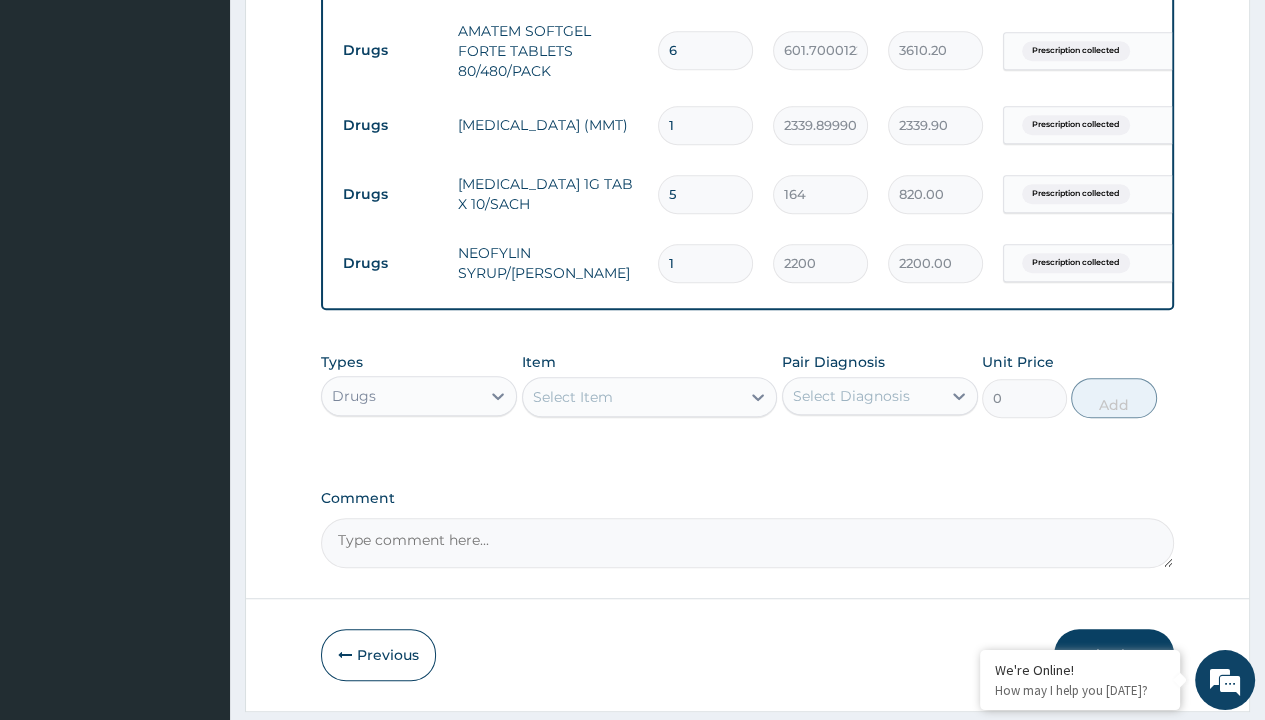 scroll, scrollTop: 994, scrollLeft: 0, axis: vertical 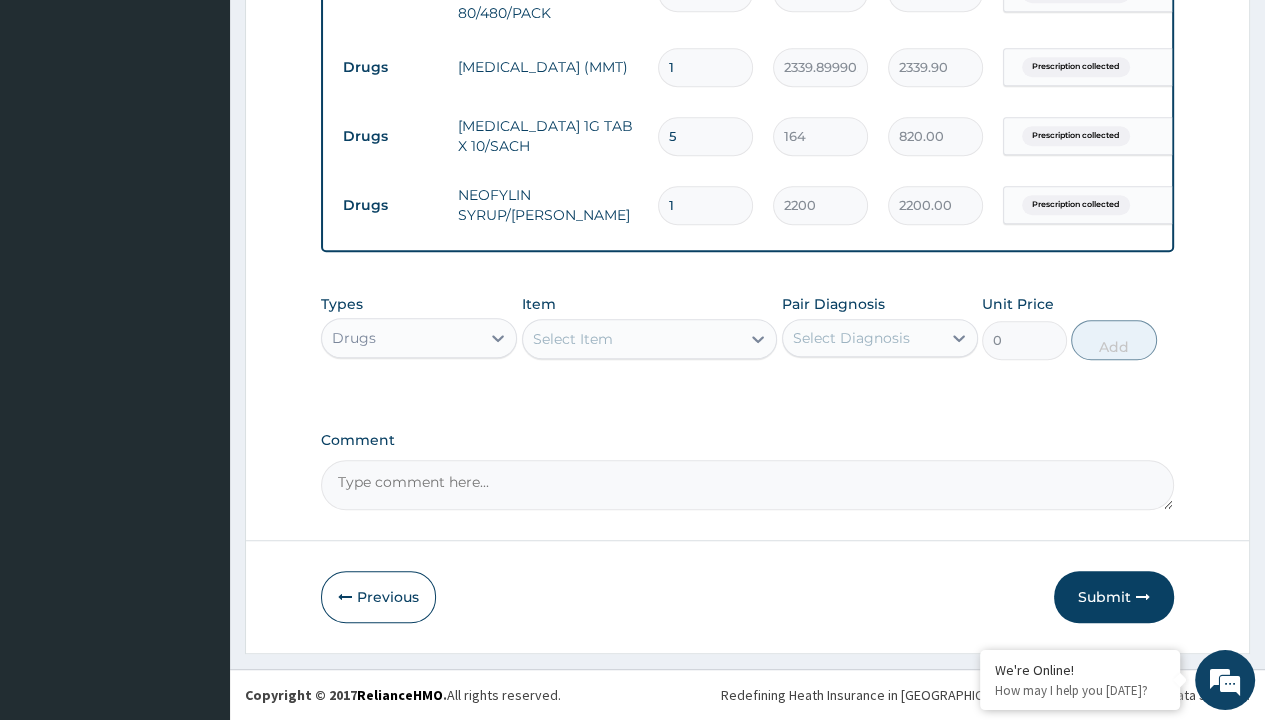 click on "Select Item" at bounding box center [573, 339] 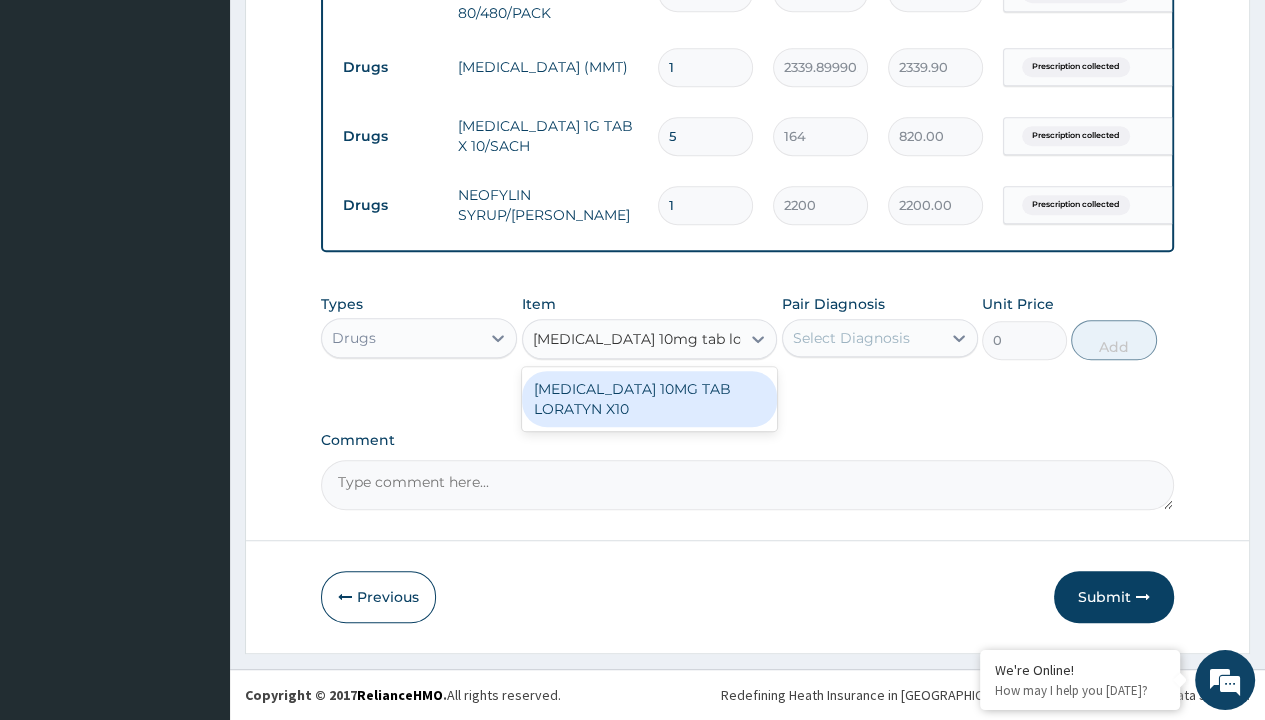click on "[MEDICAL_DATA] 10MG TAB LORATYN X10" at bounding box center [650, 399] 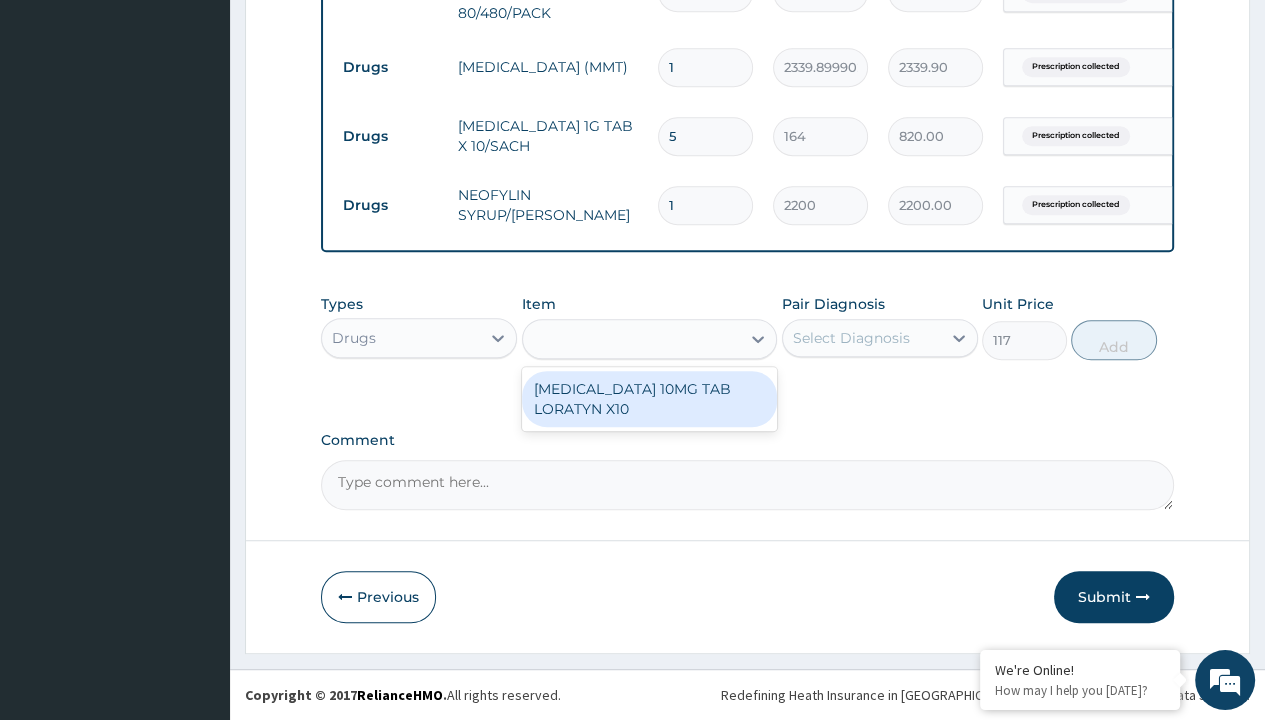 scroll, scrollTop: 0, scrollLeft: 0, axis: both 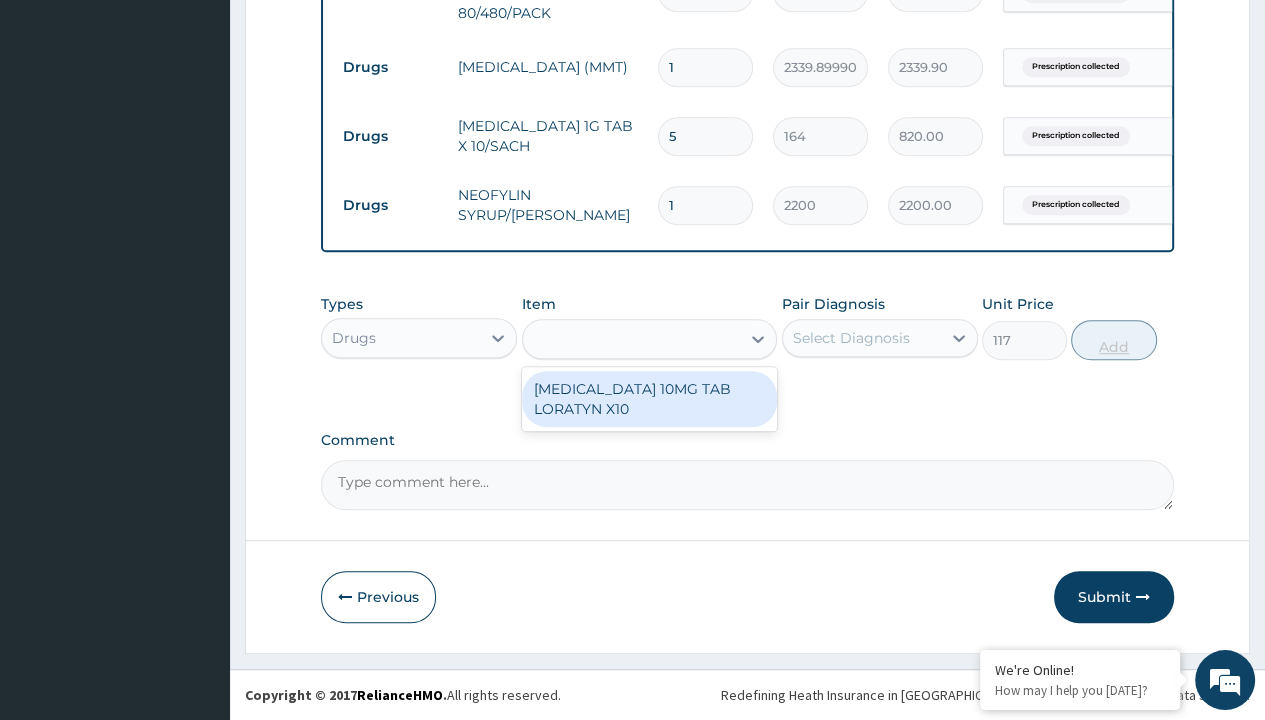 click on "Prescription collected" at bounding box center (409, -430) 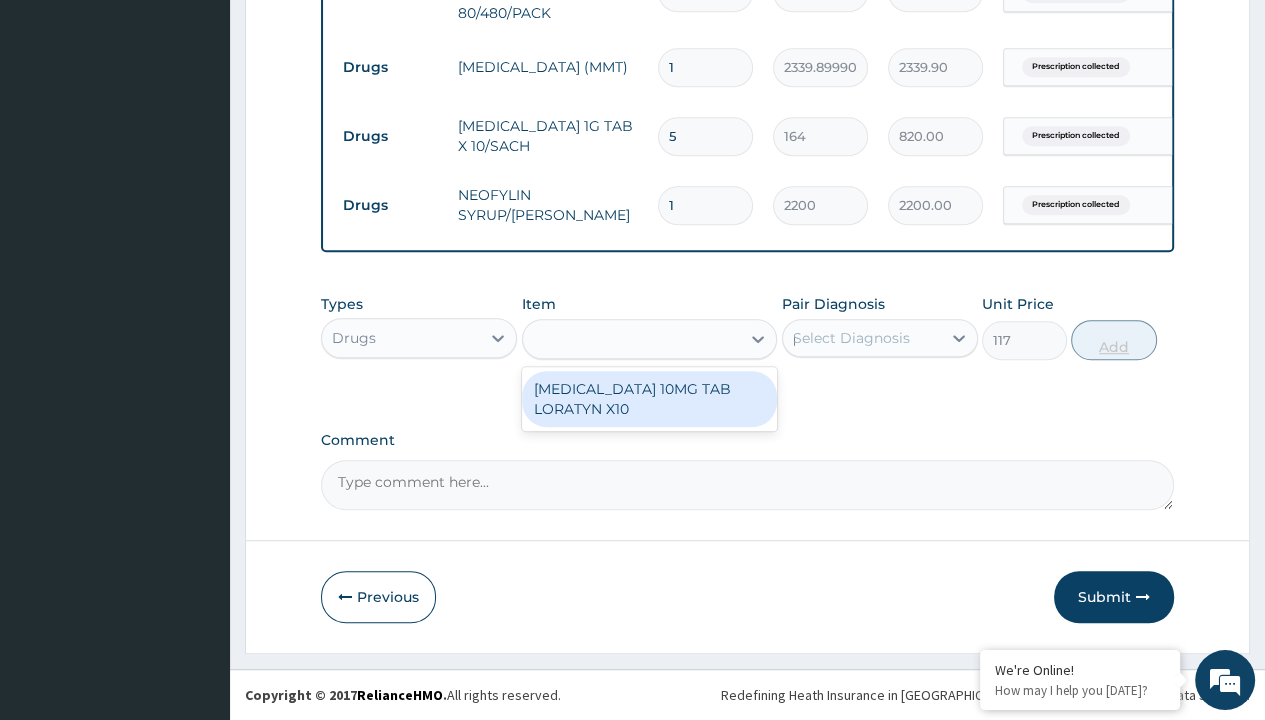 type 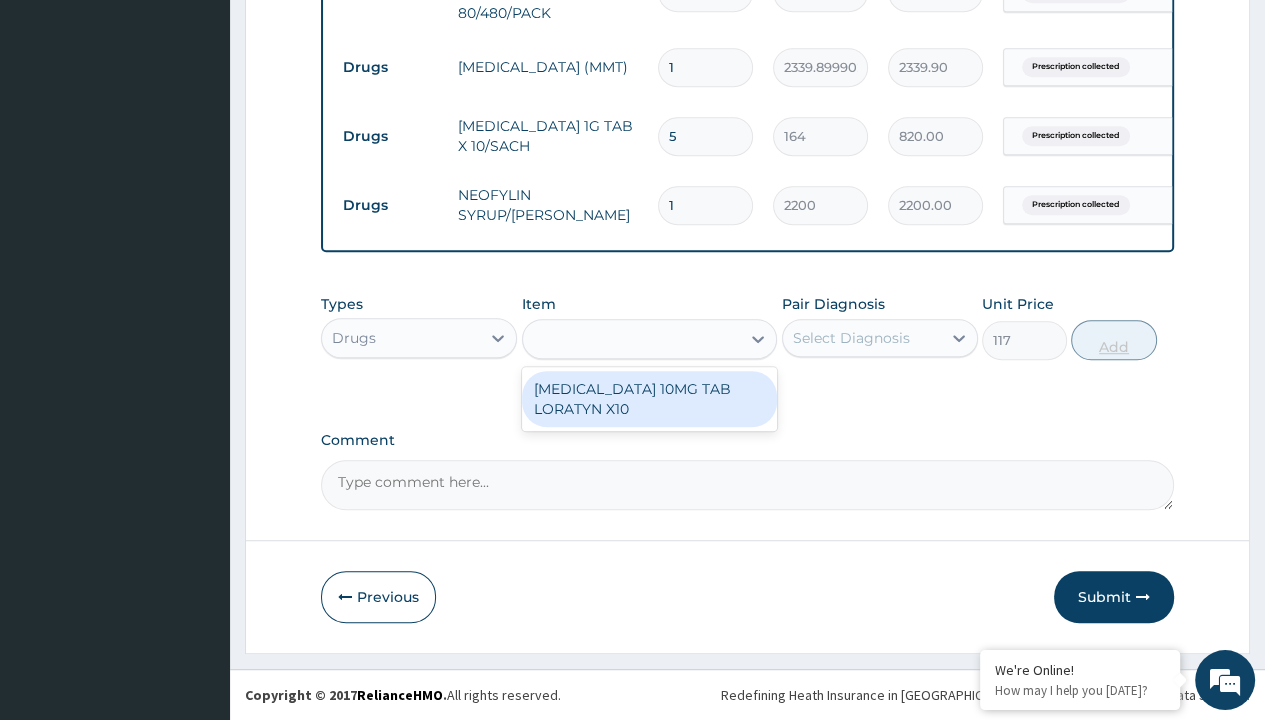 click on "Add" at bounding box center [1113, 340] 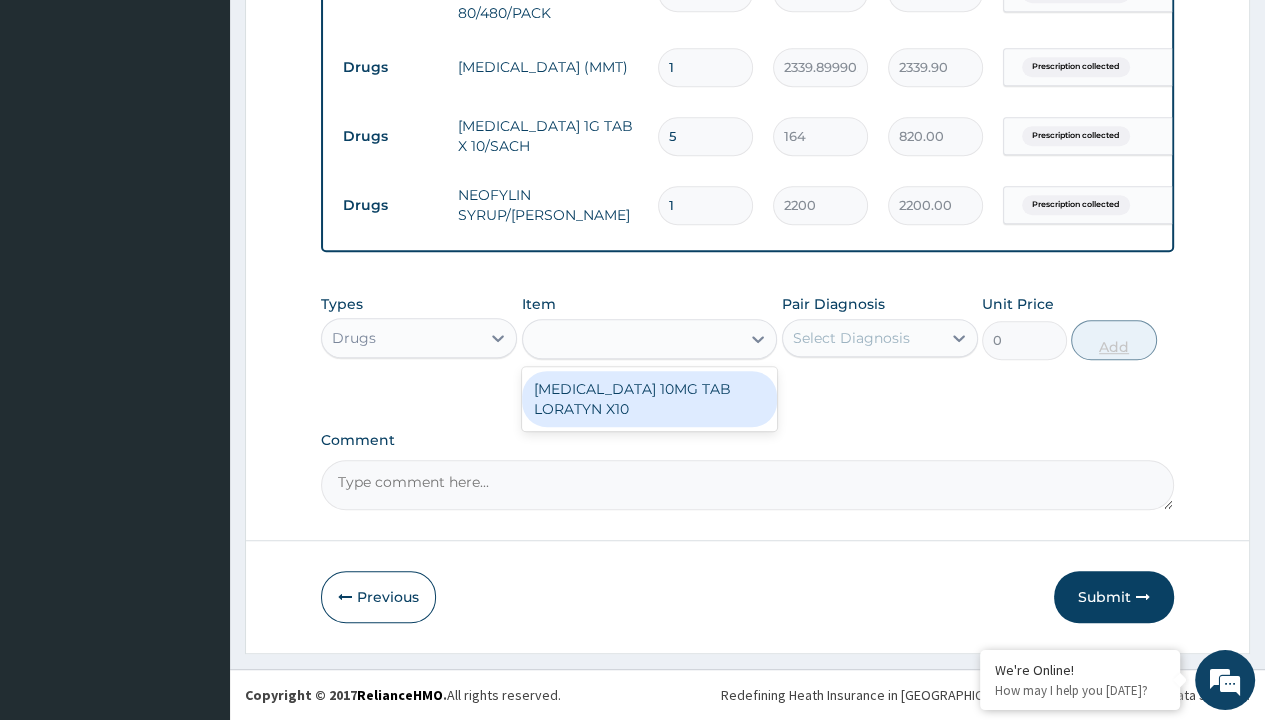scroll, scrollTop: 0, scrollLeft: 0, axis: both 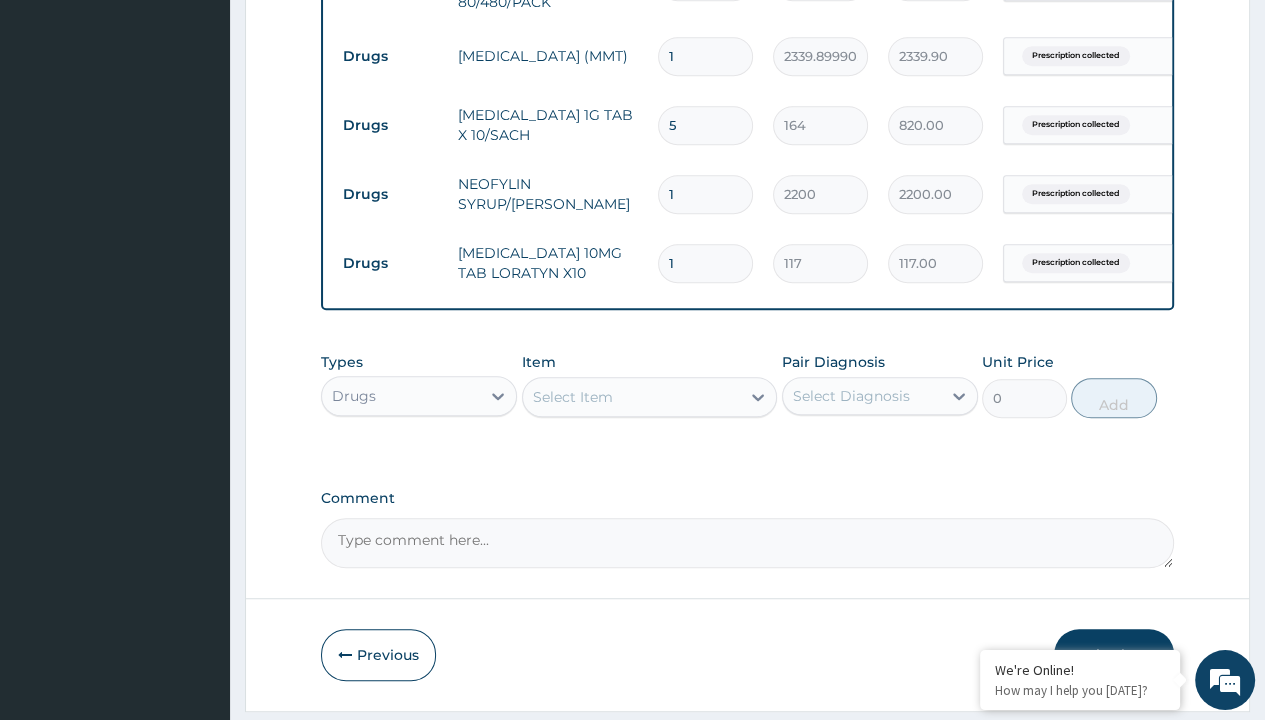 type on "10" 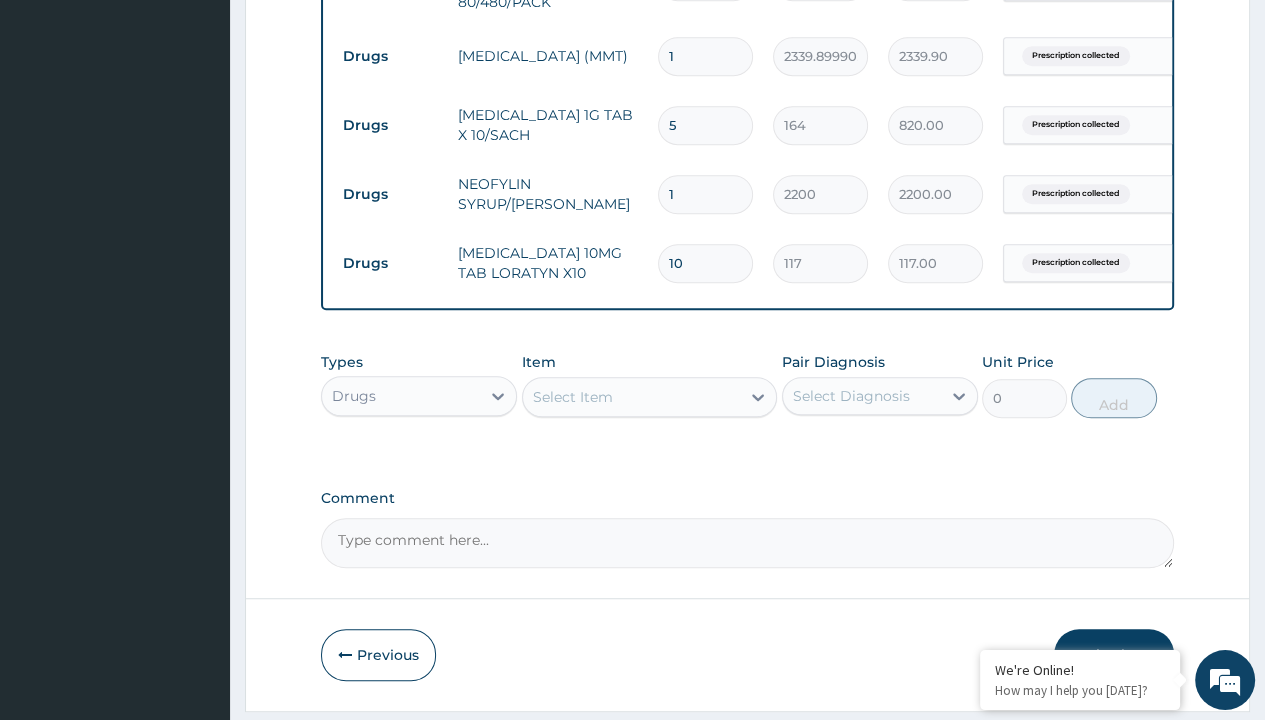 click on "Step  2  of 2 PA Code / Prescription Code PR/699B5E2E Encounter Date 22-06-2025 Important Notice Please enter PA codes before entering items that are not attached to a PA code   All diagnoses entered must be linked to a claim item. Diagnosis & Claim Items that are visible but inactive cannot be edited because they were imported from an already approved PA code. Diagnosis Prescription collected Confirmed NB: All diagnosis must be linked to a claim item Claim Items Type Name Quantity Unit Price Total Price Pair Diagnosis Actions Procedures SERVICE FEE 1 100 100.00 Prescription collected Delete Drugs CIPROFLOXACIN 500MG BY 10 CIPROGEM/PACK 10 440 4400.00 Prescription collected Delete Drugs AMATEM SOFTGEL FORTE TABLETS 80/480/PACK 6 601.7000122070312 3610.20 Prescription collected Delete Drugs MAGNESIUM TRISILICATE (MMT) 1 2339.89990234375 2339.90 Prescription collected Delete Drugs PARACETAMOL 1G TAB X 10/SACH 5 164 820.00 Prescription collected Delete Drugs NEOFYLIN SYRUP/BOTT 1 2200 2200.00 Delete Drugs 10 117" at bounding box center (747, -89) 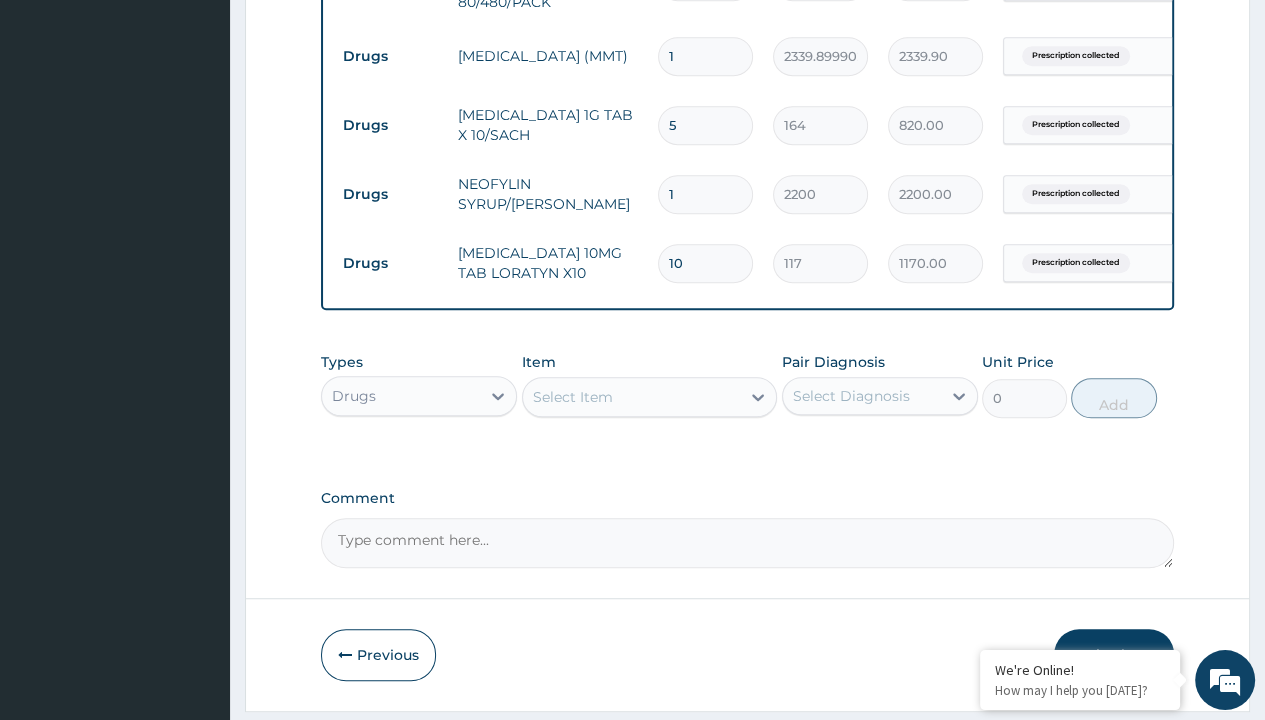 click on "Drugs" at bounding box center [390, -93] 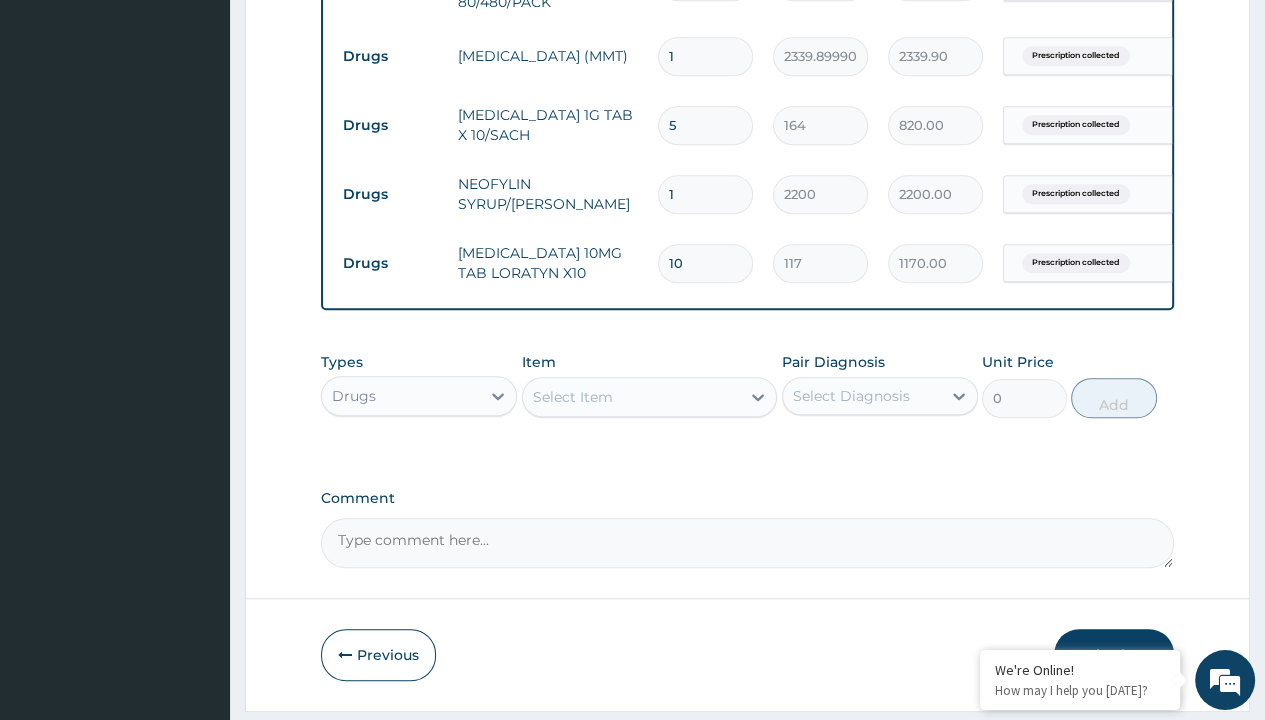 scroll, scrollTop: 0, scrollLeft: 0, axis: both 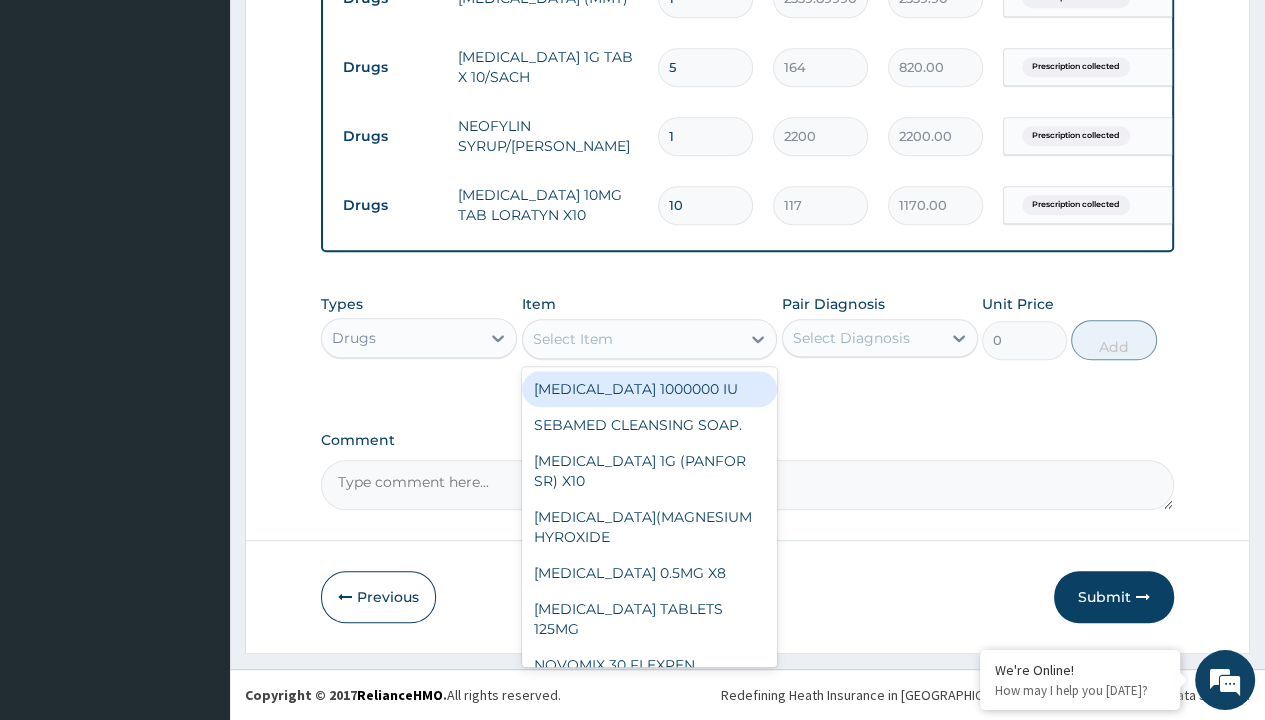 type on "orphenadrine norflex/pack" 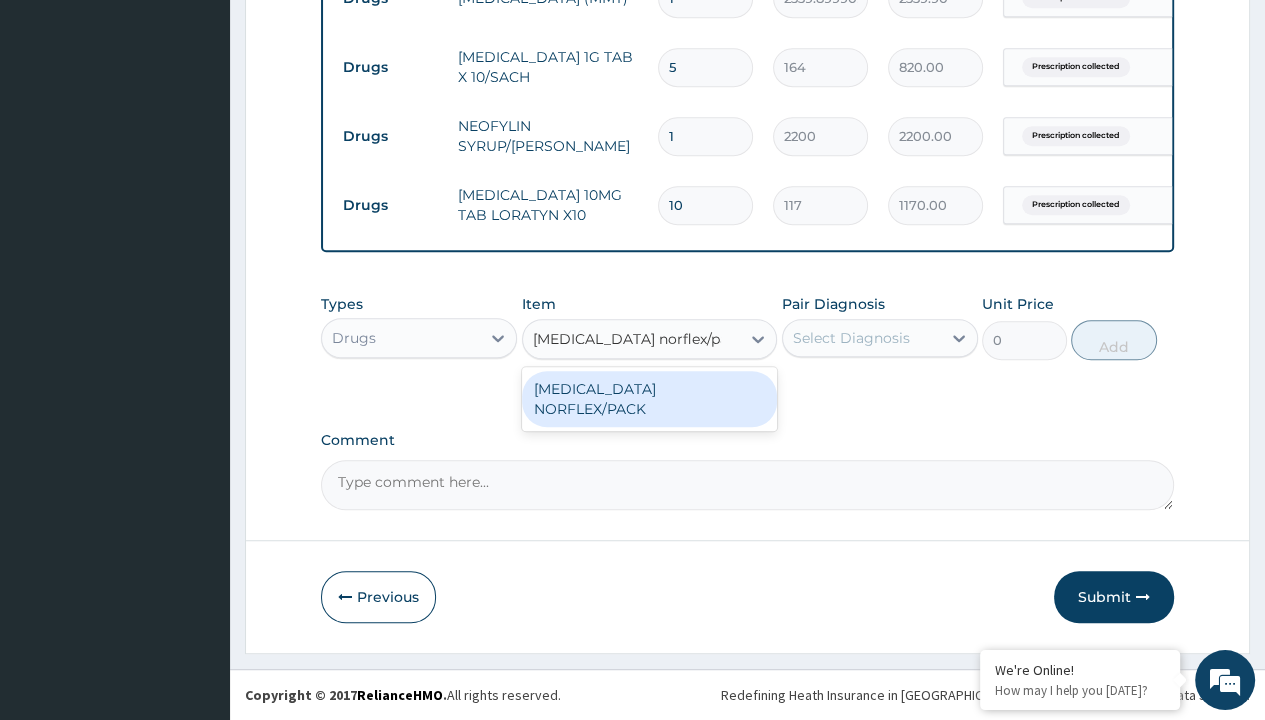 click on "[MEDICAL_DATA] NORFLEX/PACK" at bounding box center [650, 399] 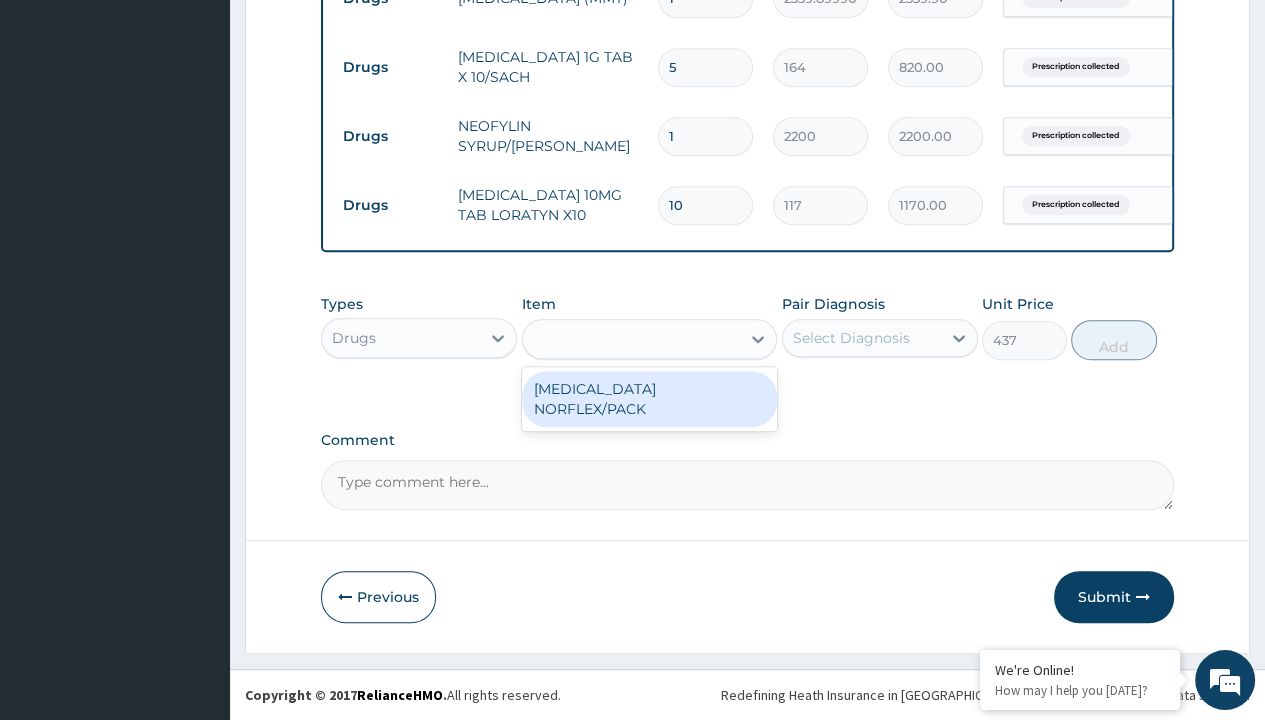 click on "Prescription collected" at bounding box center (409, -499) 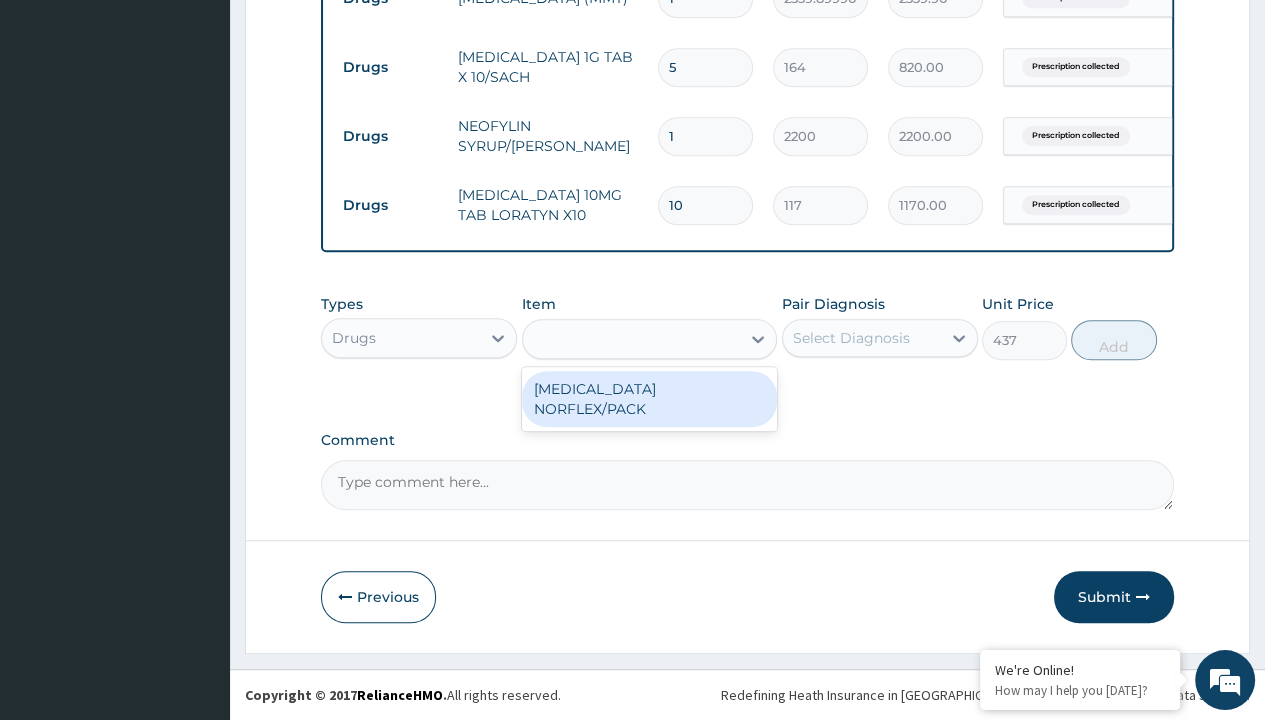 type on "prescription collected" 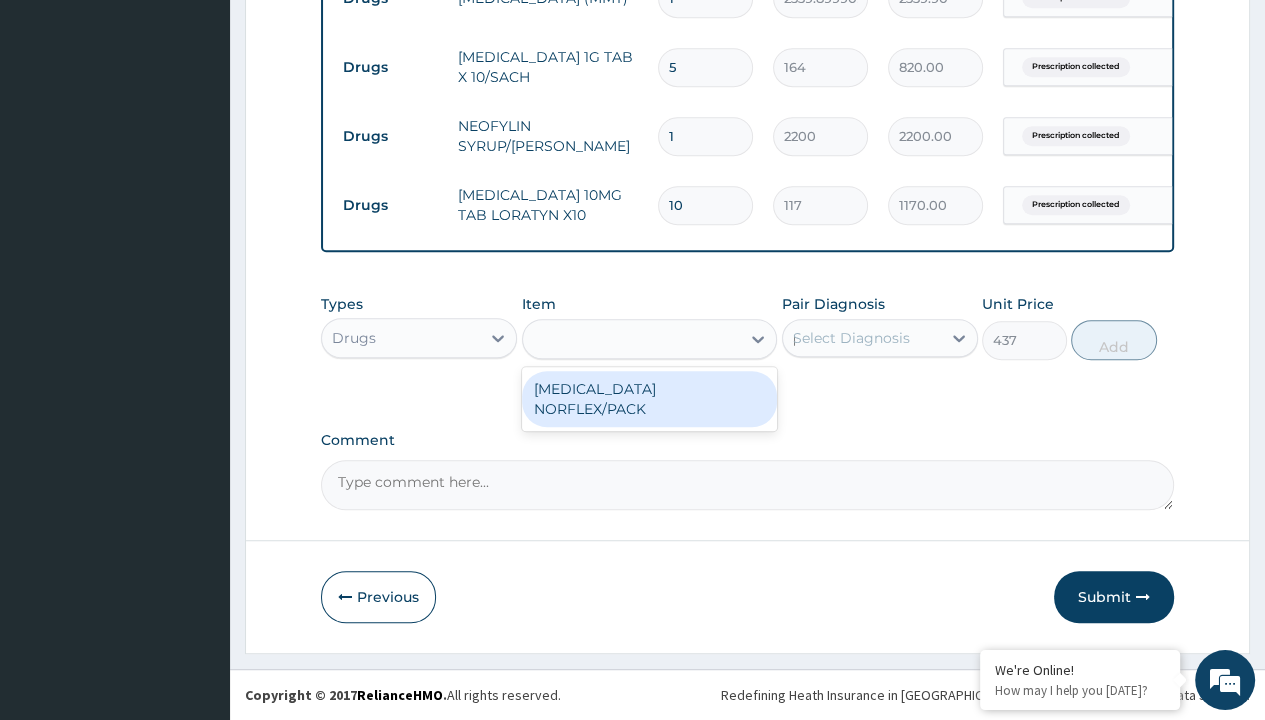 type 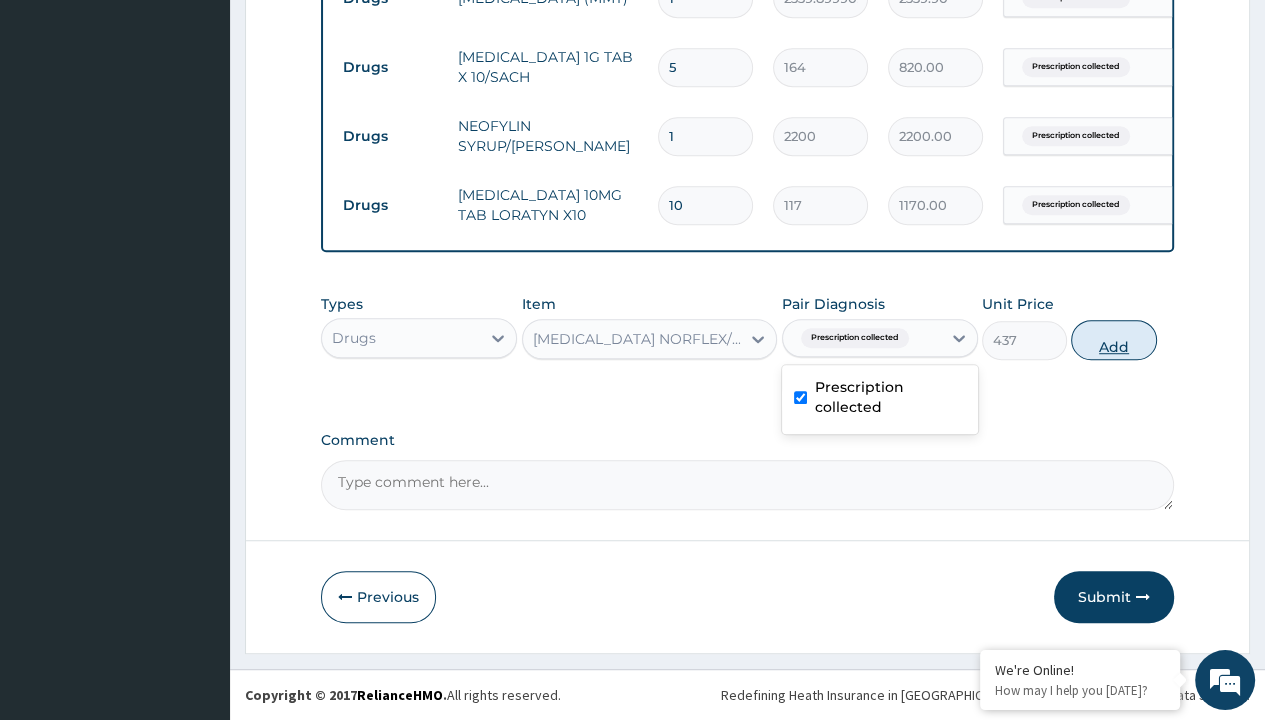 click on "Add" at bounding box center (1113, 340) 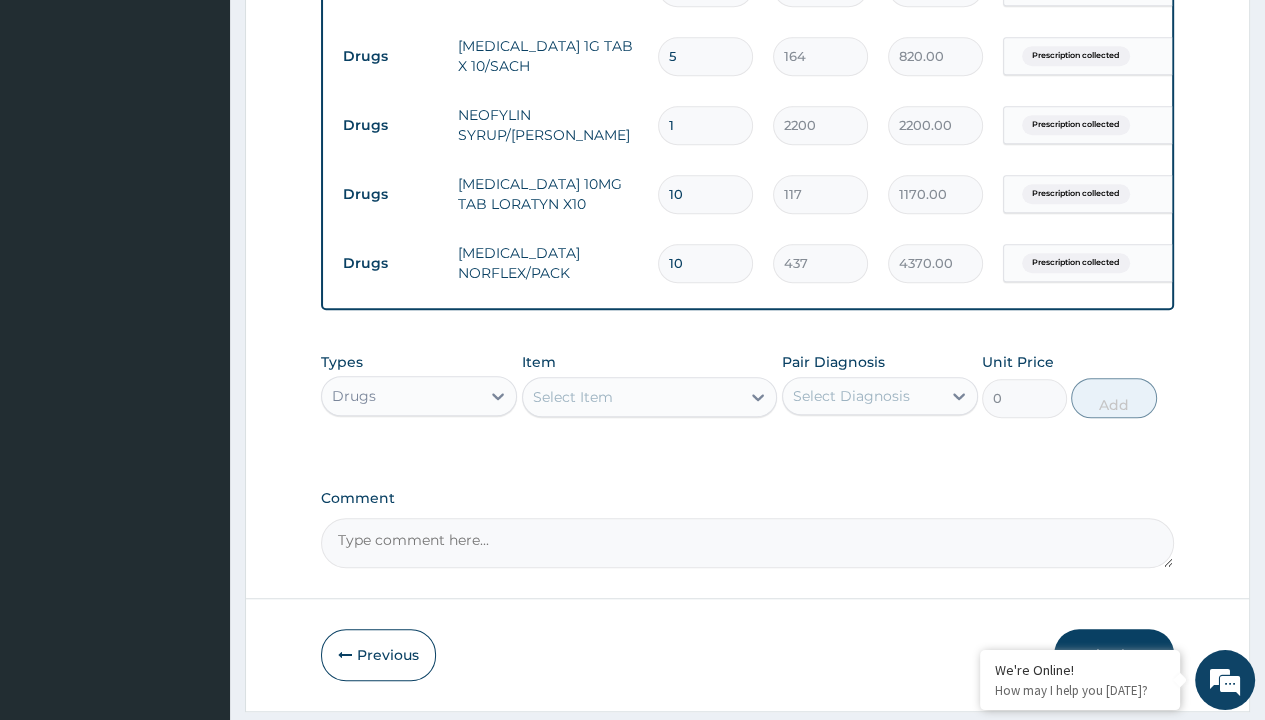 click on "Submit" at bounding box center (1114, 655) 